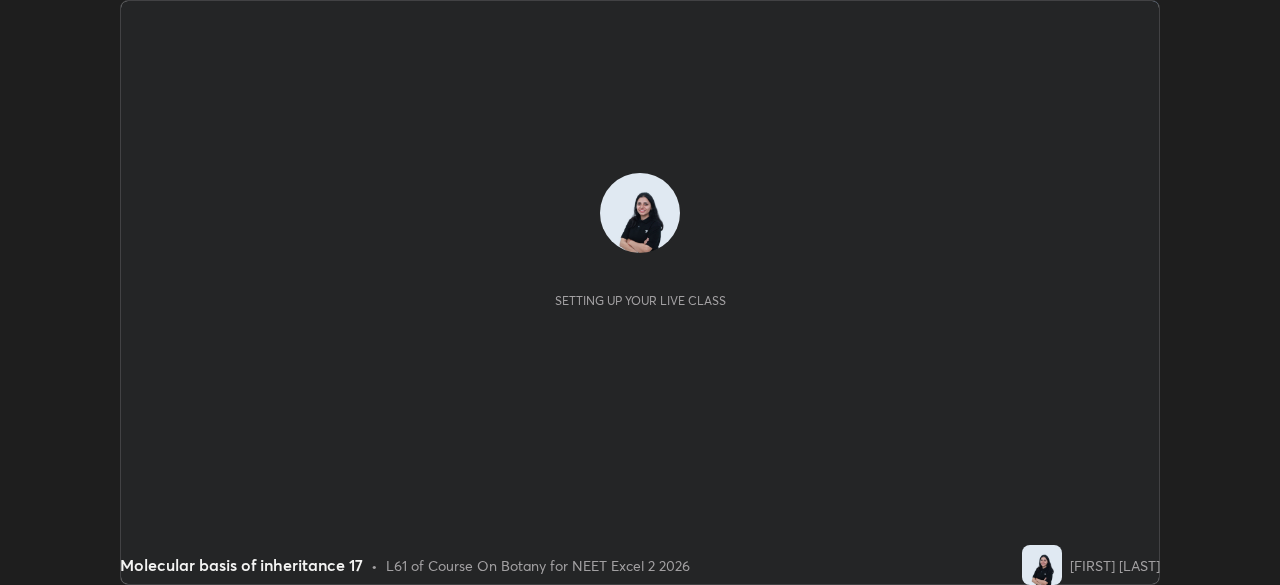 scroll, scrollTop: 0, scrollLeft: 0, axis: both 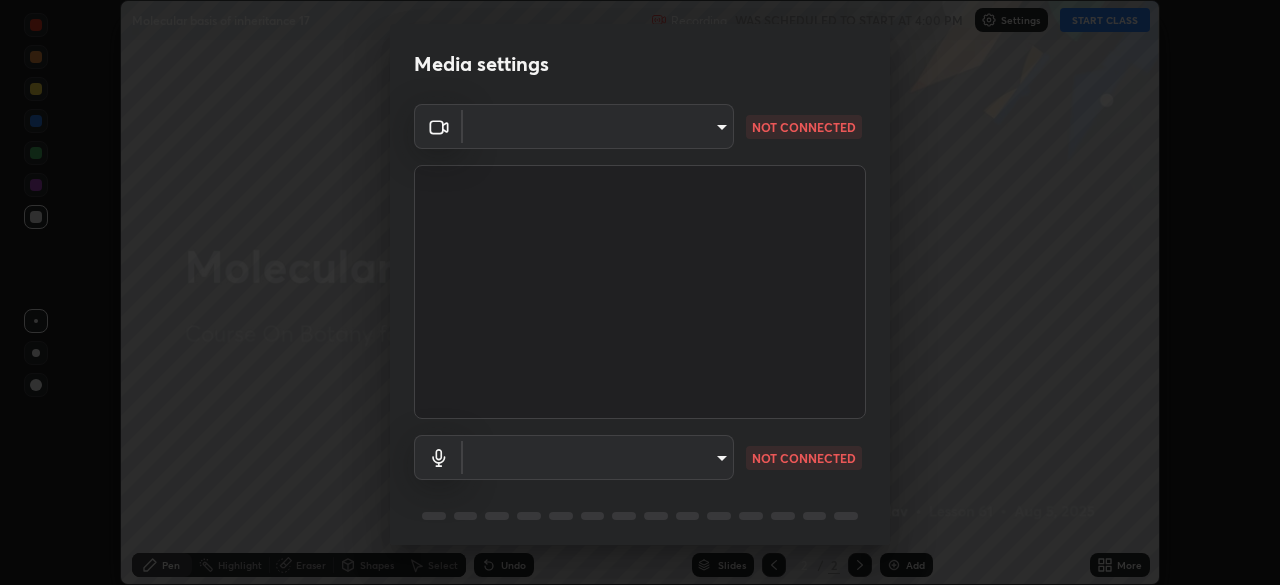 type on "7db3104c3122a209b332b64619111aa91615a24fb0de166504fa5909fce8eb30" 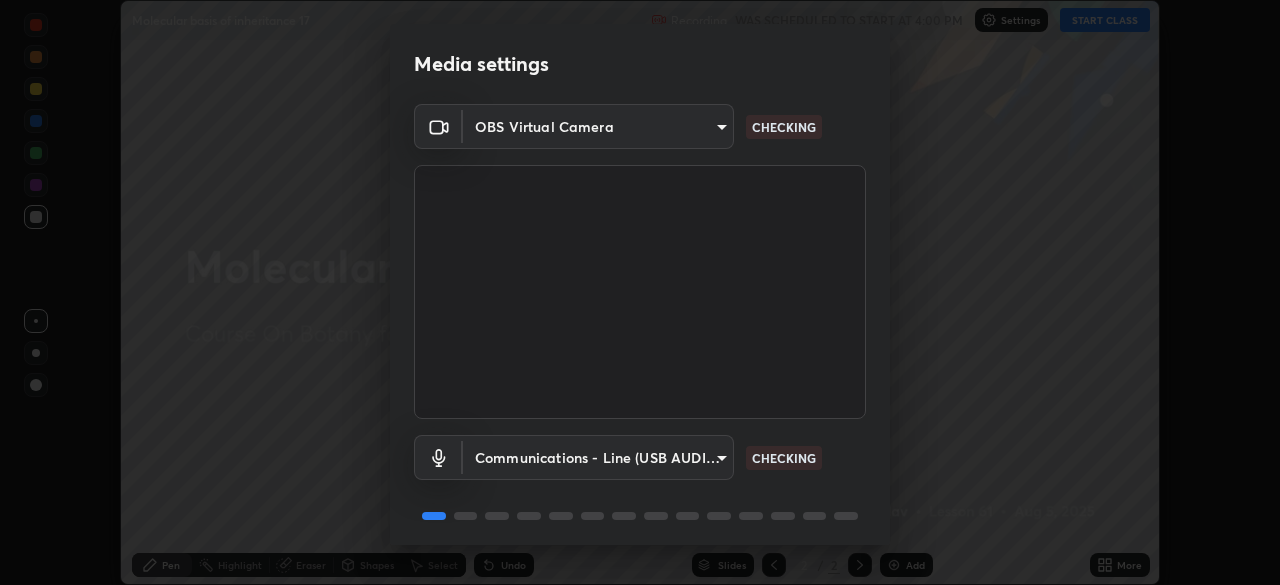 scroll, scrollTop: 71, scrollLeft: 0, axis: vertical 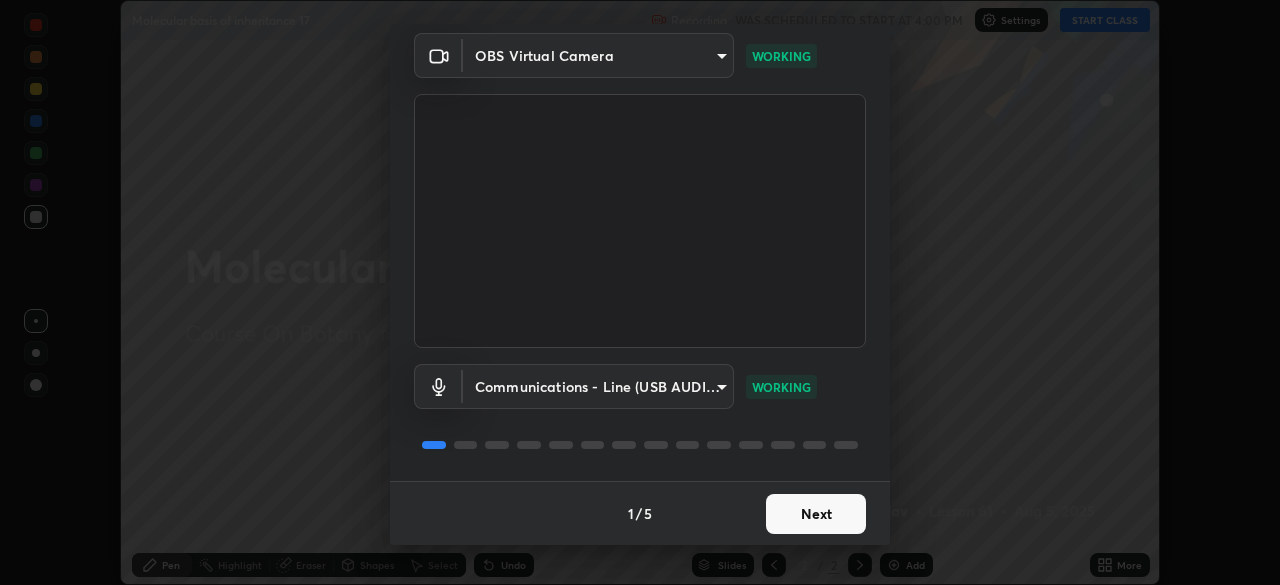 click on "Next" at bounding box center [816, 514] 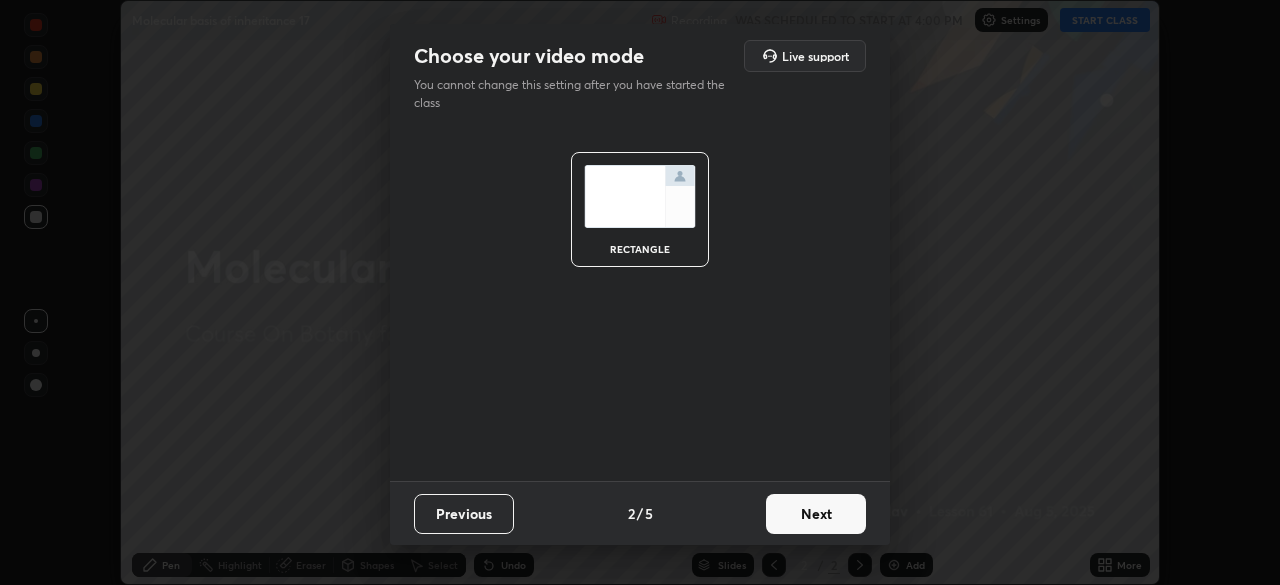 scroll, scrollTop: 0, scrollLeft: 0, axis: both 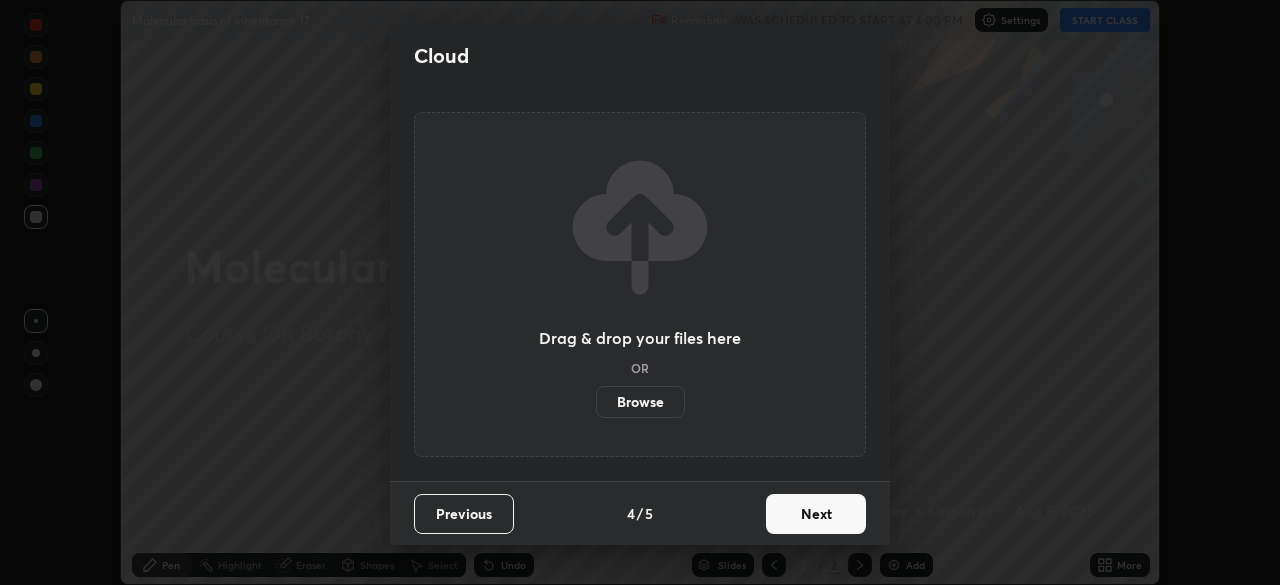 click on "Next" at bounding box center (816, 514) 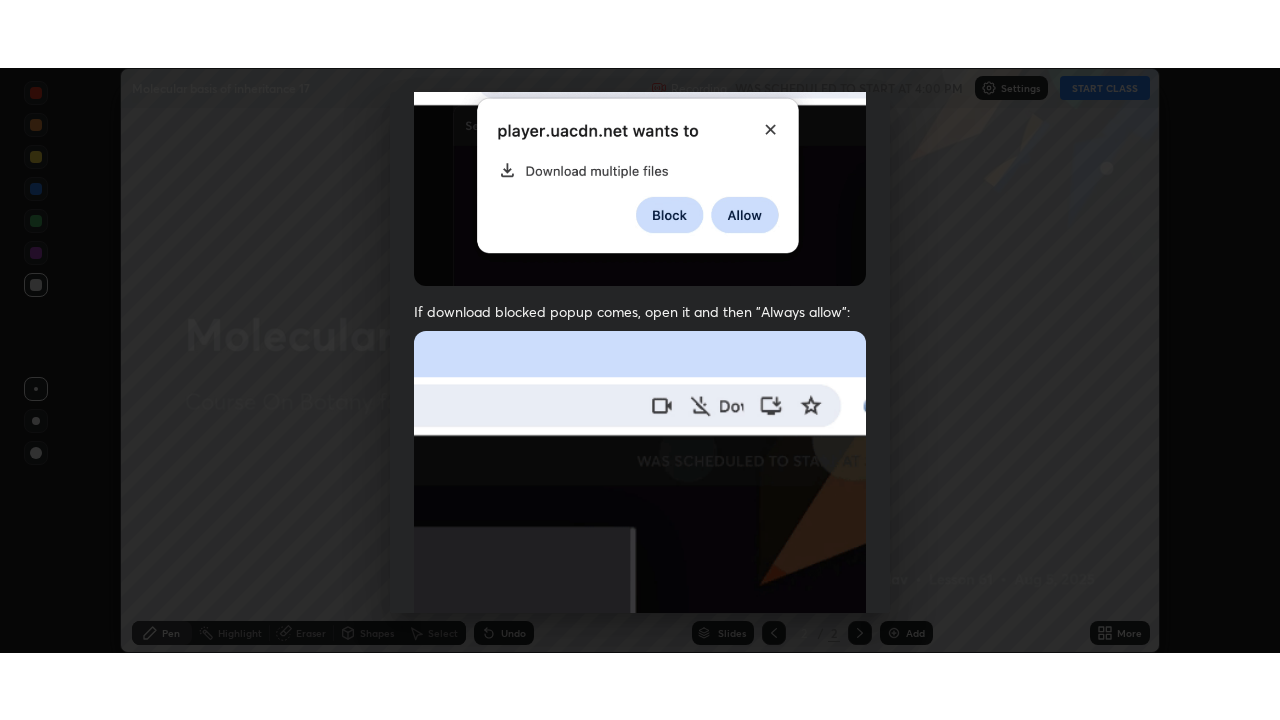 scroll, scrollTop: 479, scrollLeft: 0, axis: vertical 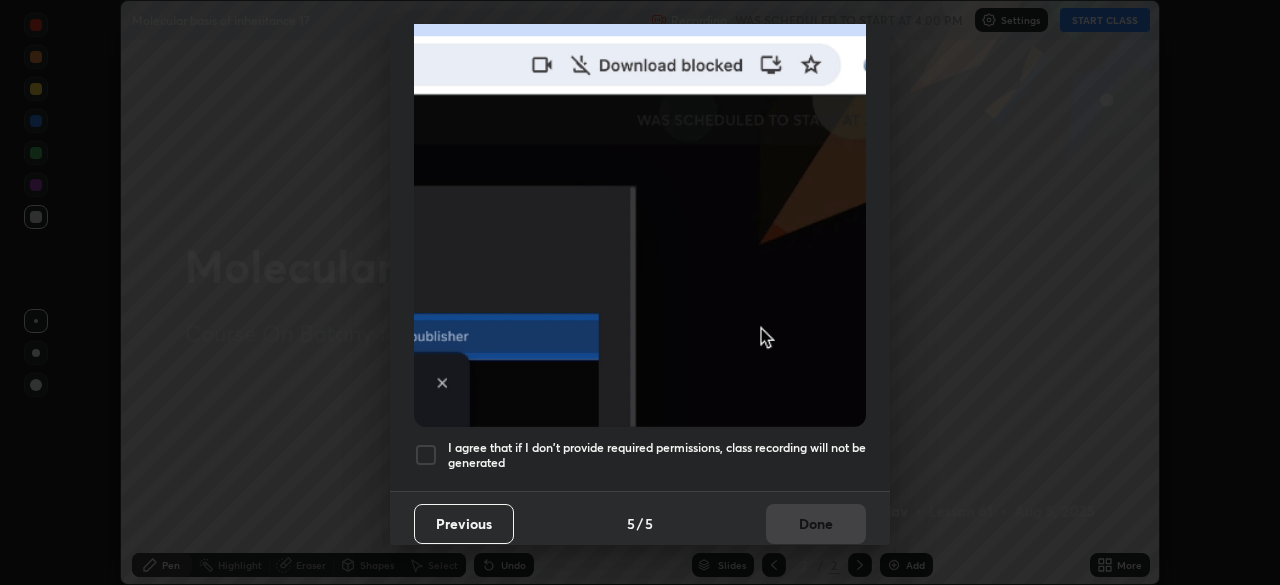click at bounding box center [426, 455] 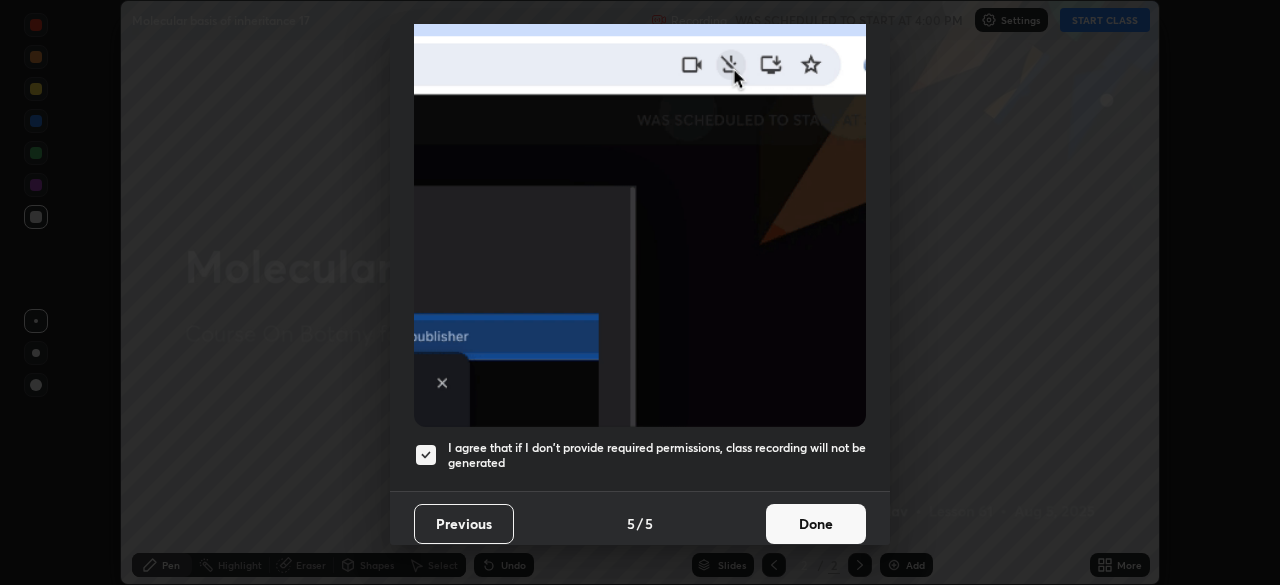 click on "Done" at bounding box center (816, 524) 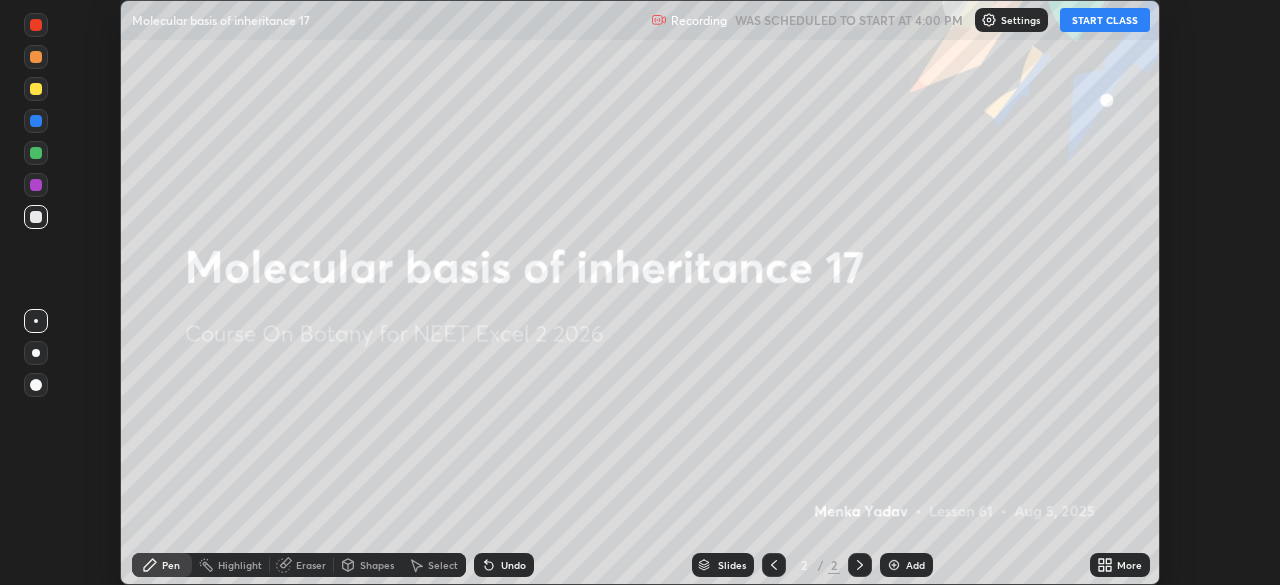 click on "START CLASS" at bounding box center [1105, 20] 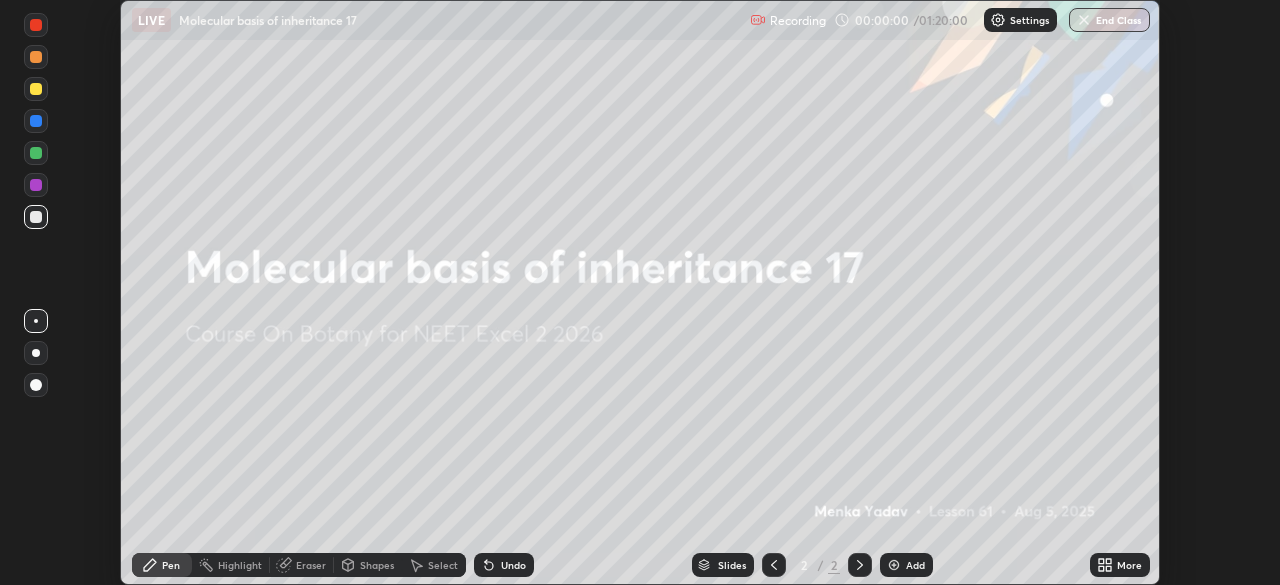 click on "More" at bounding box center [1120, 565] 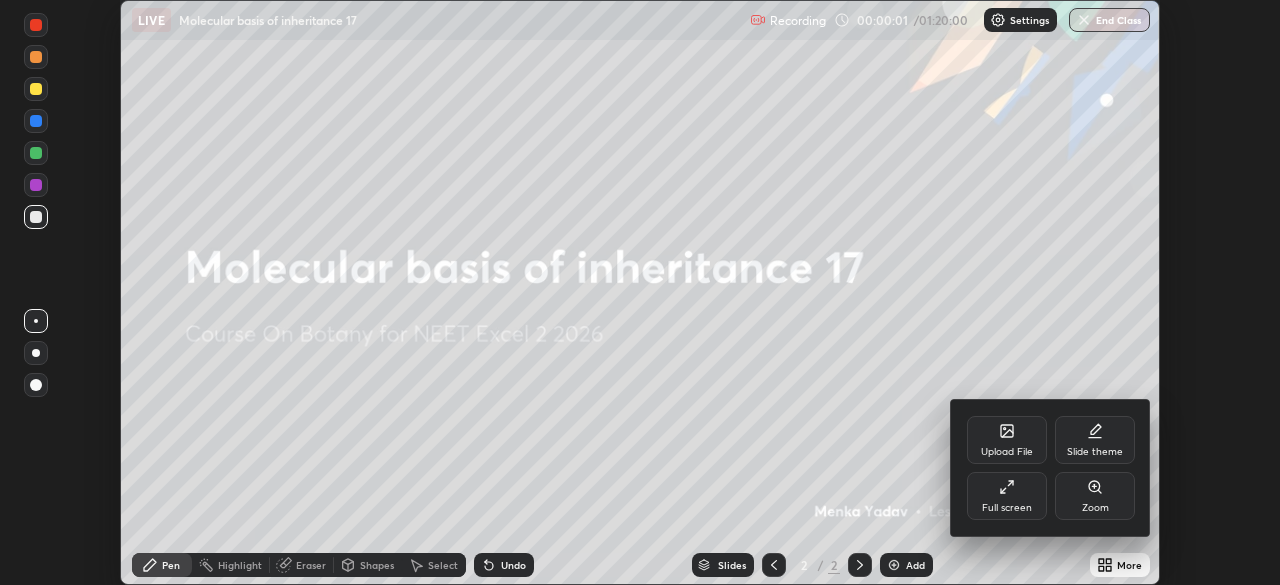 click on "Full screen" at bounding box center (1007, 496) 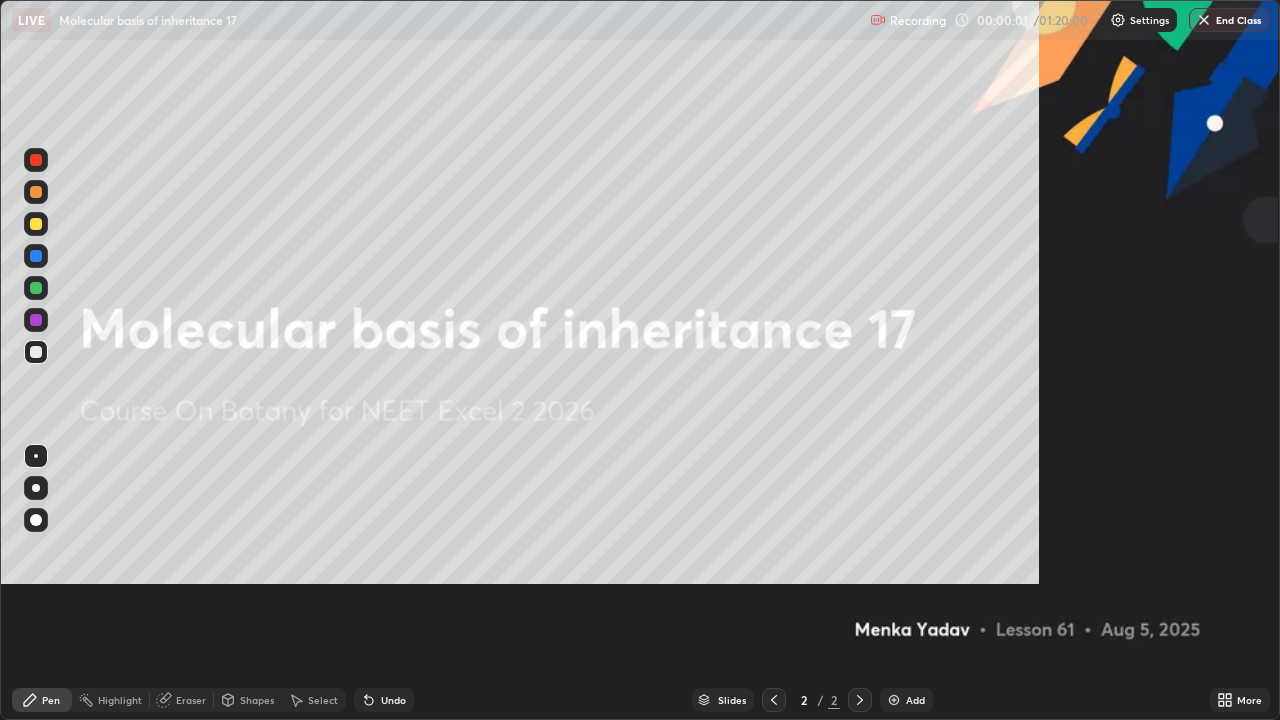 scroll, scrollTop: 99280, scrollLeft: 98720, axis: both 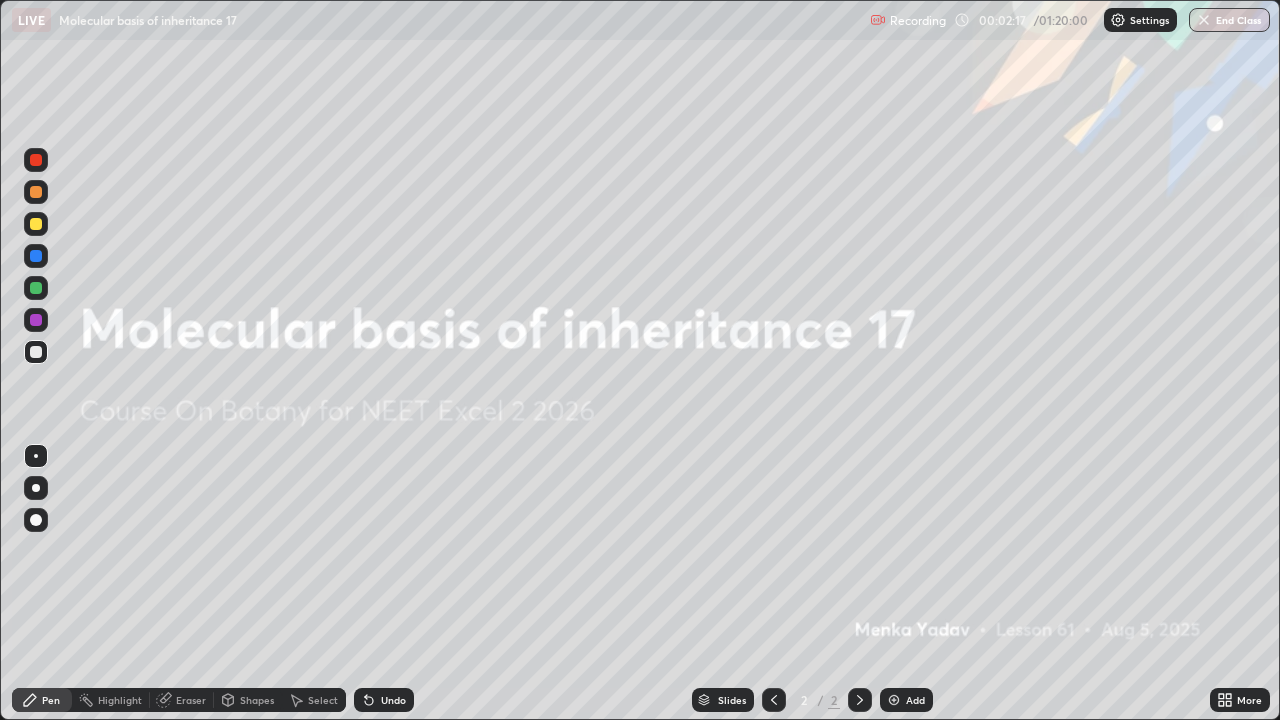 click on "Add" at bounding box center [915, 700] 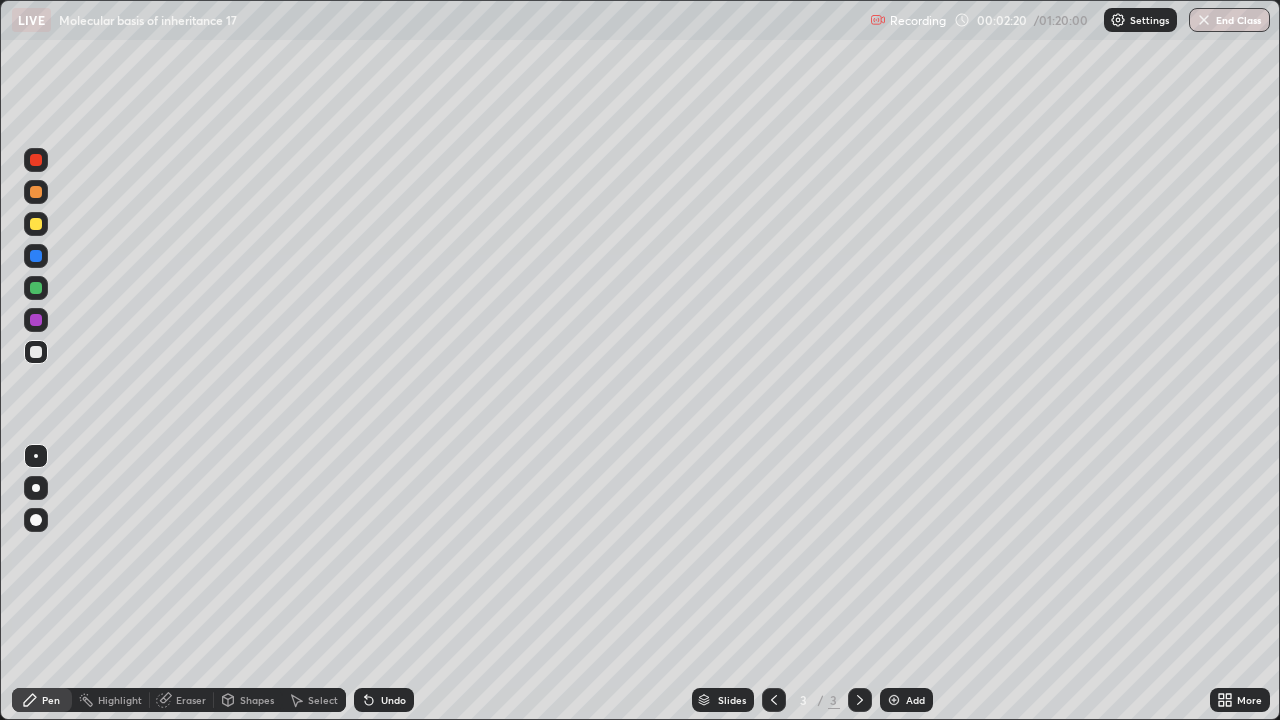 click at bounding box center (36, 192) 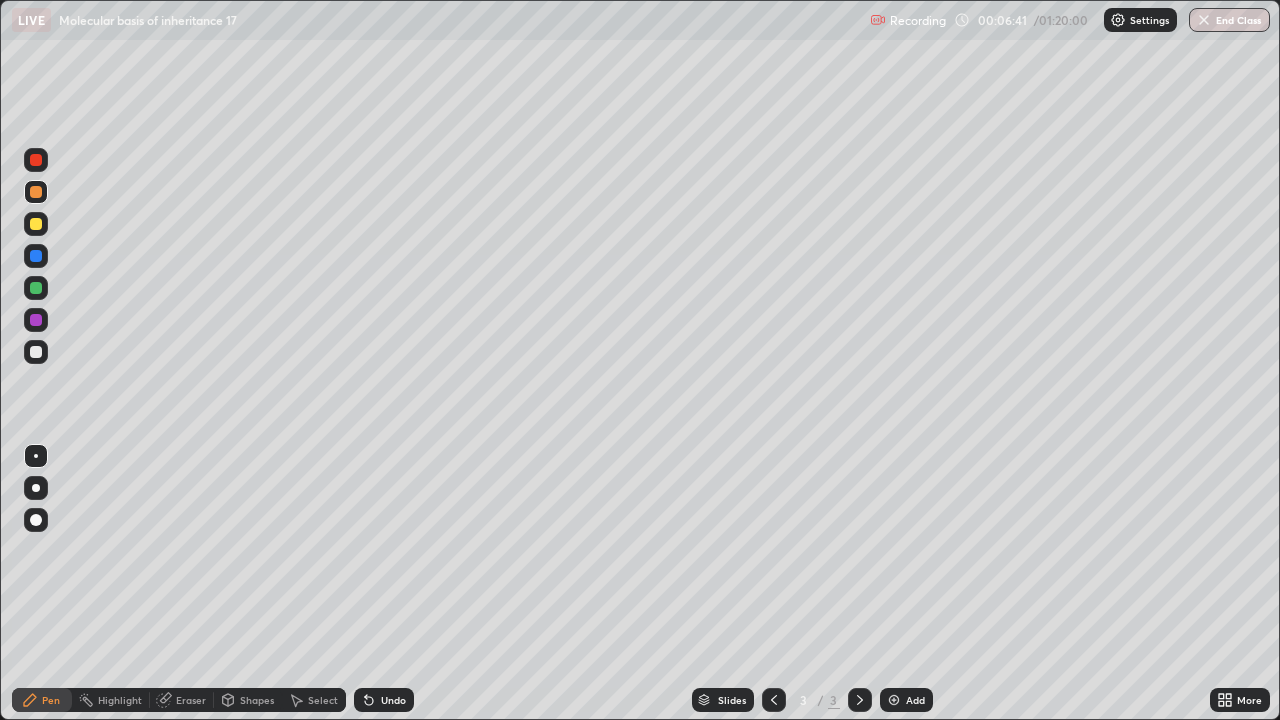 click at bounding box center [36, 224] 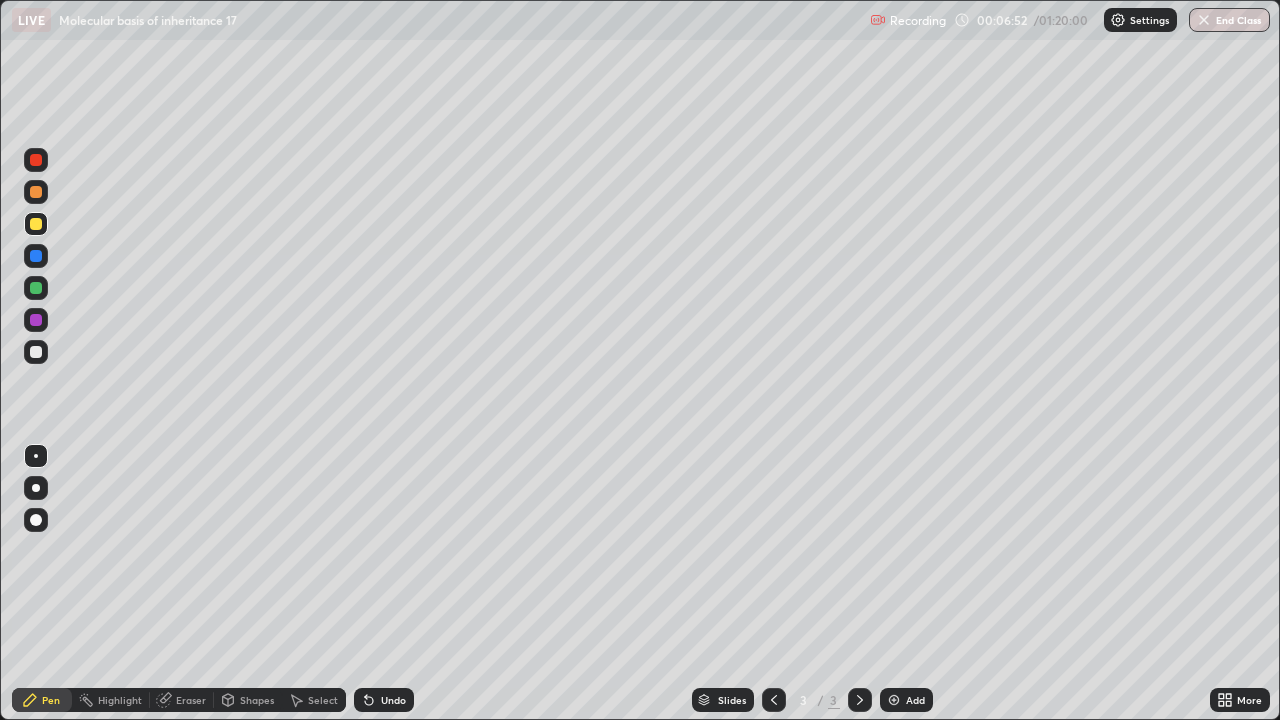 click at bounding box center [36, 288] 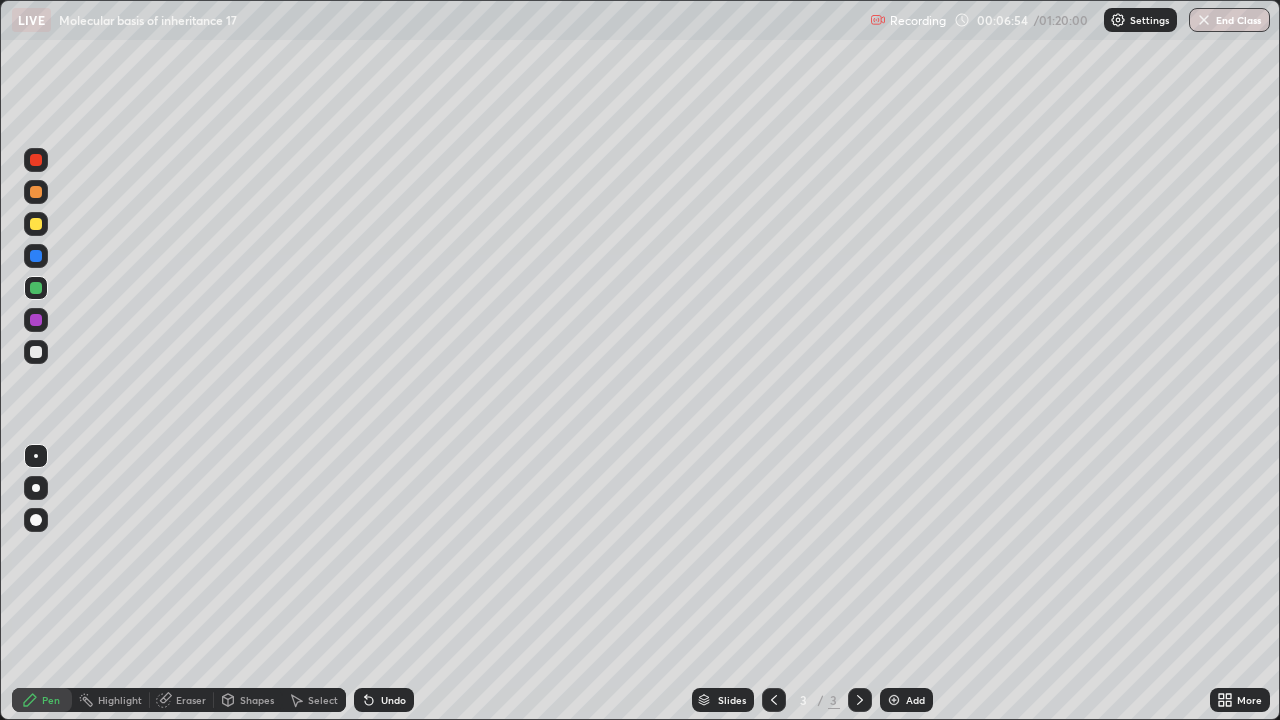 click on "Shapes" at bounding box center [248, 700] 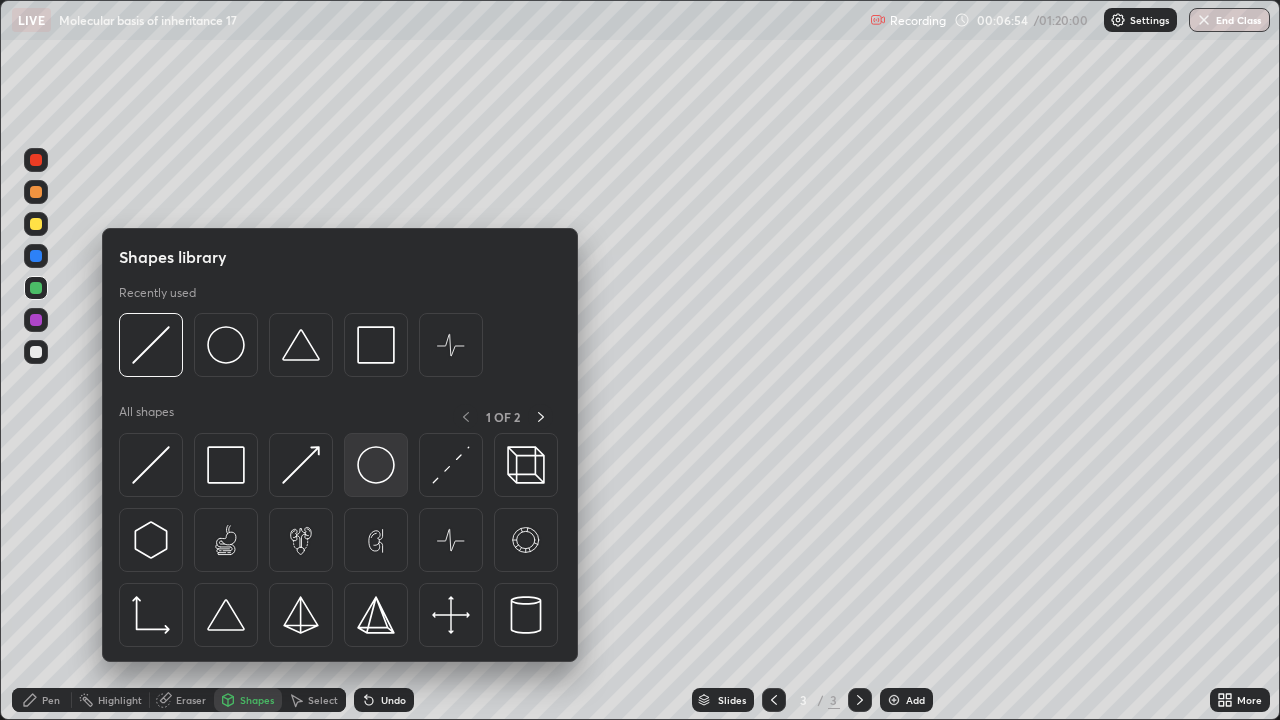 click at bounding box center [376, 465] 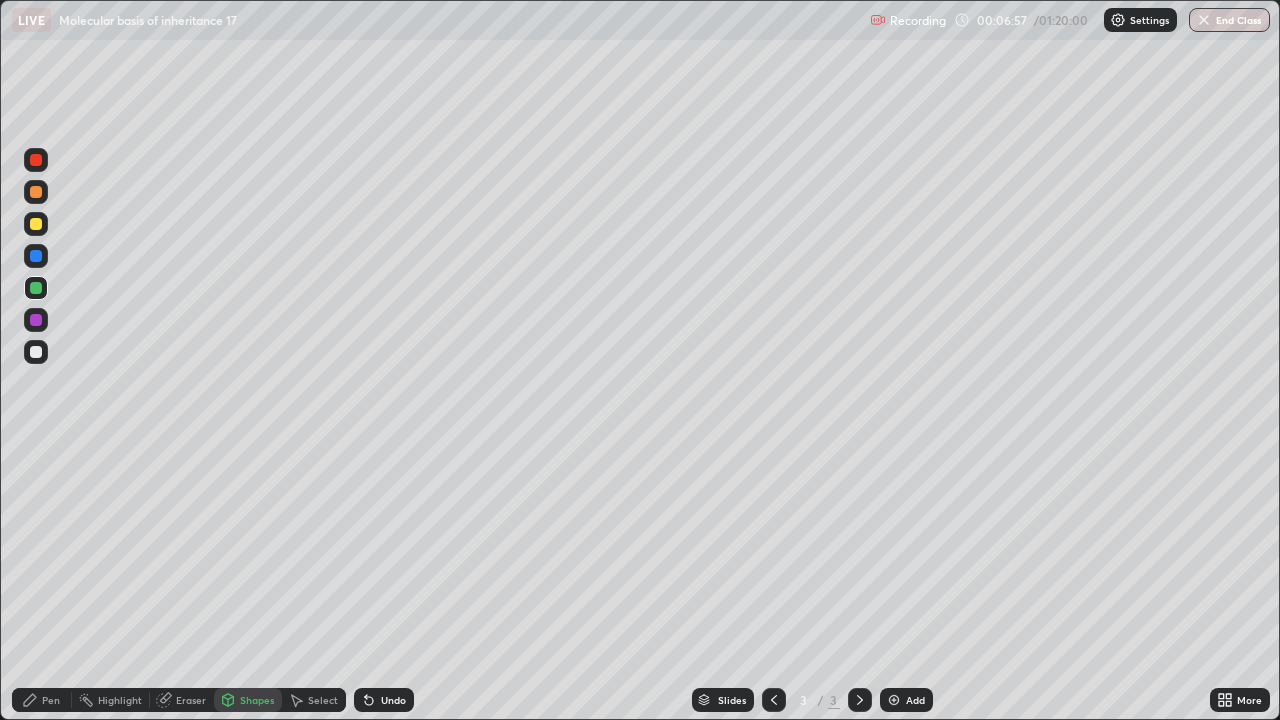 click 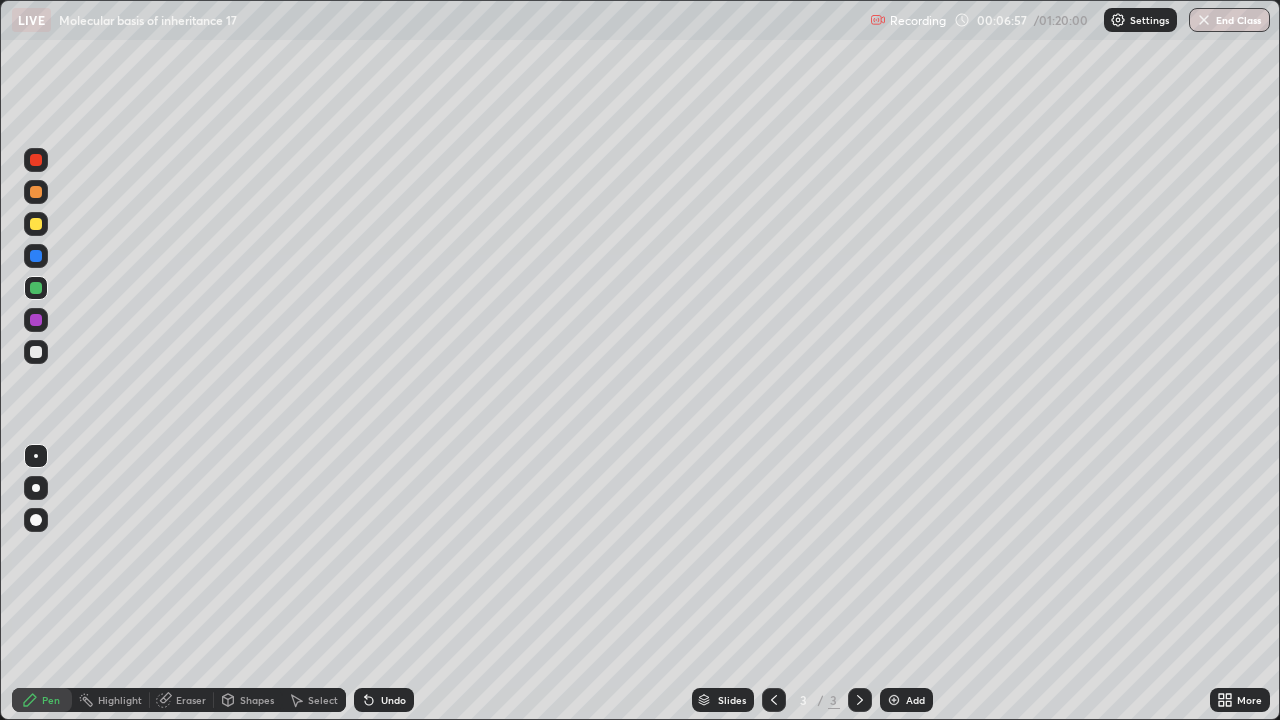 click at bounding box center (36, 352) 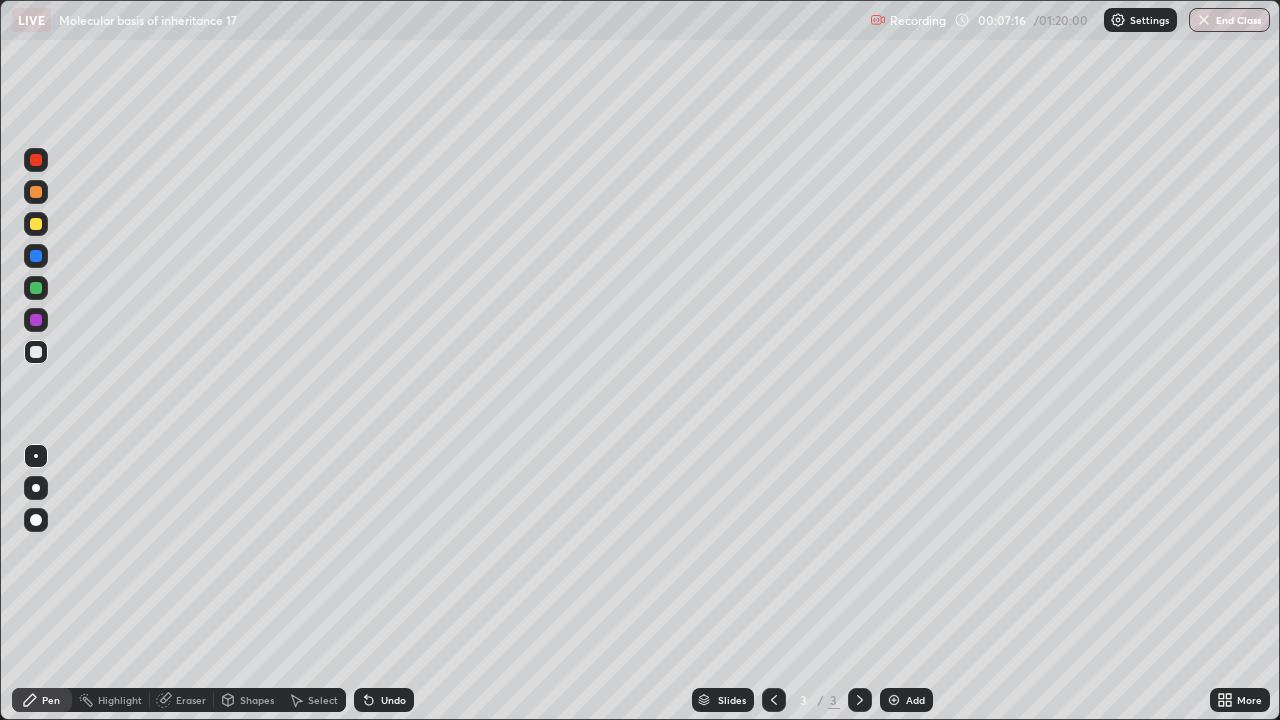 click at bounding box center [36, 320] 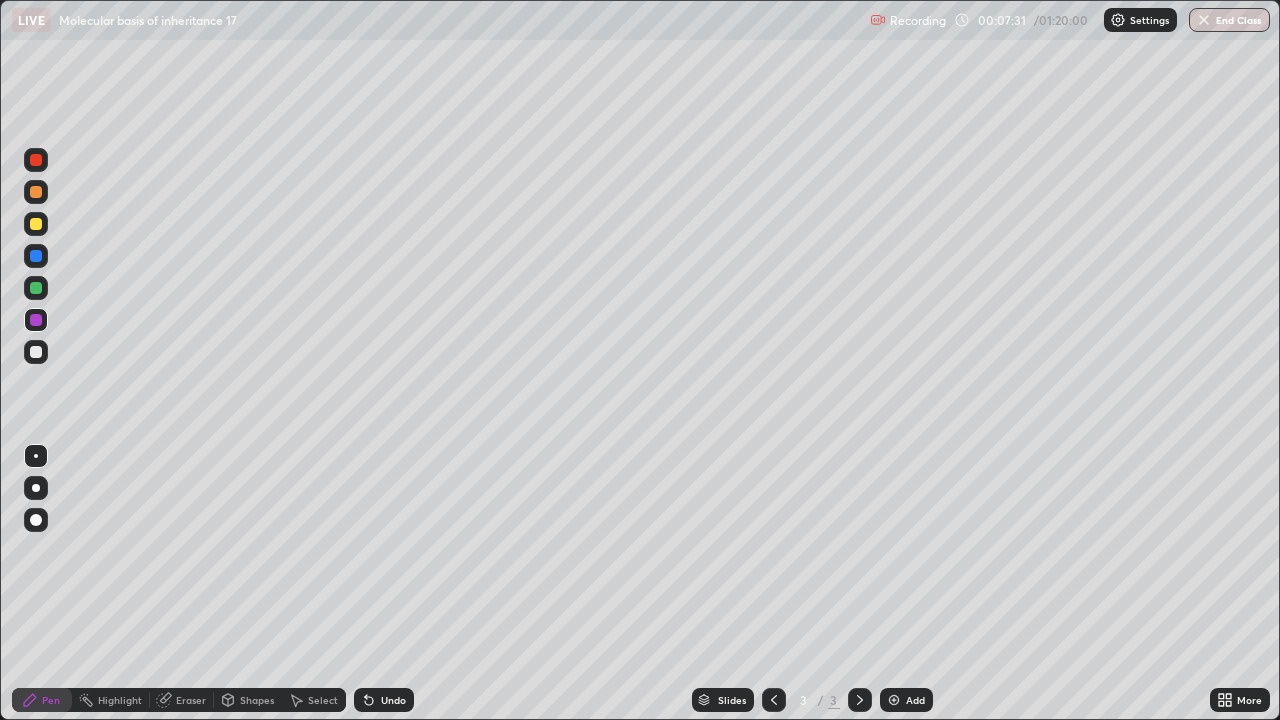 click on "Eraser" at bounding box center (191, 700) 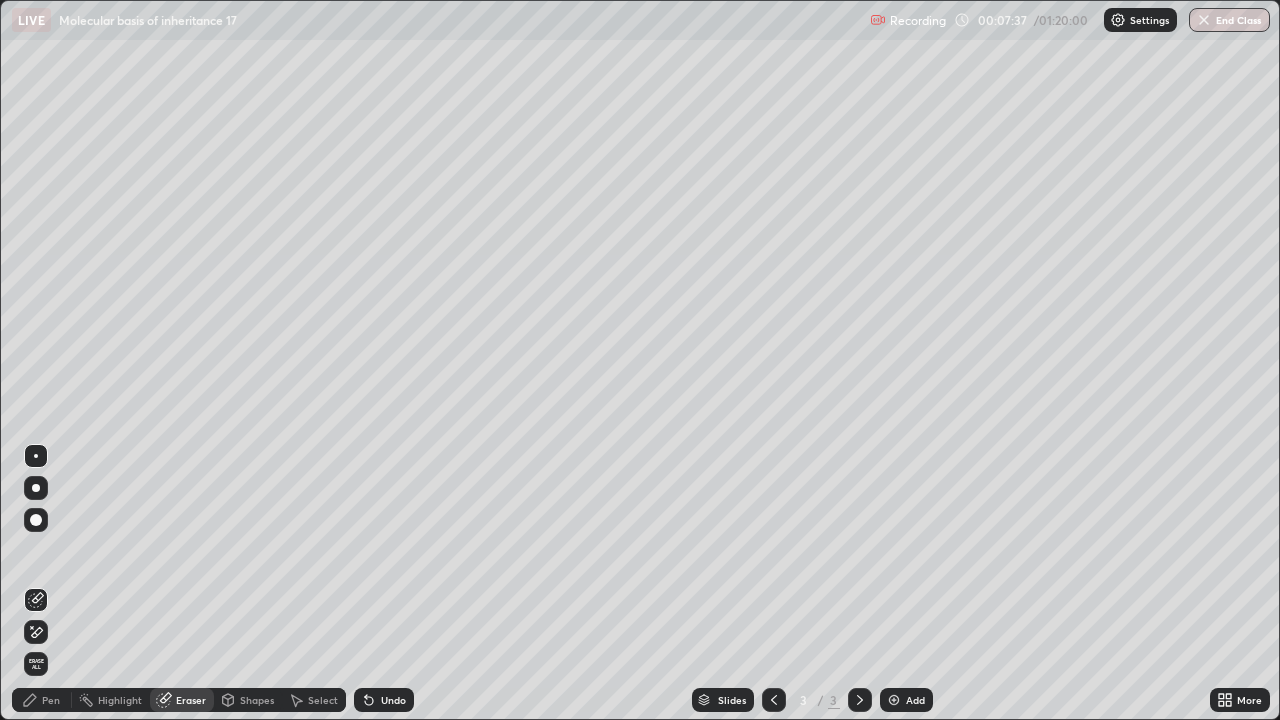 click 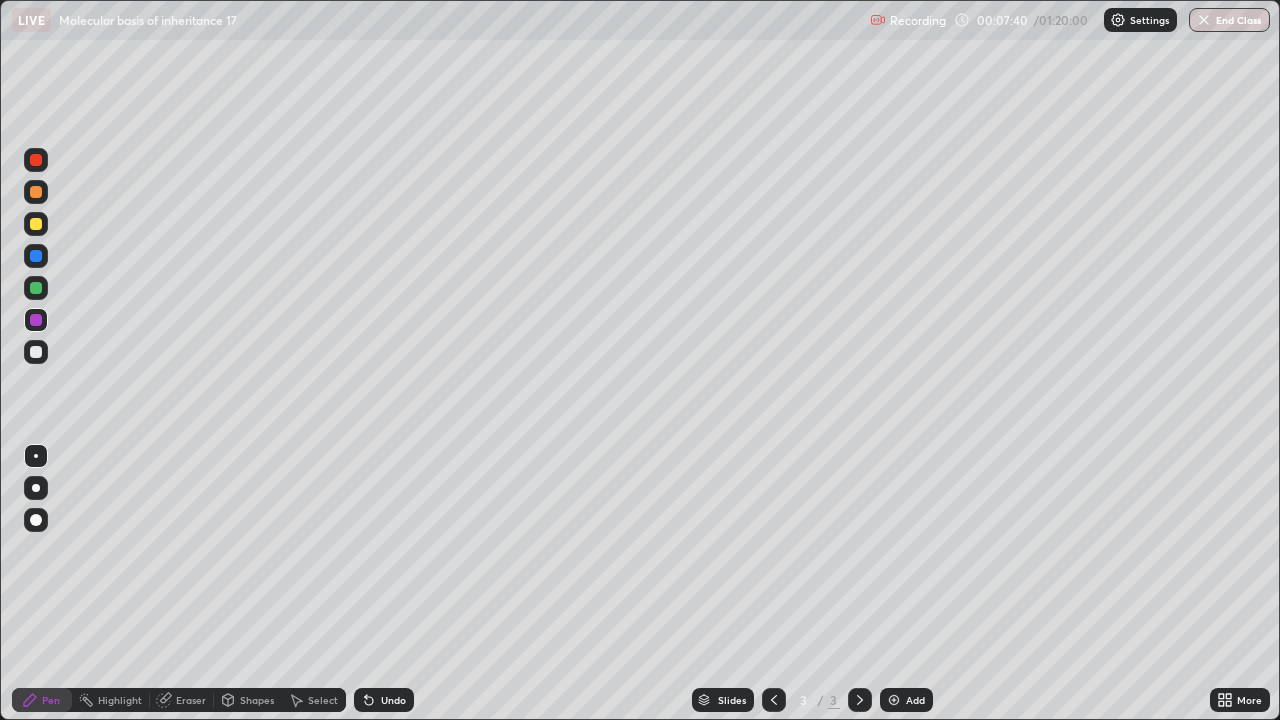 click at bounding box center [36, 352] 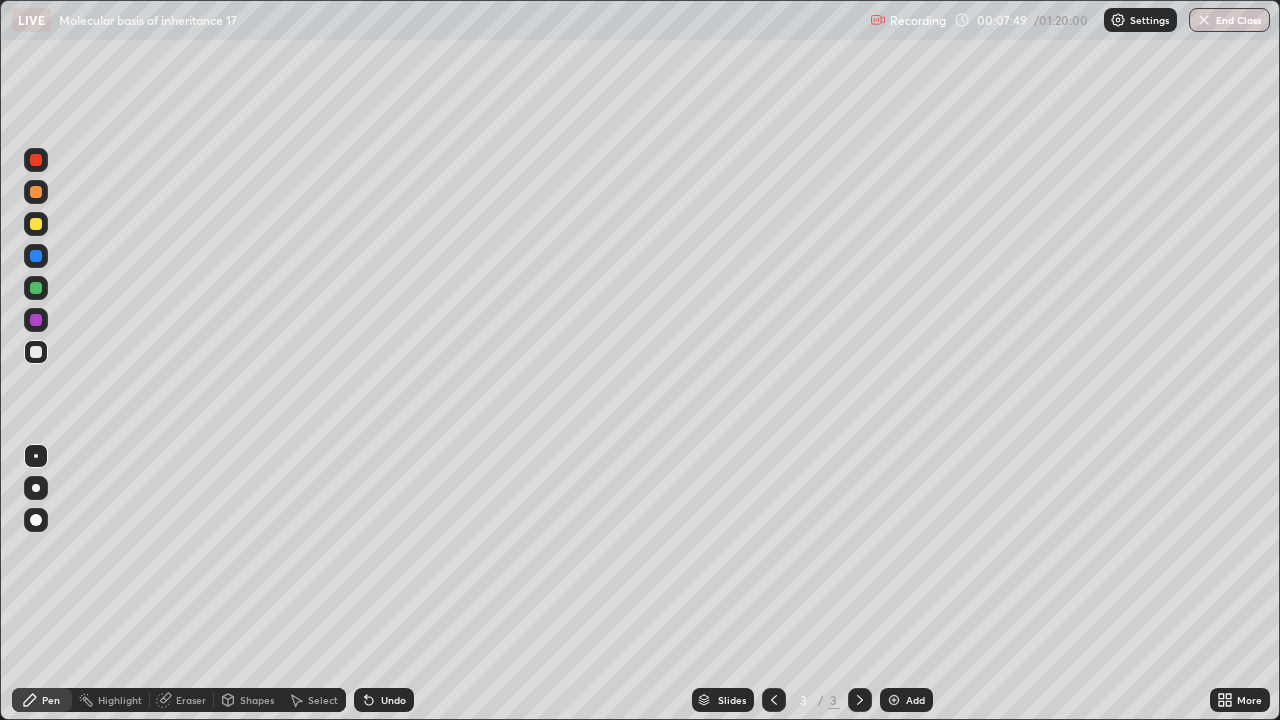 click at bounding box center [36, 320] 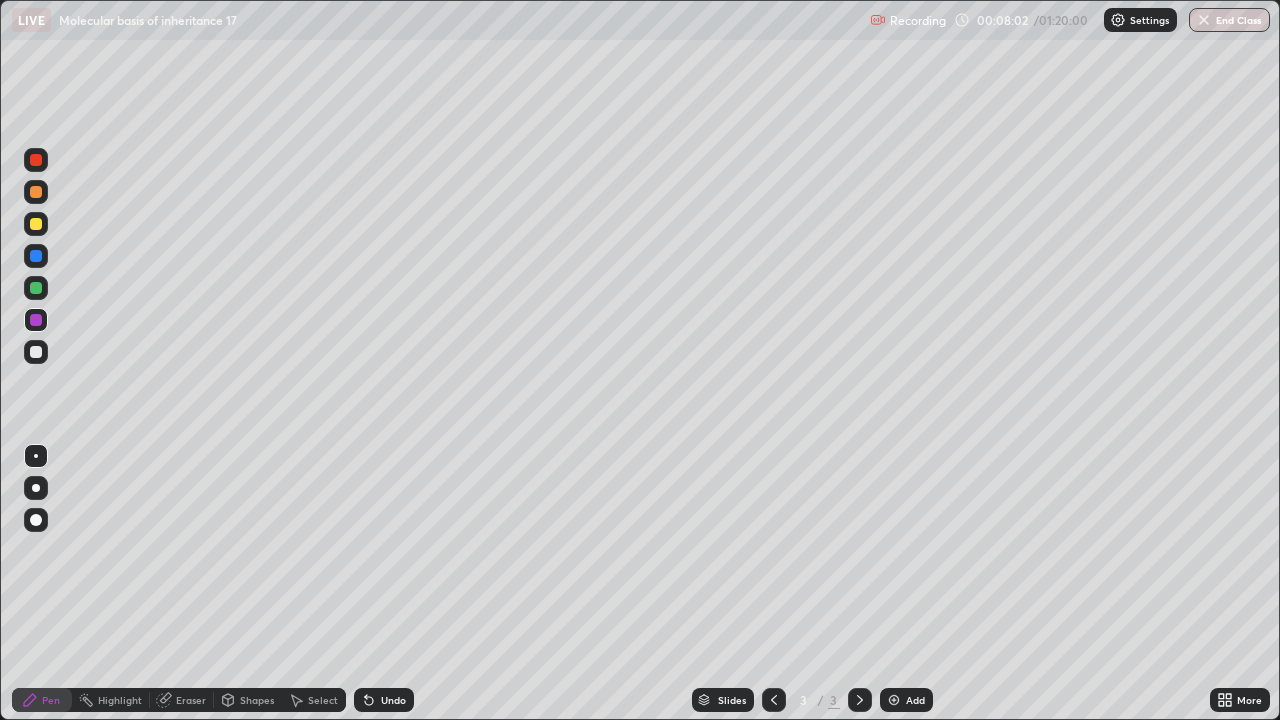 click at bounding box center [36, 288] 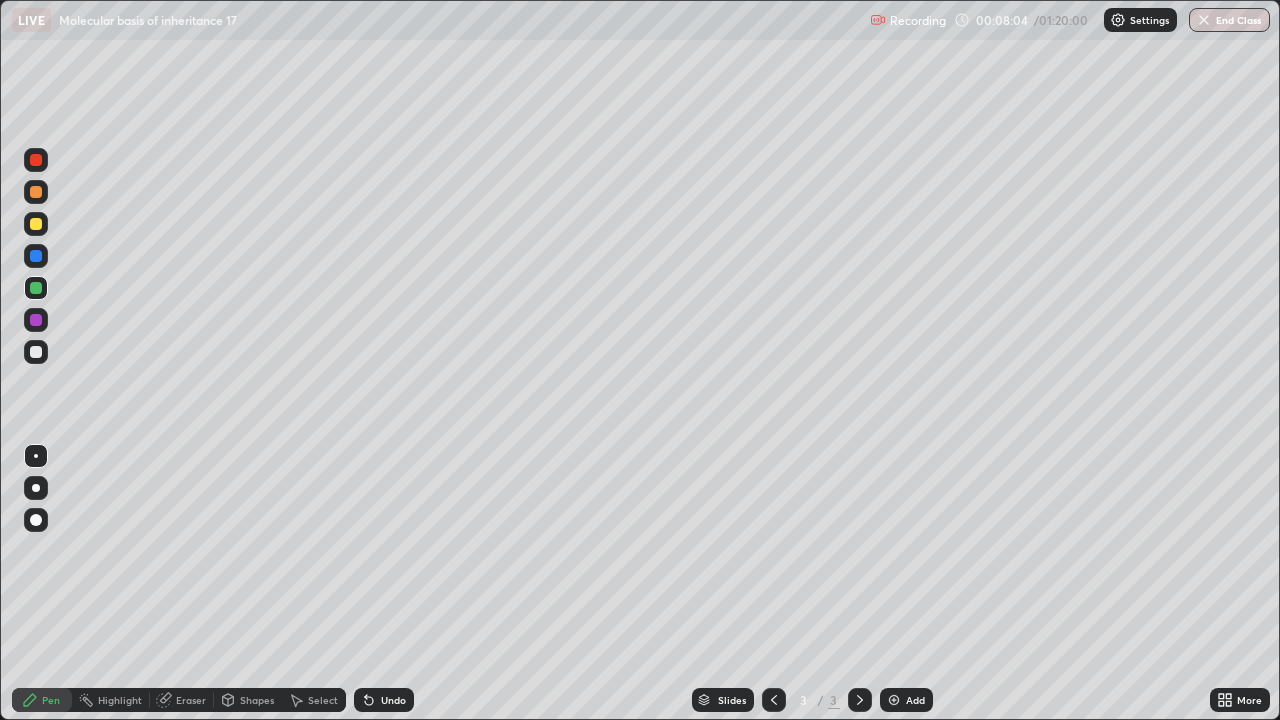 click at bounding box center [36, 256] 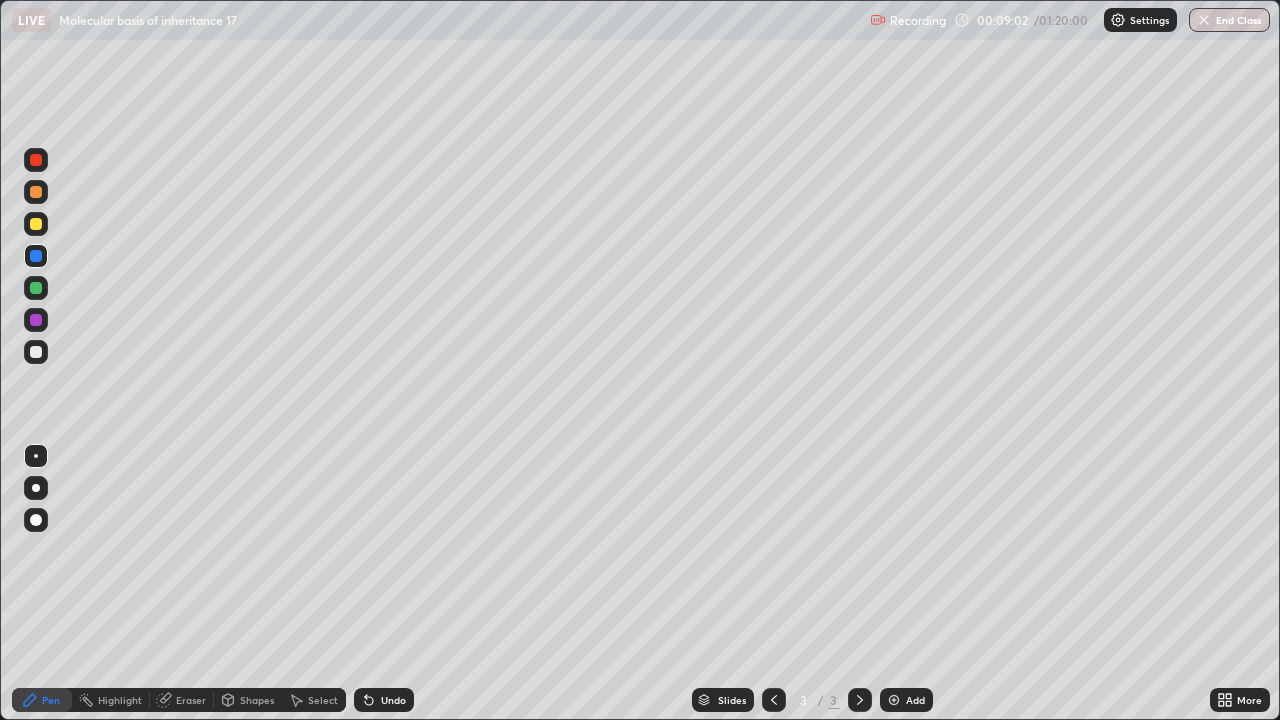 click at bounding box center (36, 320) 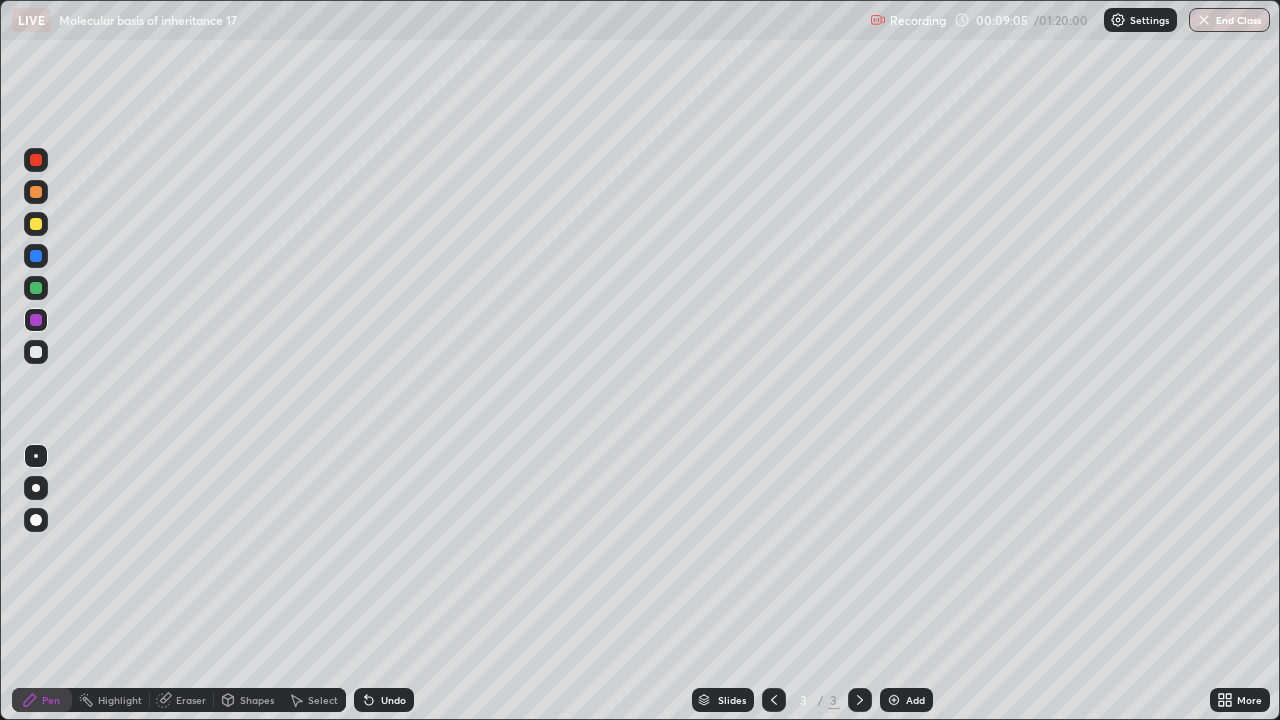 click at bounding box center [36, 352] 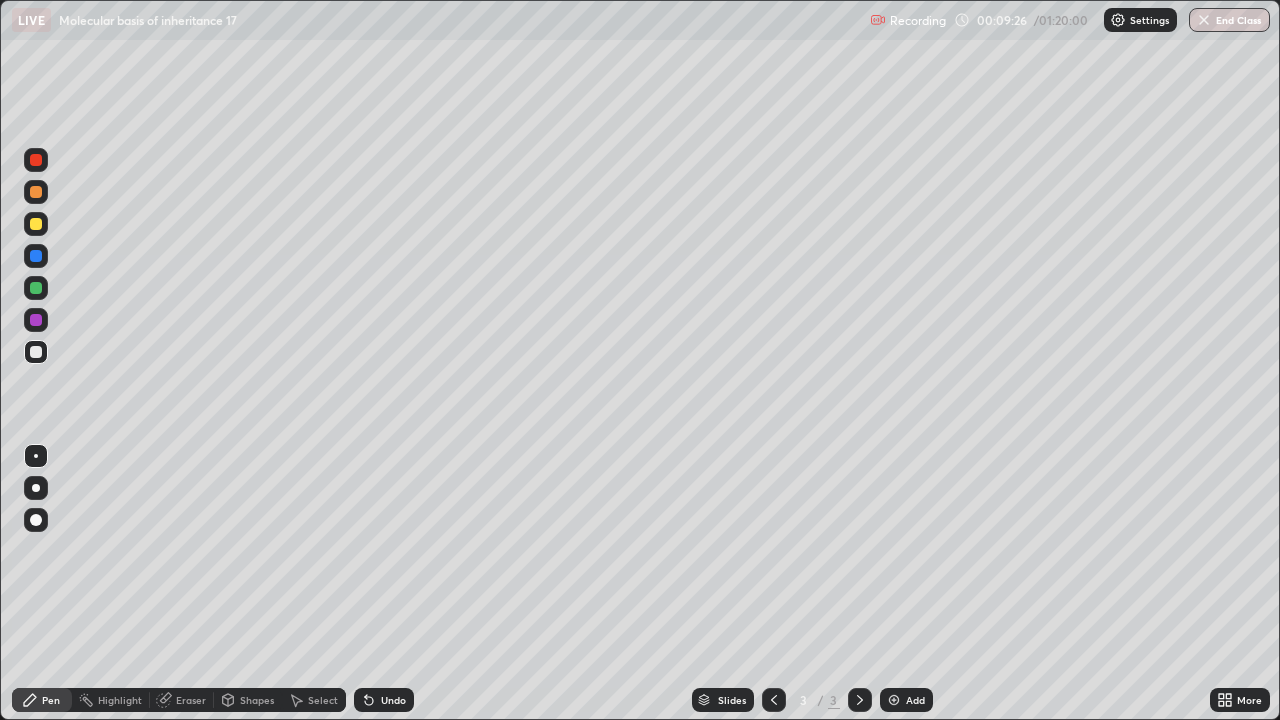 click at bounding box center (36, 320) 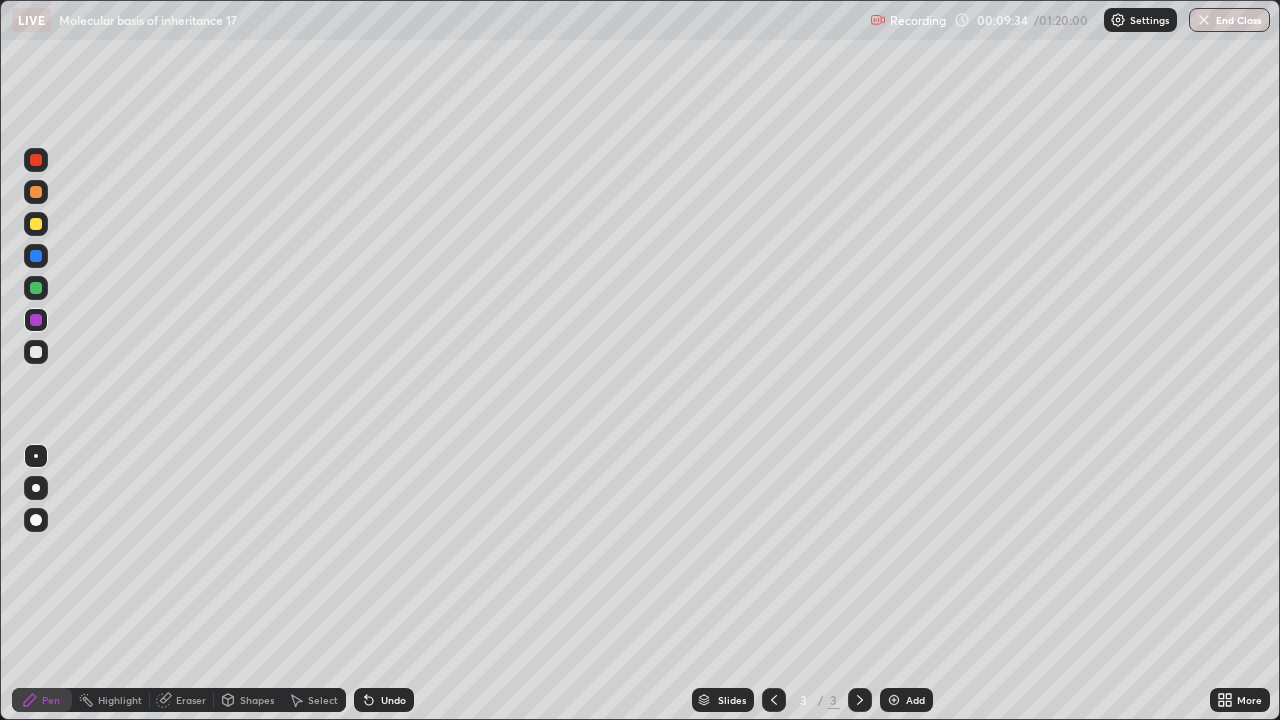 click at bounding box center (36, 352) 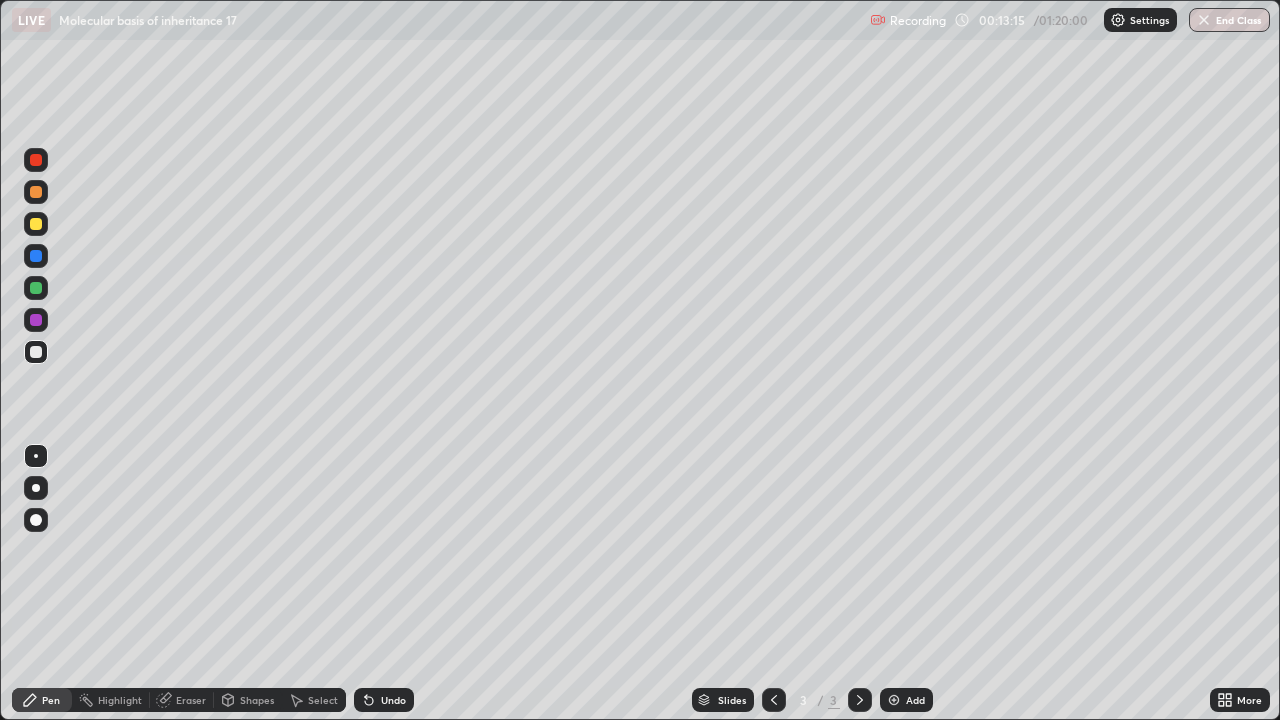 click on "Add" at bounding box center [906, 700] 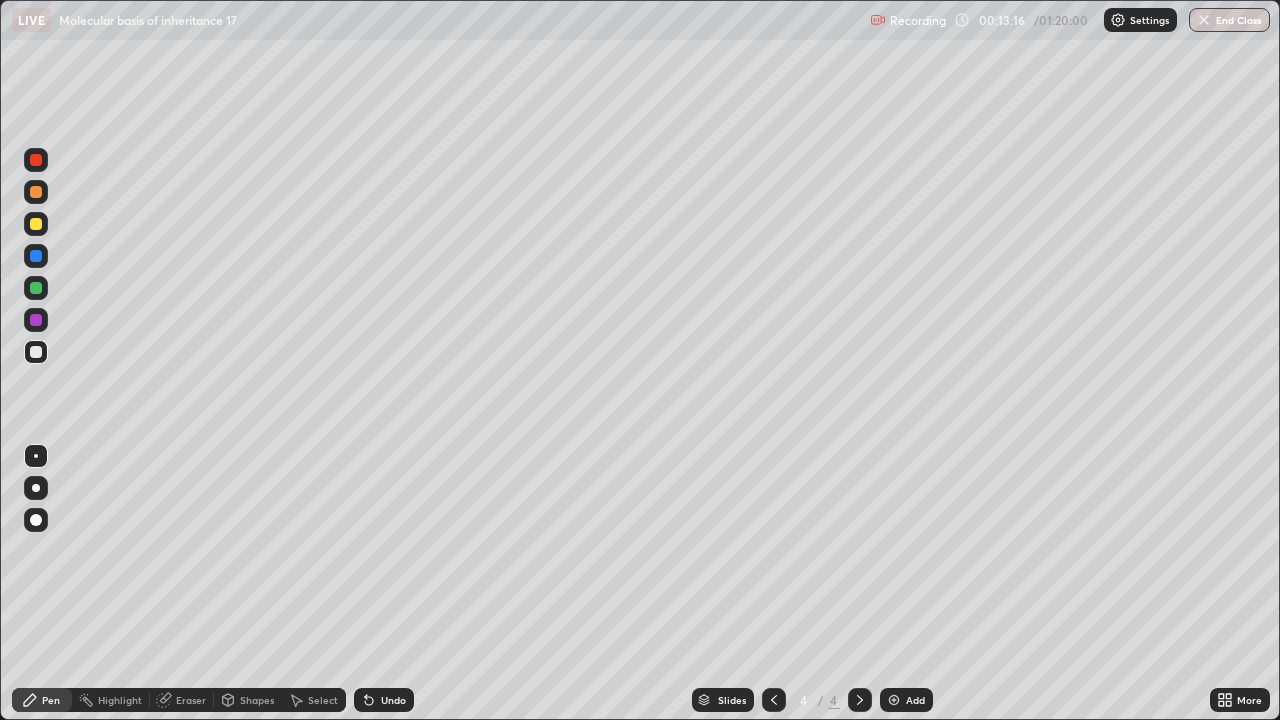 click at bounding box center (36, 224) 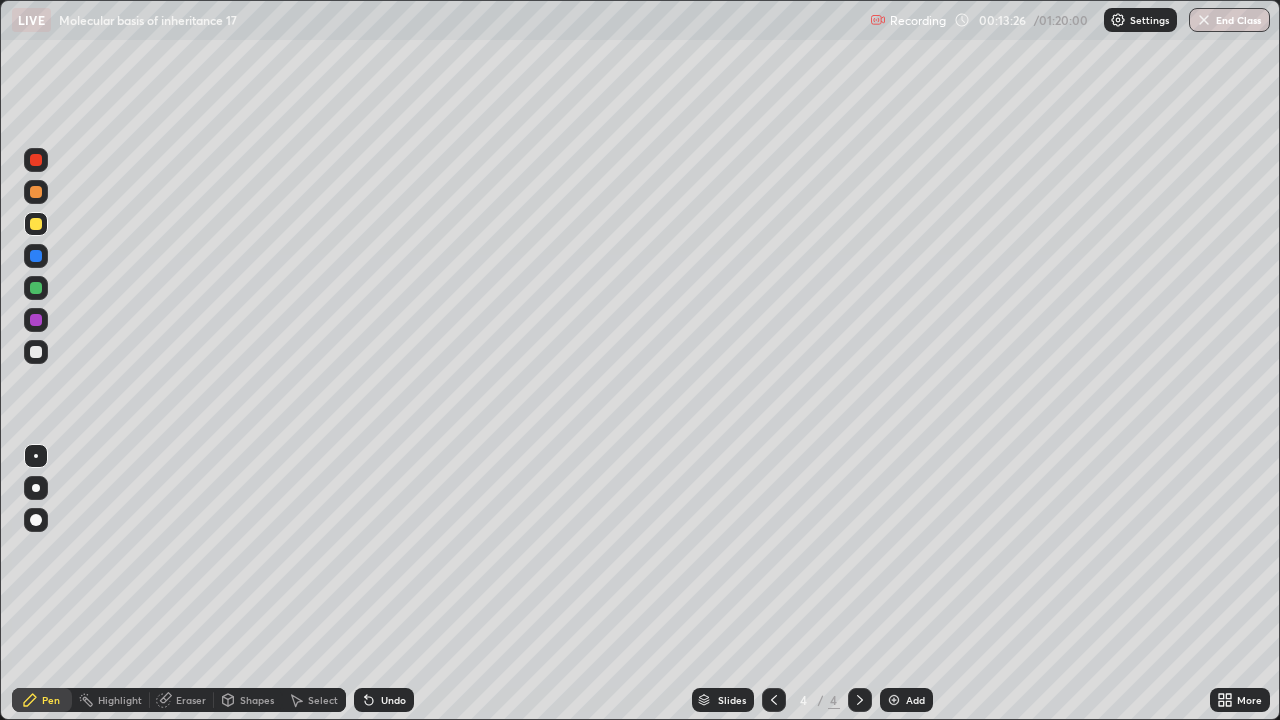 click at bounding box center (36, 288) 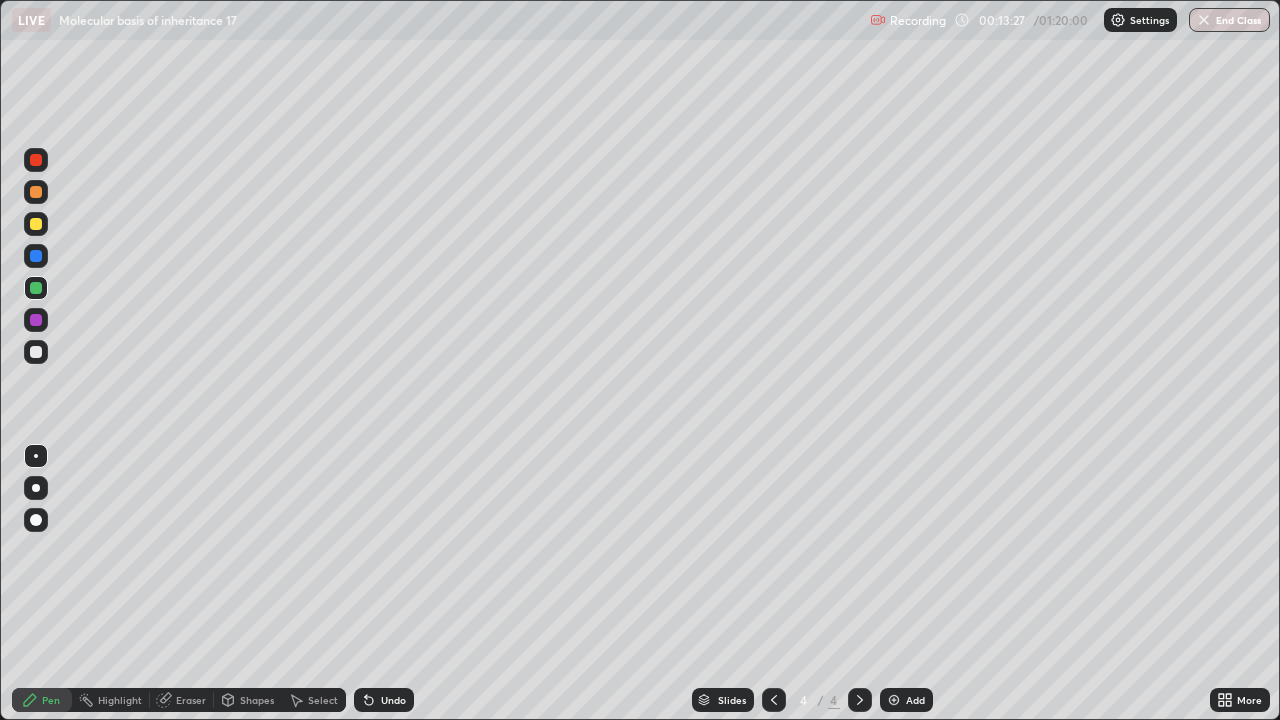 click on "Shapes" at bounding box center (257, 700) 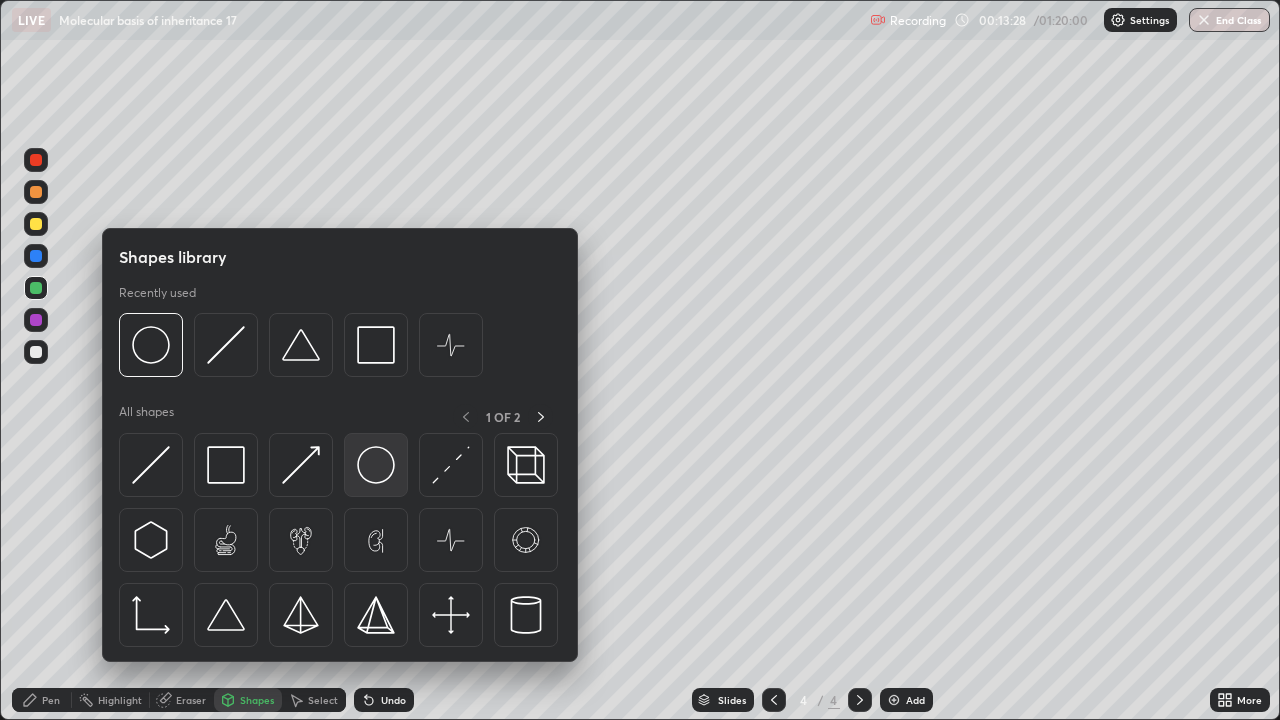 click at bounding box center [376, 465] 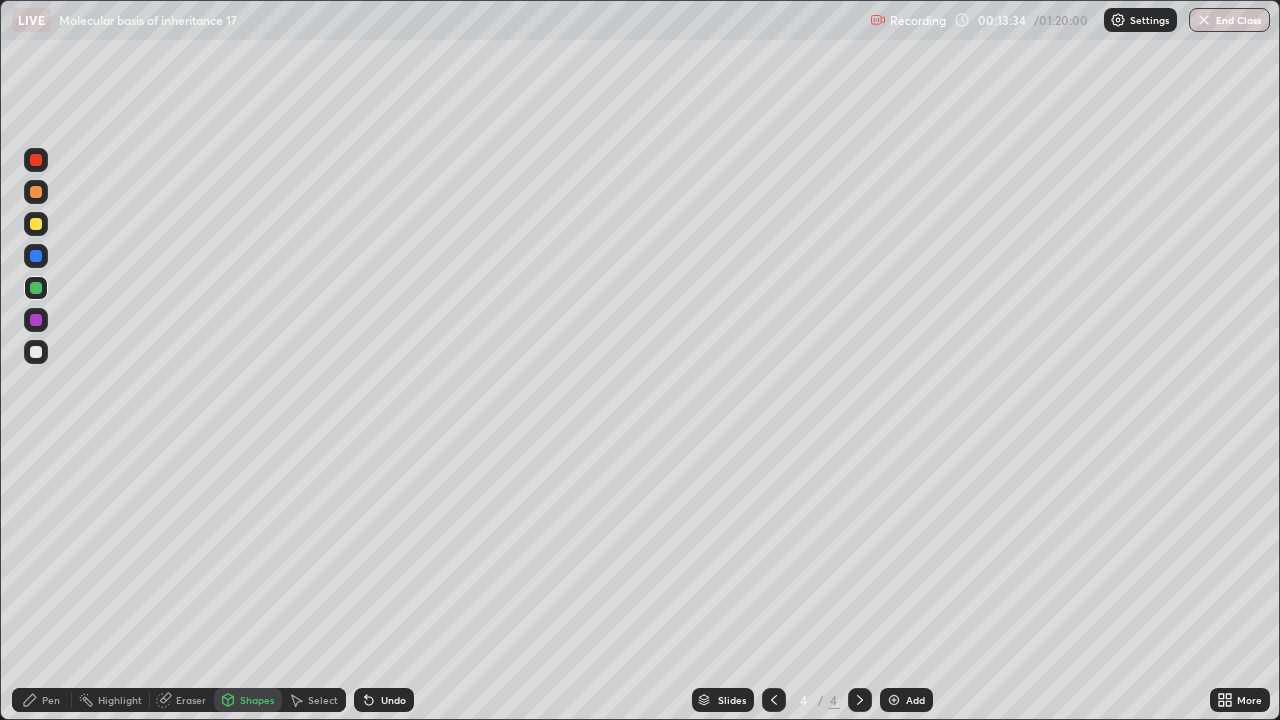 click on "Pen" at bounding box center (42, 700) 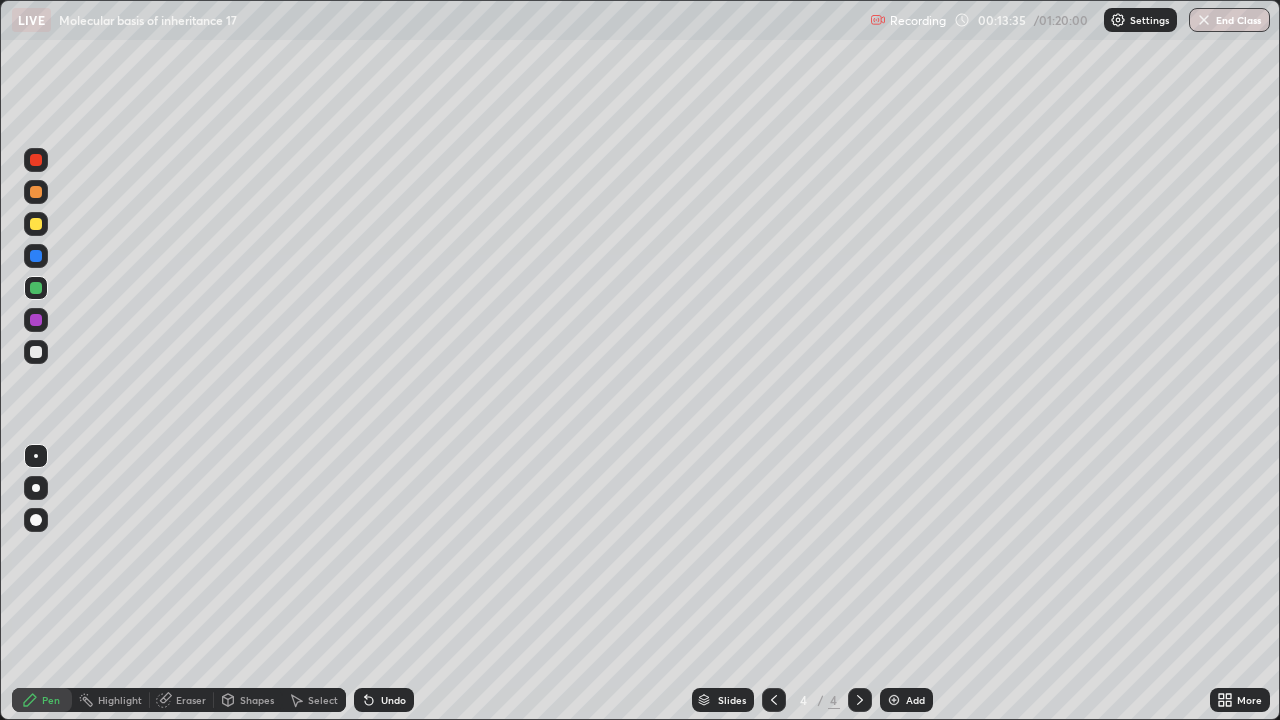 click on "Eraser" at bounding box center (191, 700) 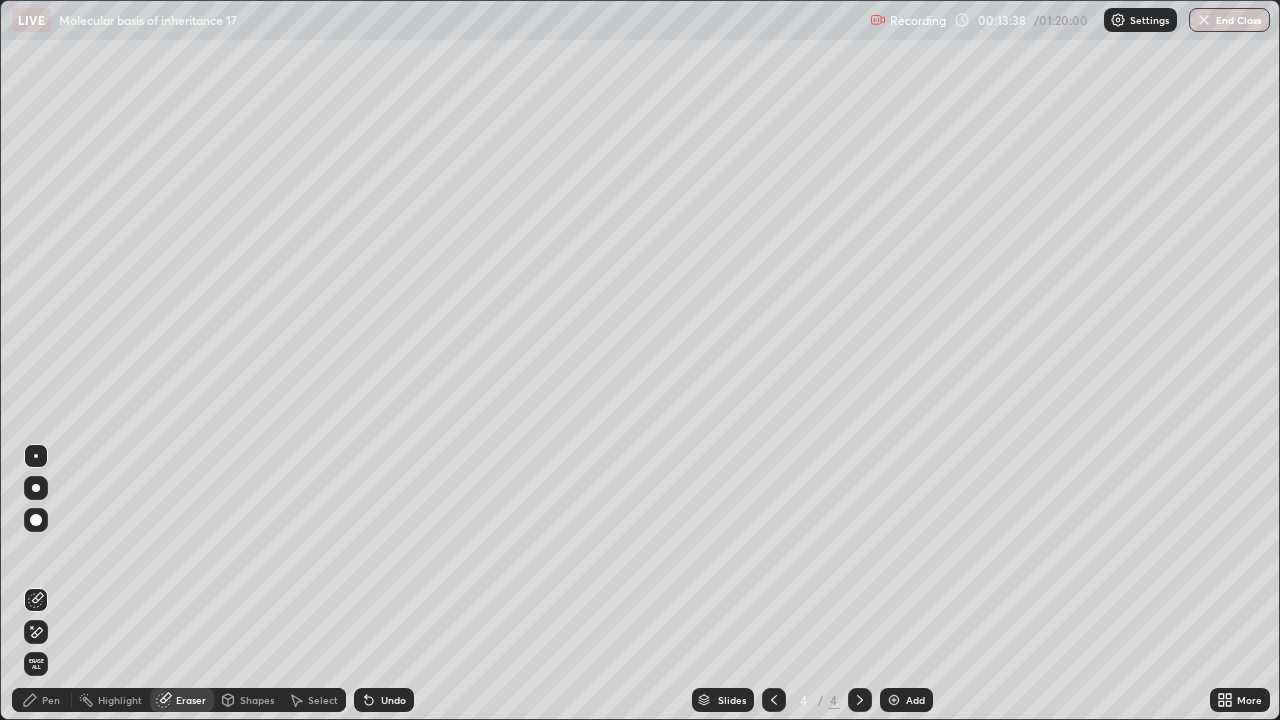 click 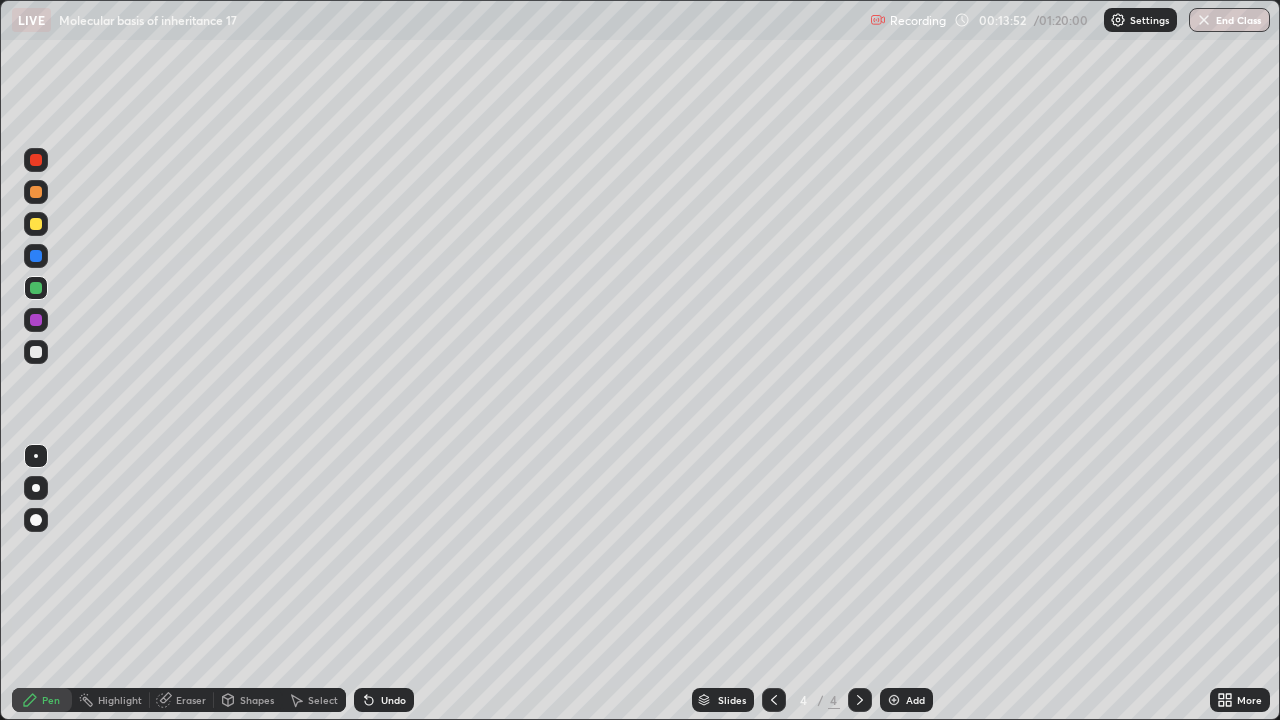 click at bounding box center [36, 320] 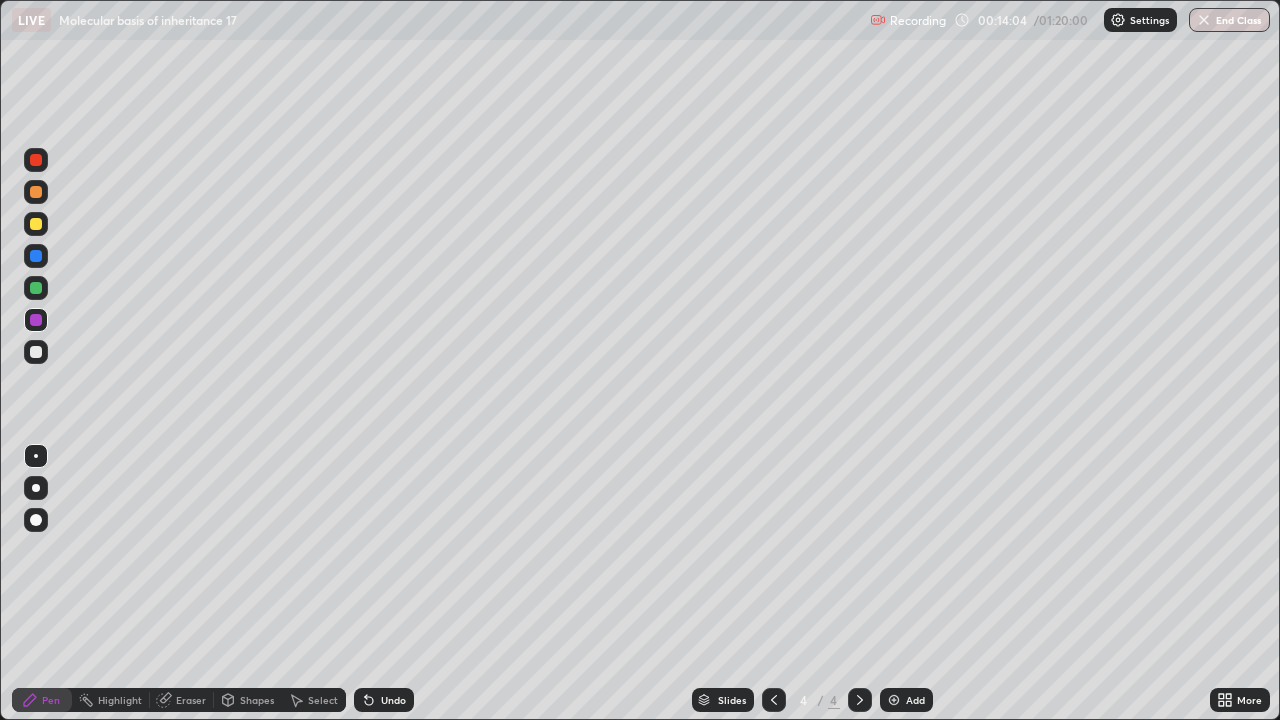 click at bounding box center (36, 352) 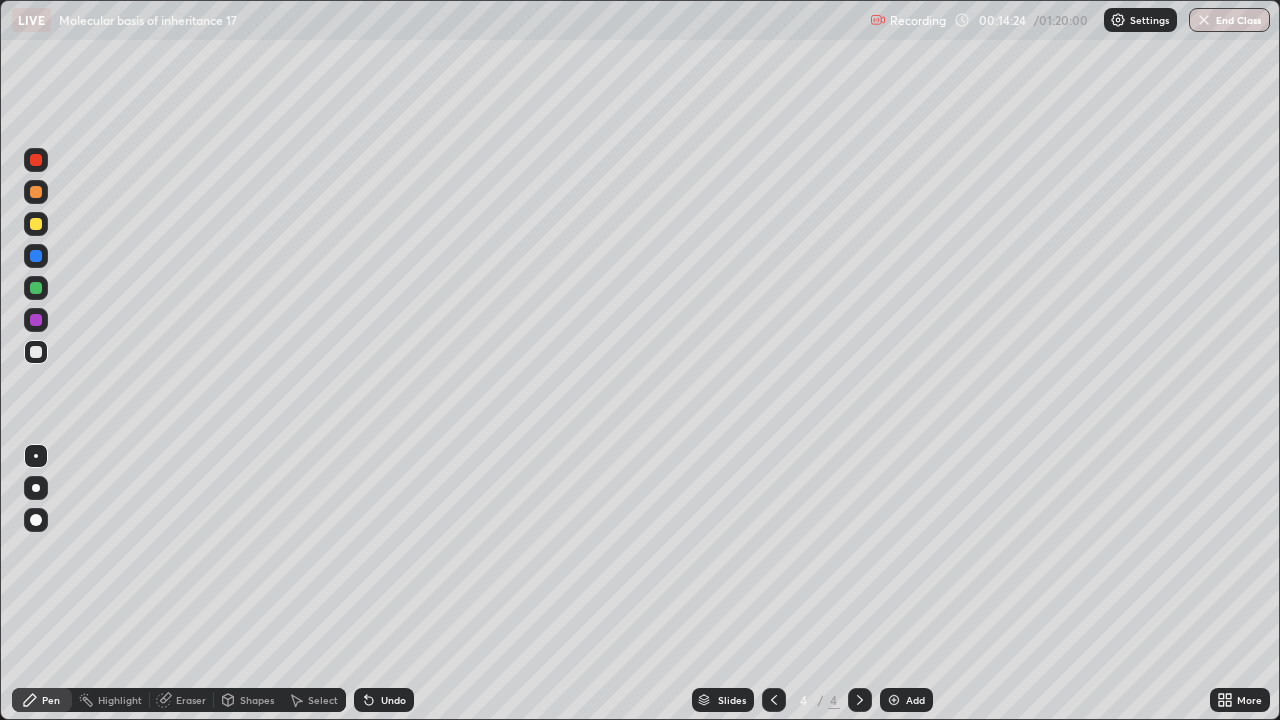 click at bounding box center [36, 256] 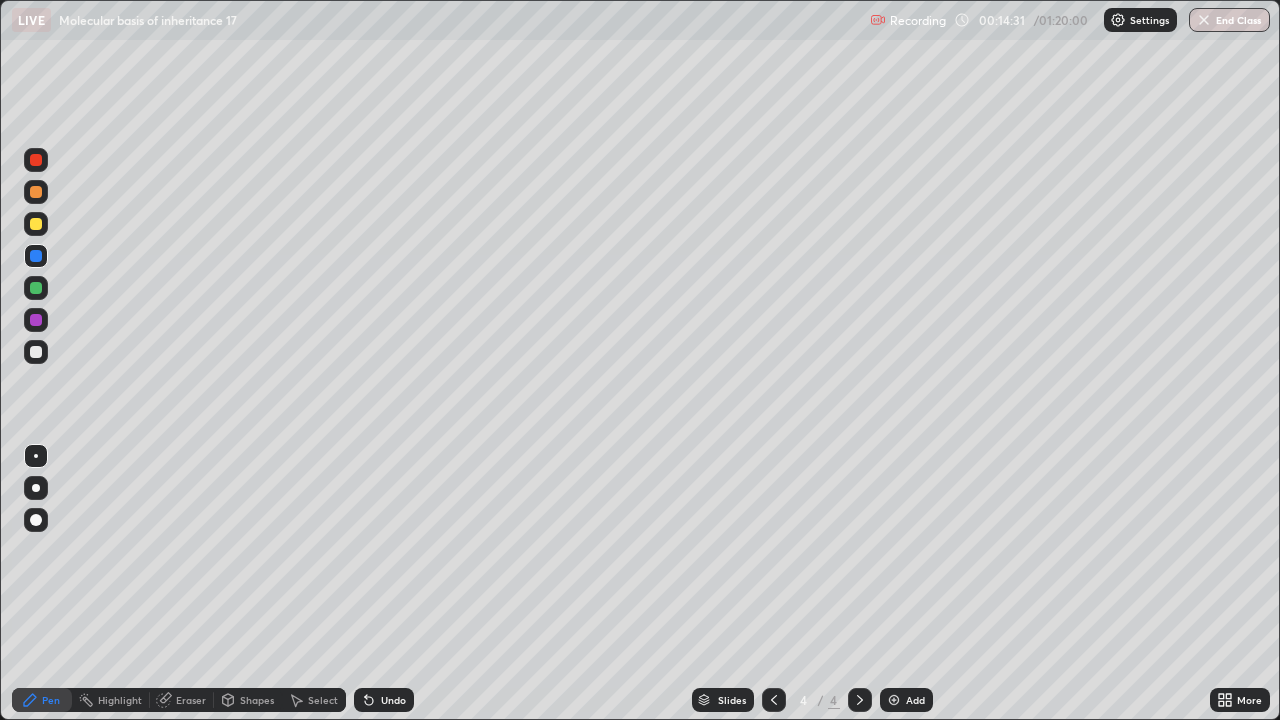 click at bounding box center (36, 224) 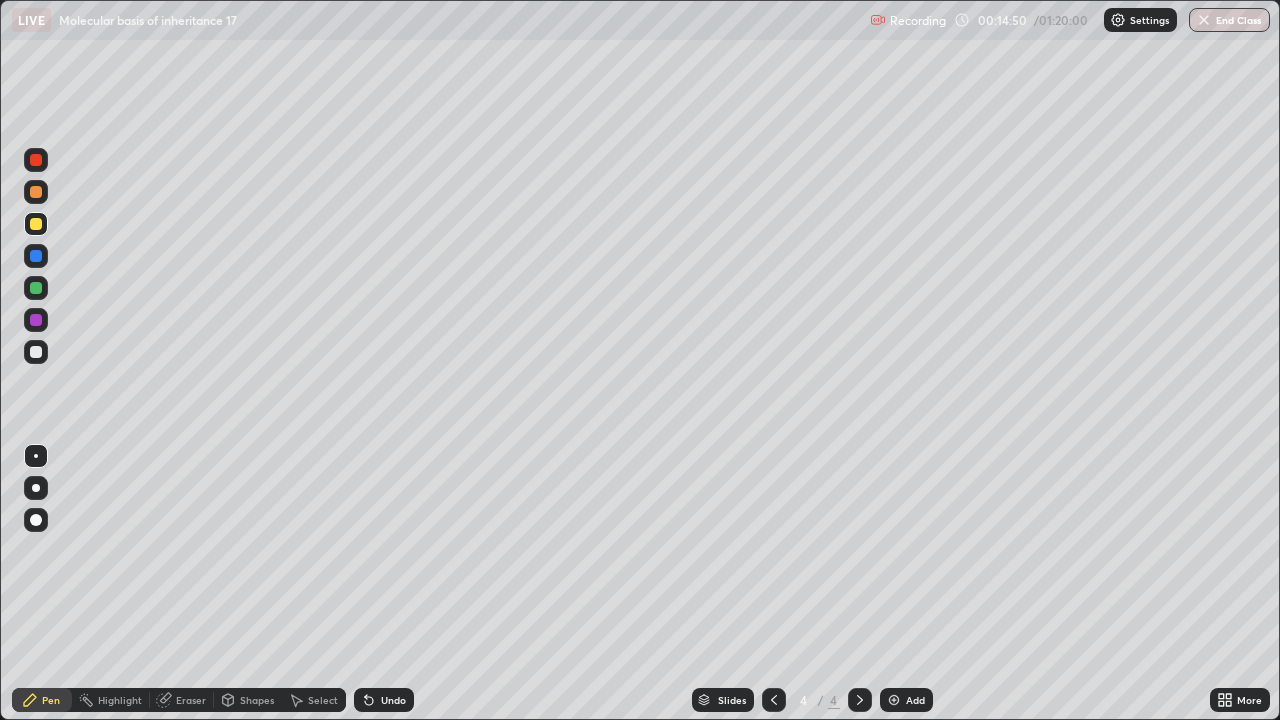 click at bounding box center (36, 320) 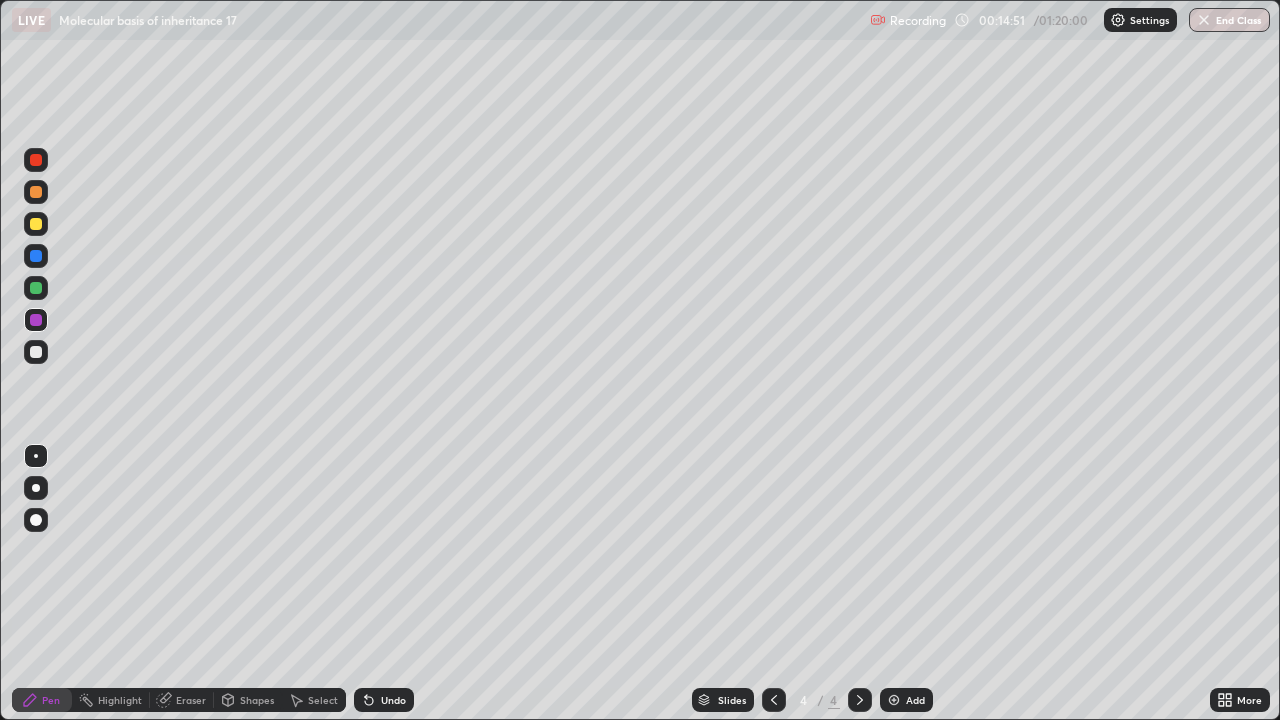 click at bounding box center [36, 352] 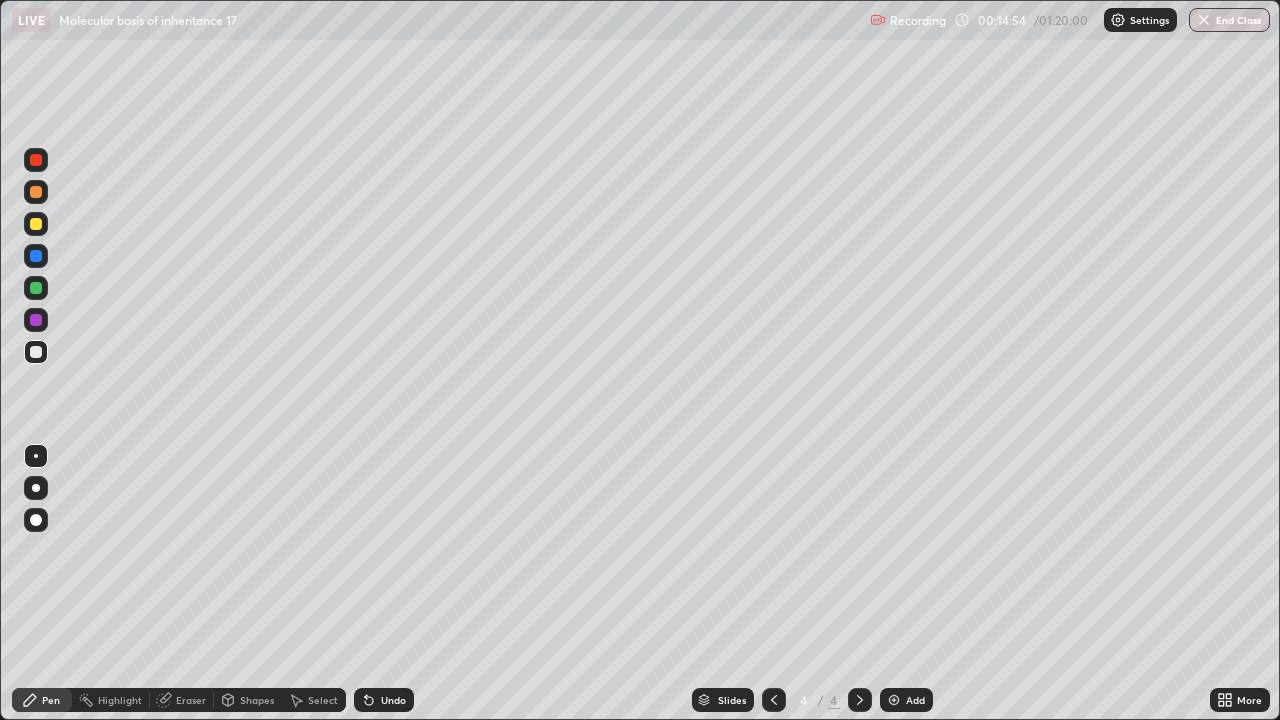 click on "Undo" at bounding box center (393, 700) 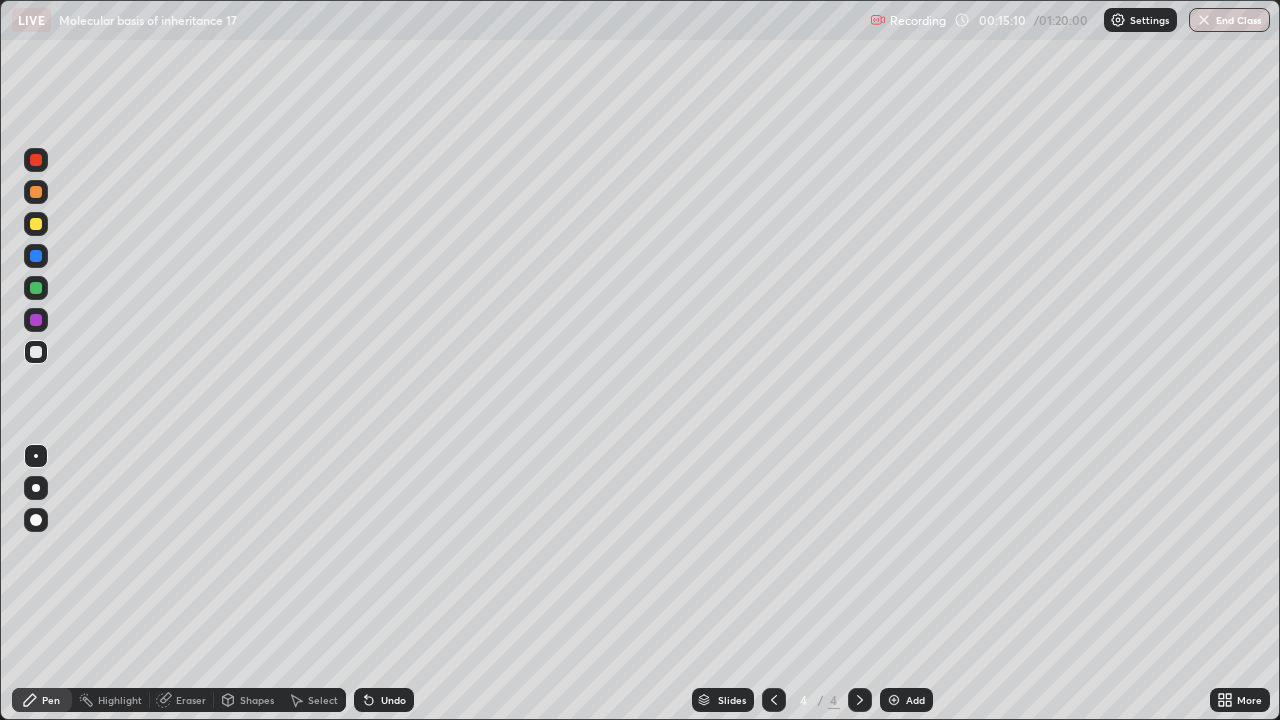 click at bounding box center (36, 256) 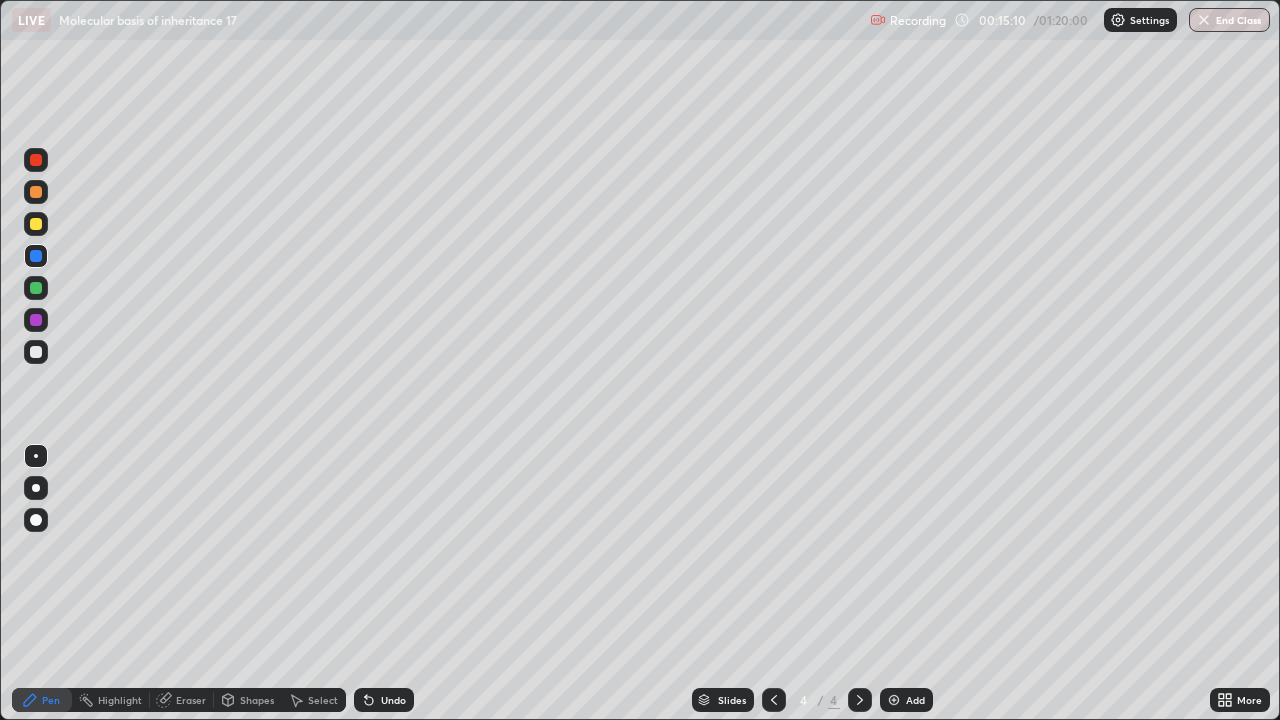 click at bounding box center [36, 224] 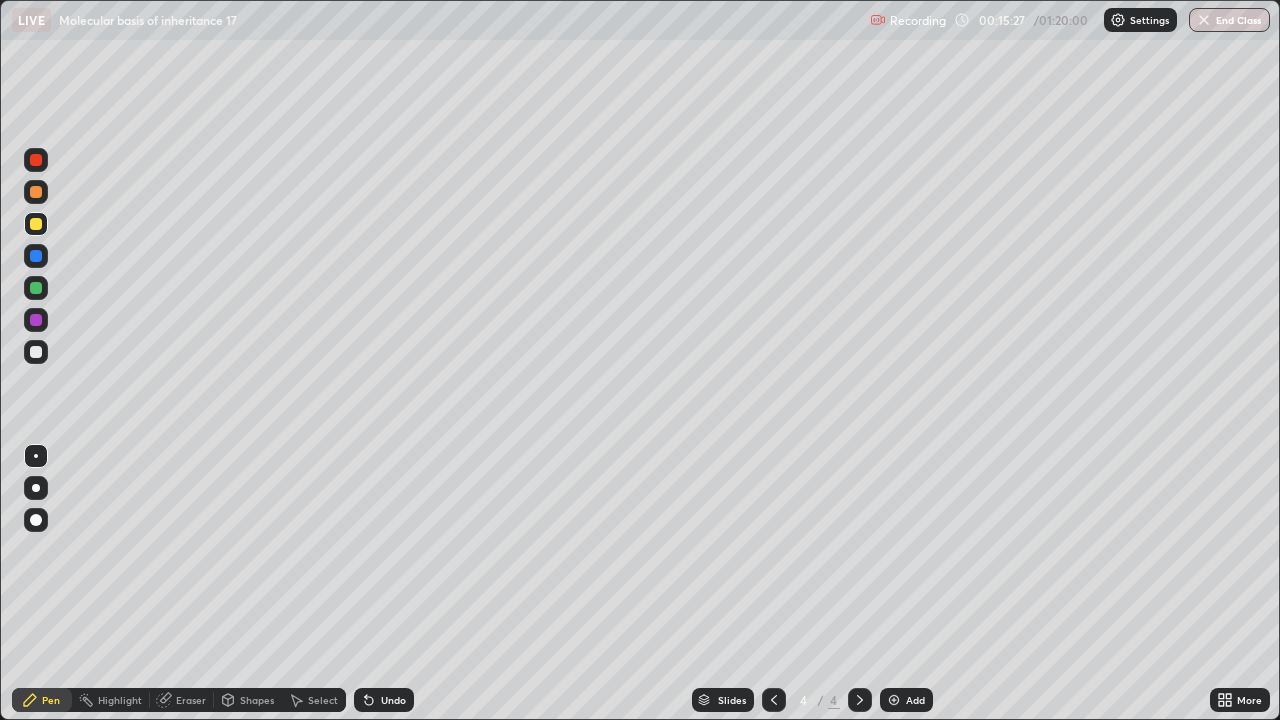 click at bounding box center (36, 352) 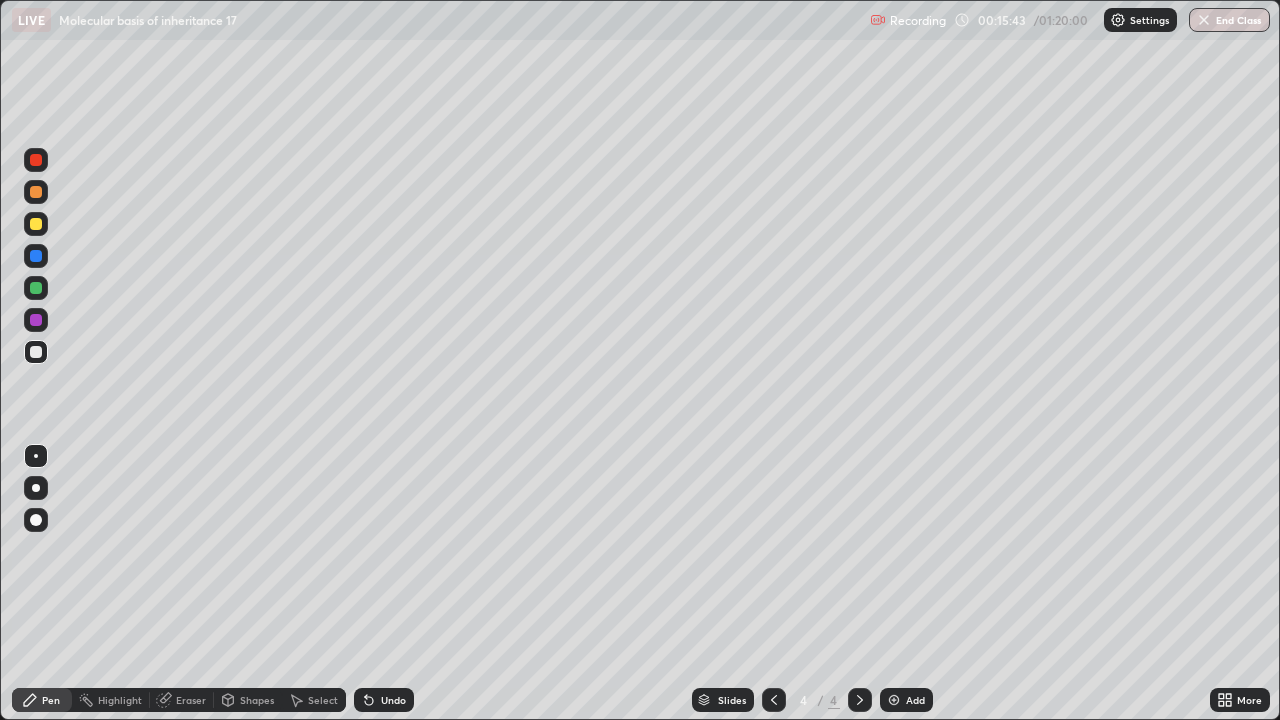 click at bounding box center [36, 224] 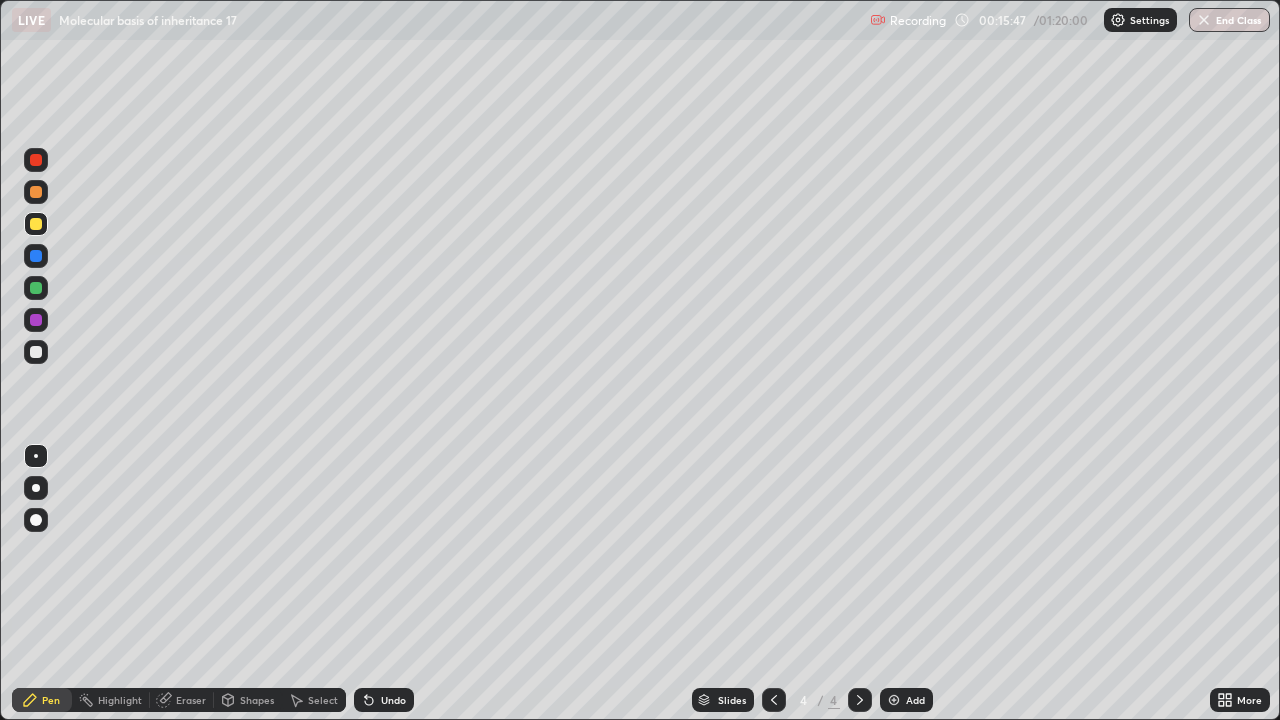 click on "Undo" at bounding box center (393, 700) 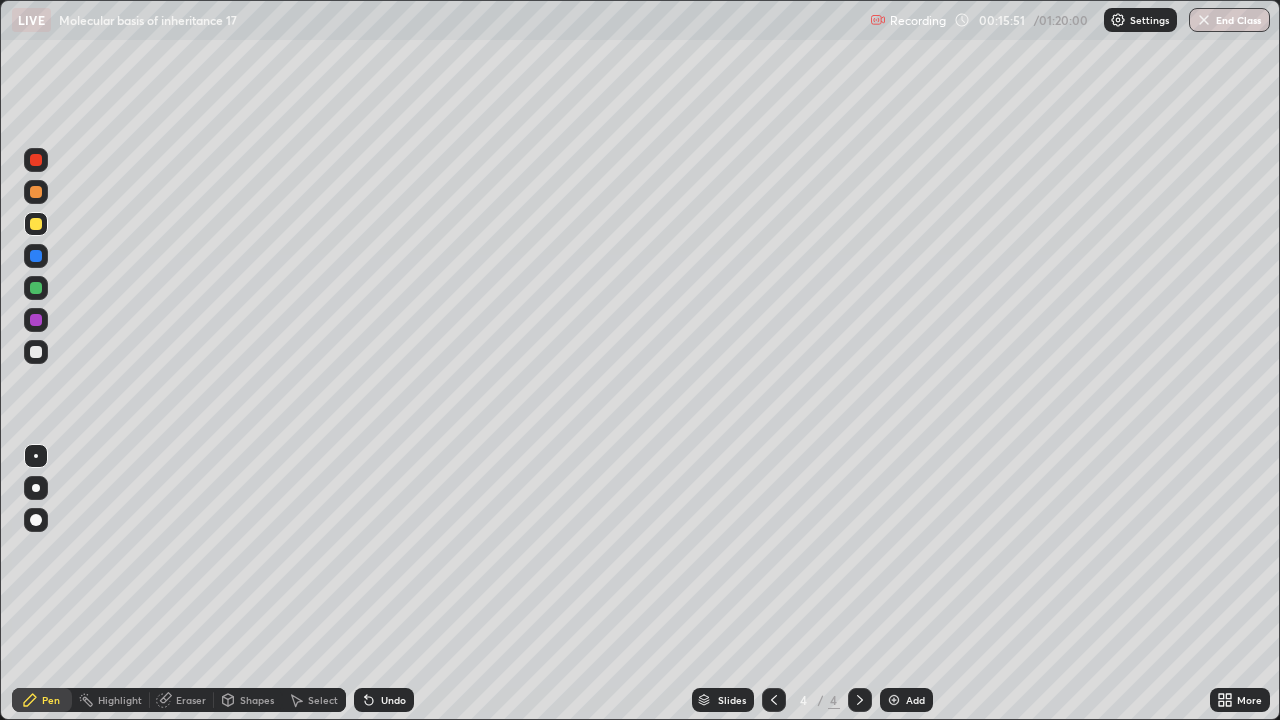 click at bounding box center (36, 256) 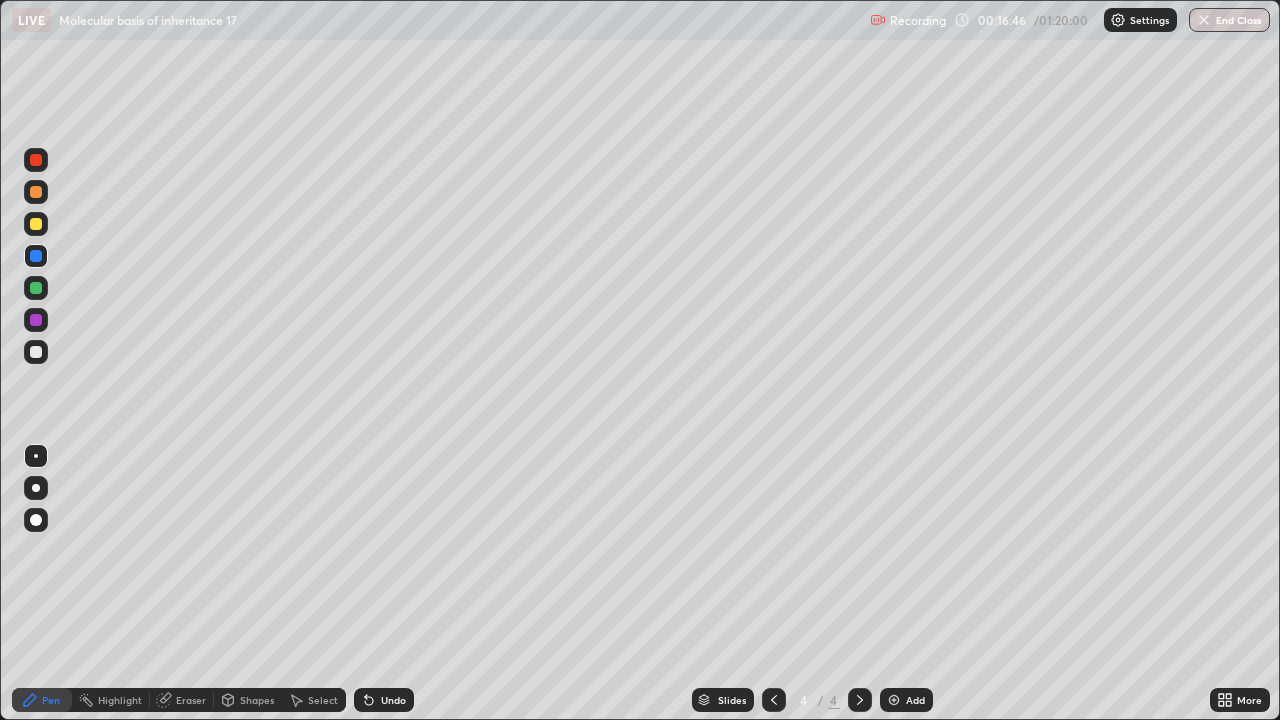 click at bounding box center (36, 320) 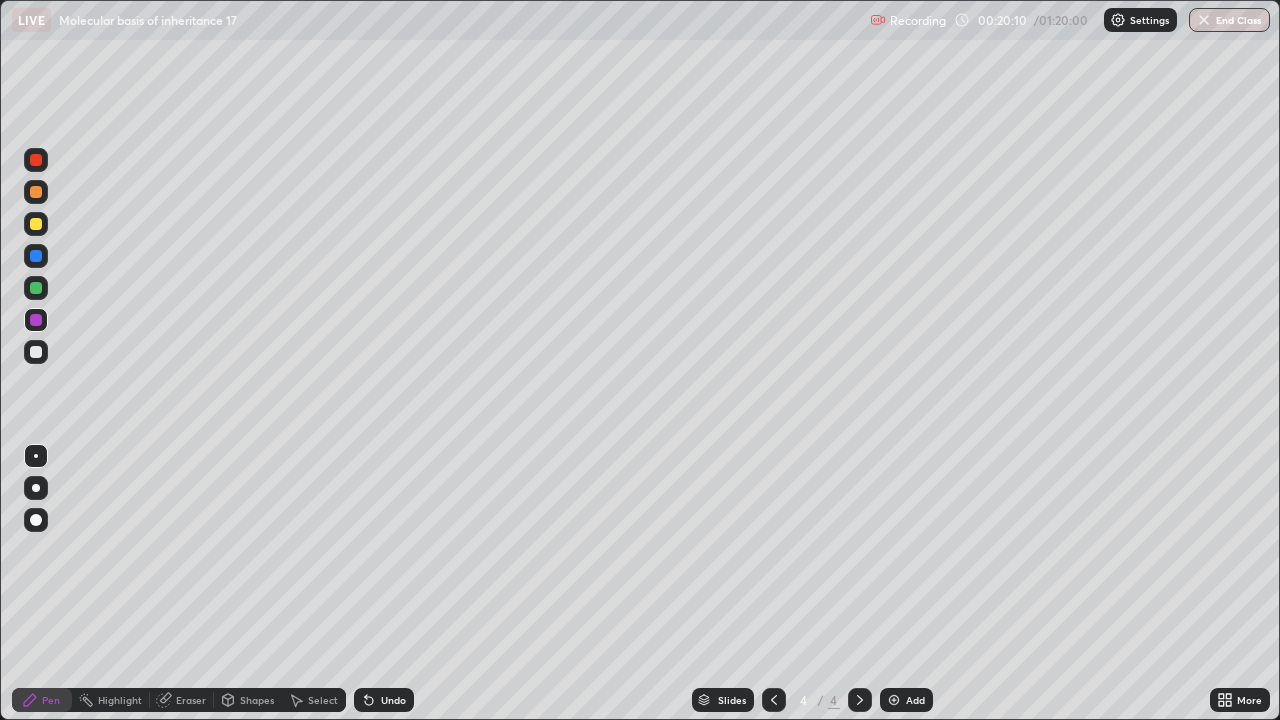 click on "Add" at bounding box center (915, 700) 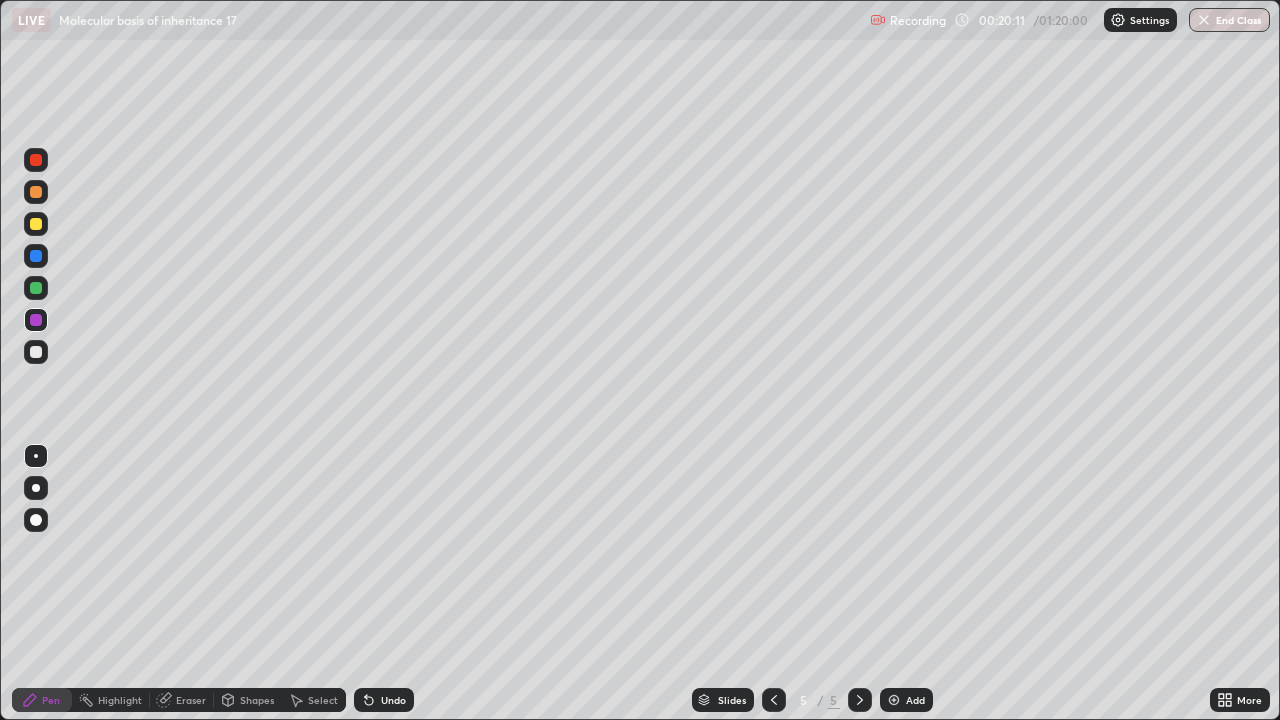 click at bounding box center [36, 224] 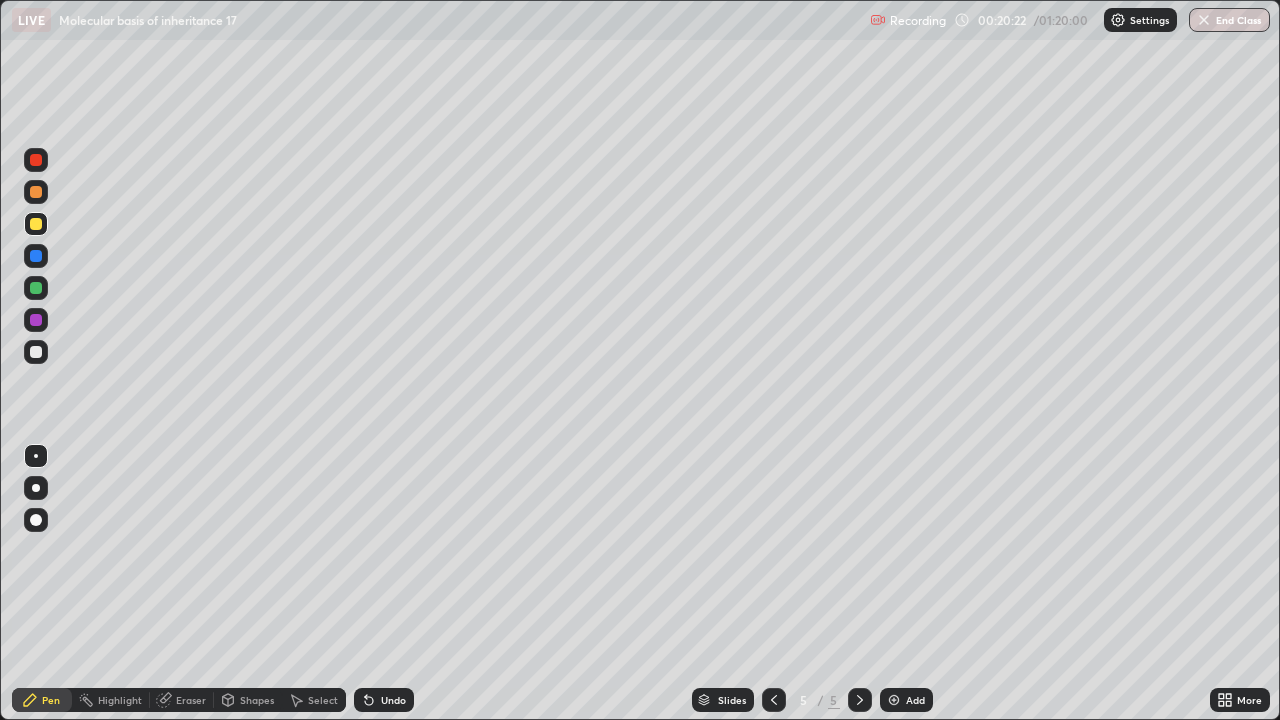 click at bounding box center [36, 256] 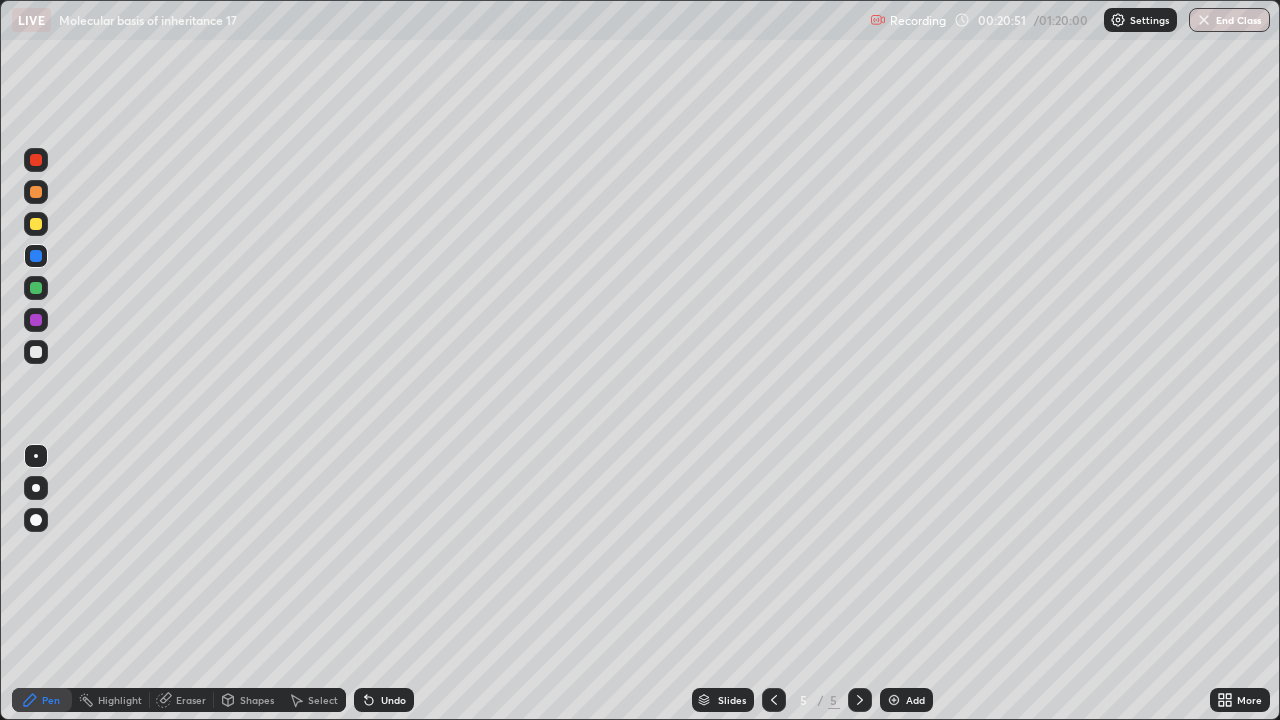 click at bounding box center [36, 320] 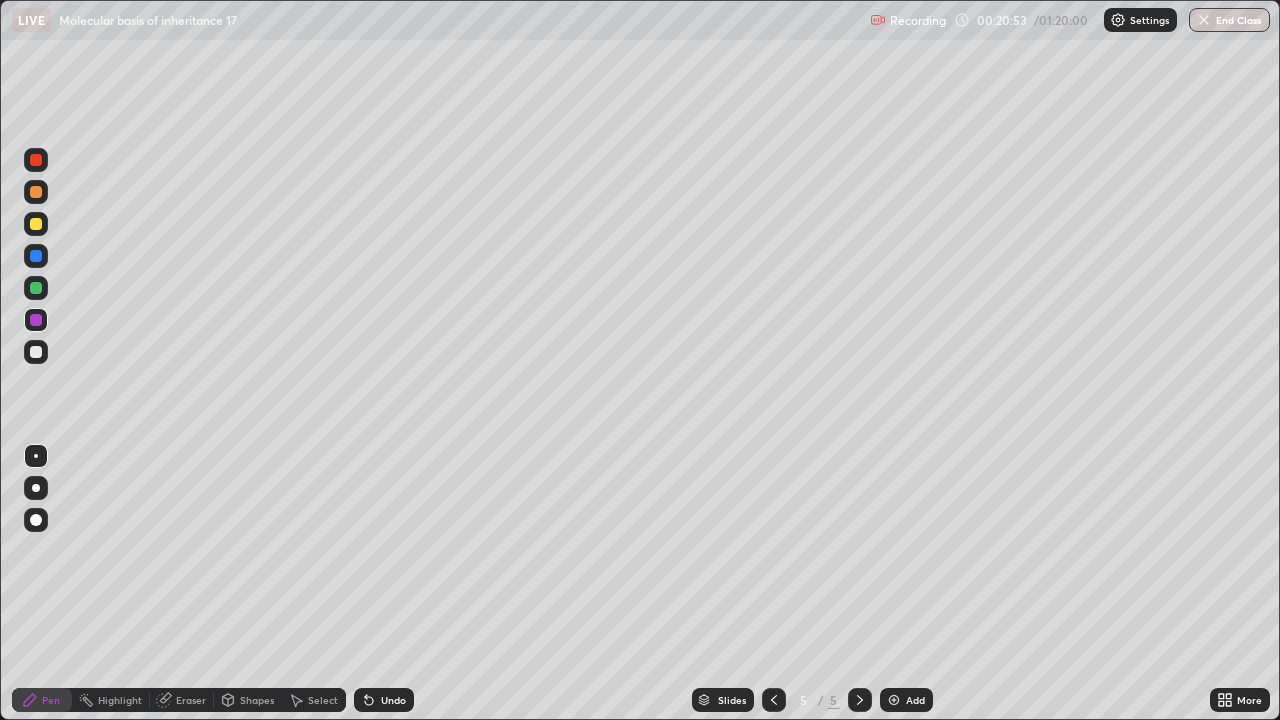 click at bounding box center [36, 352] 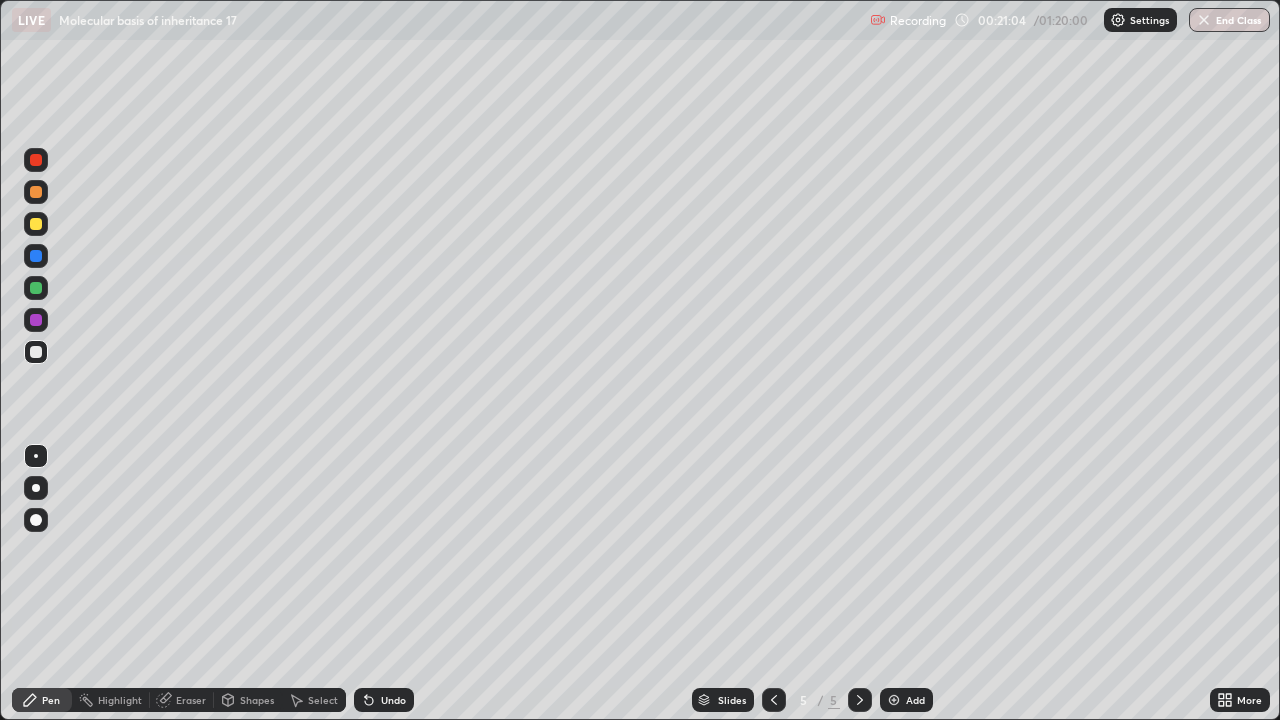 click at bounding box center (36, 288) 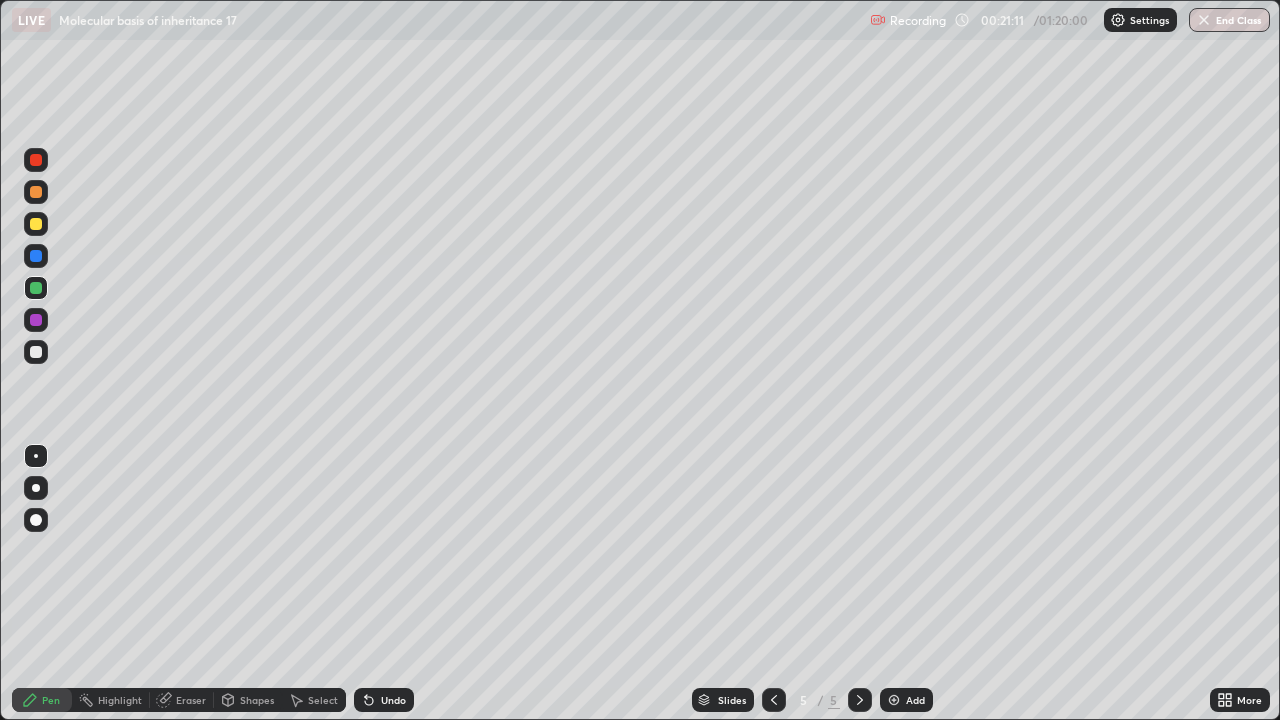 click at bounding box center [36, 320] 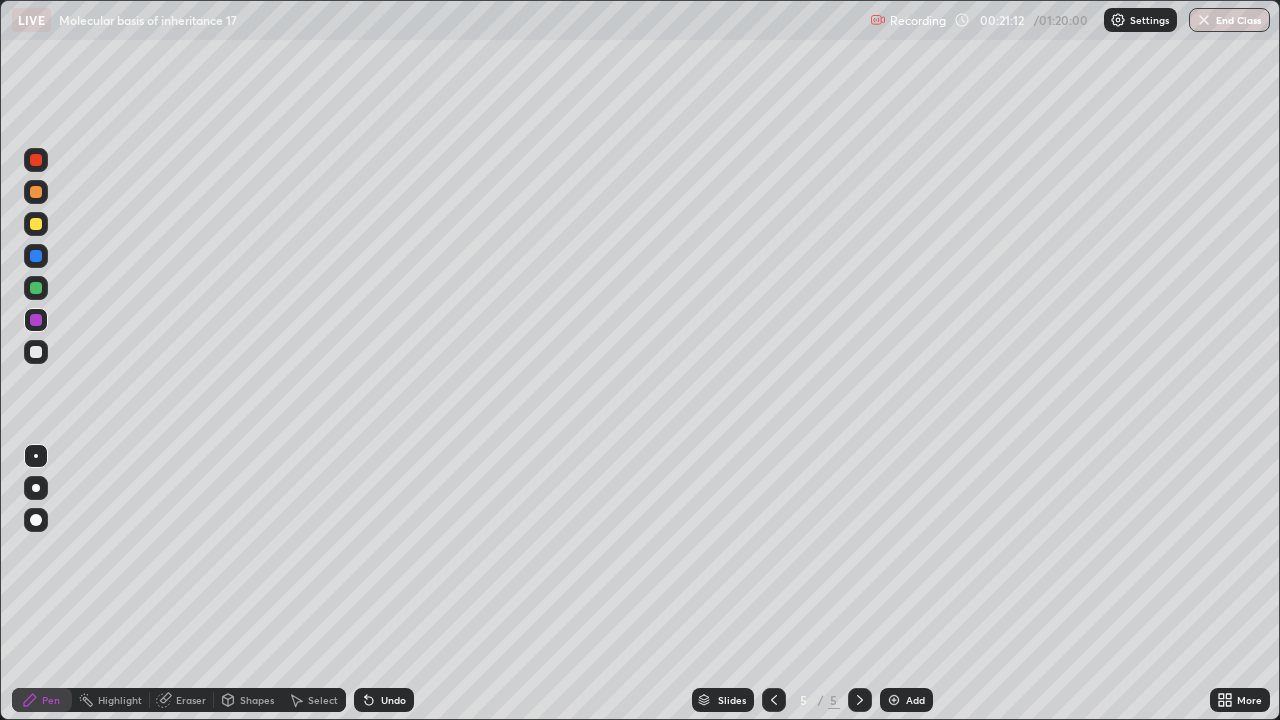 click at bounding box center (36, 488) 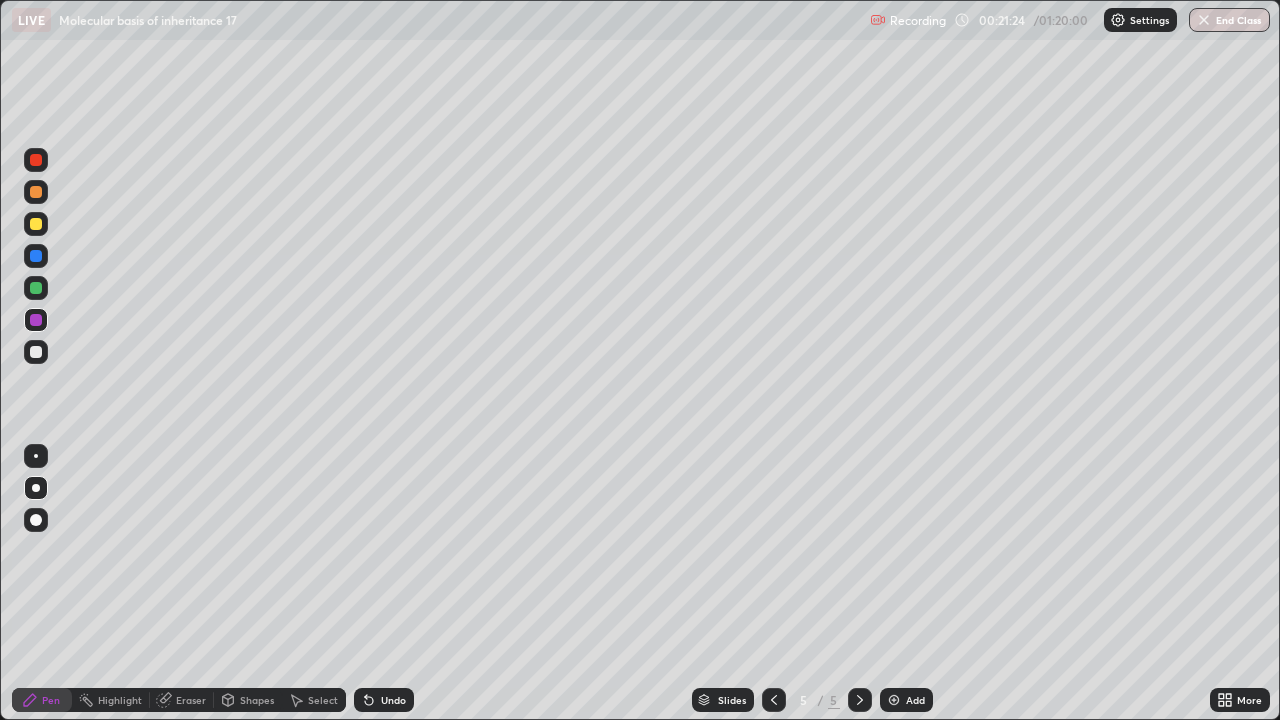 click at bounding box center (36, 456) 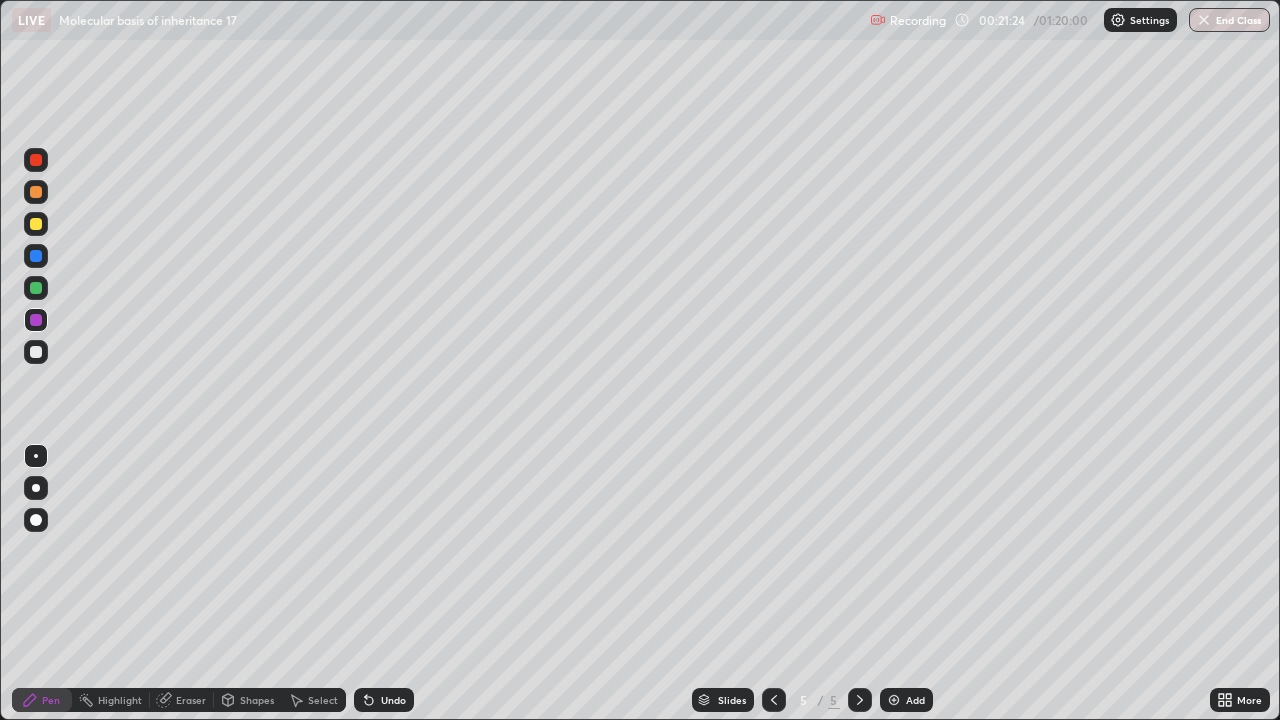 click at bounding box center (36, 288) 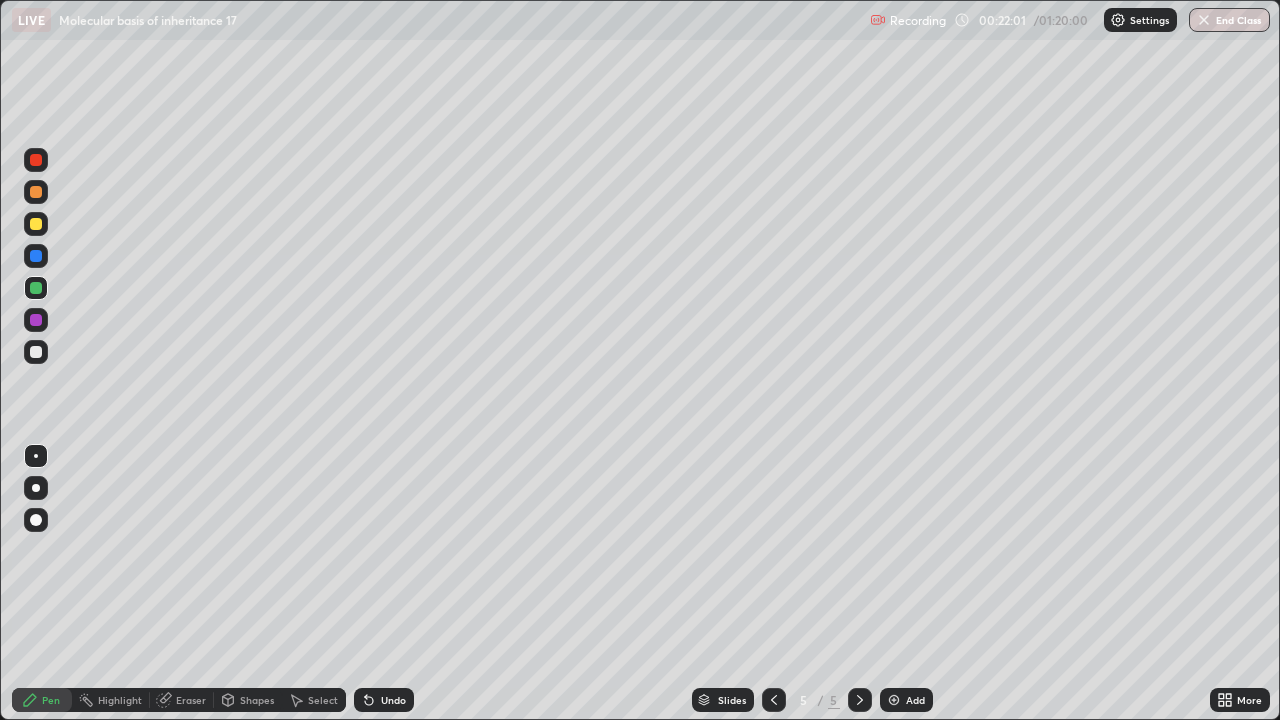click on "Undo" at bounding box center (393, 700) 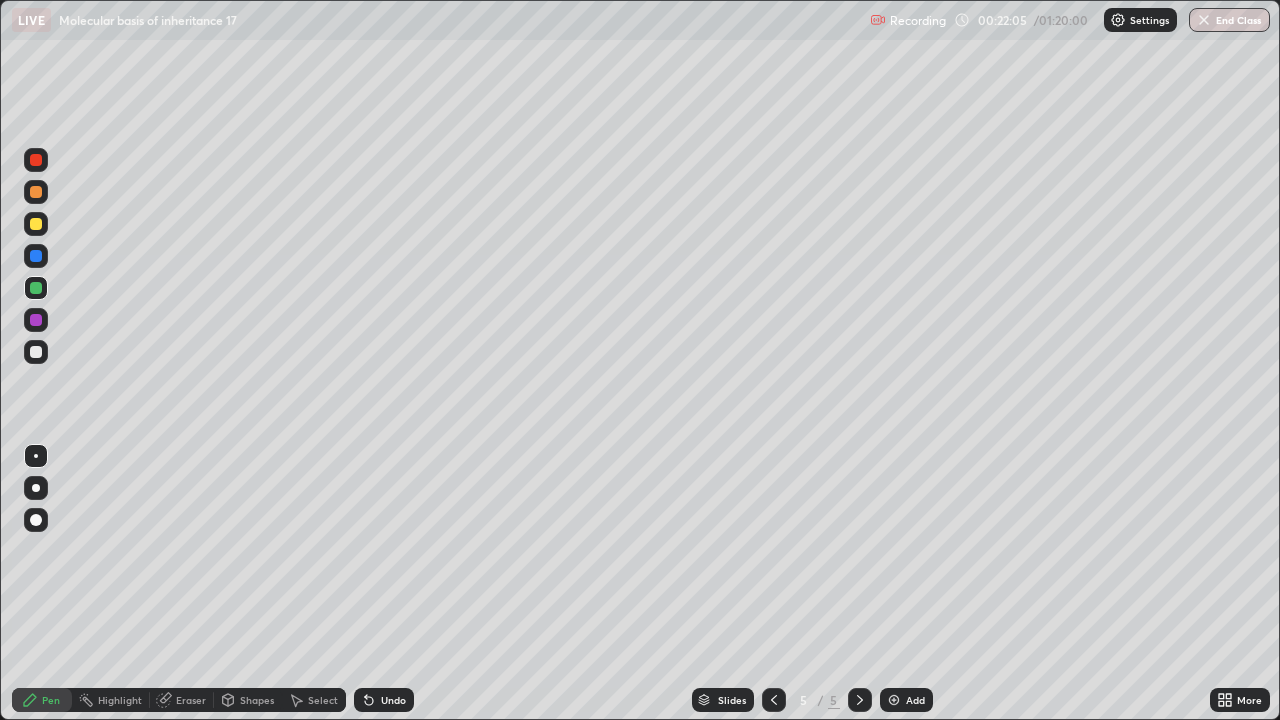 click at bounding box center [36, 560] 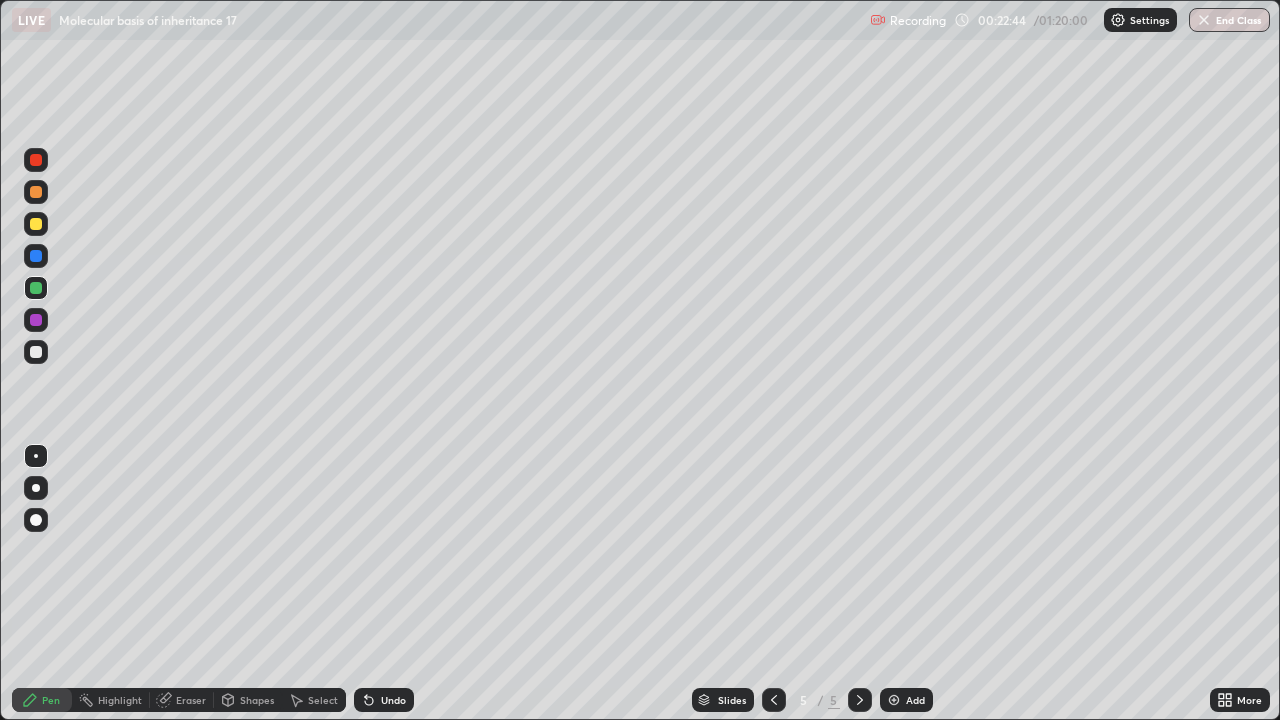 click at bounding box center [36, 224] 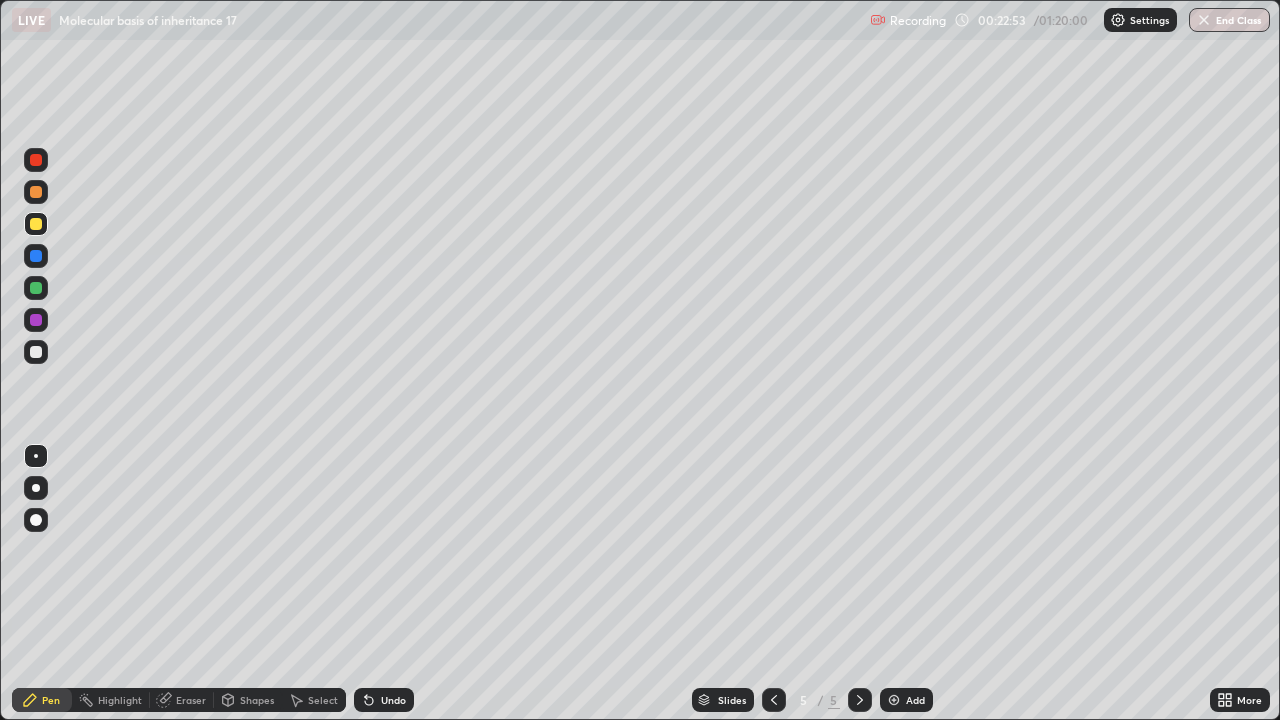 click 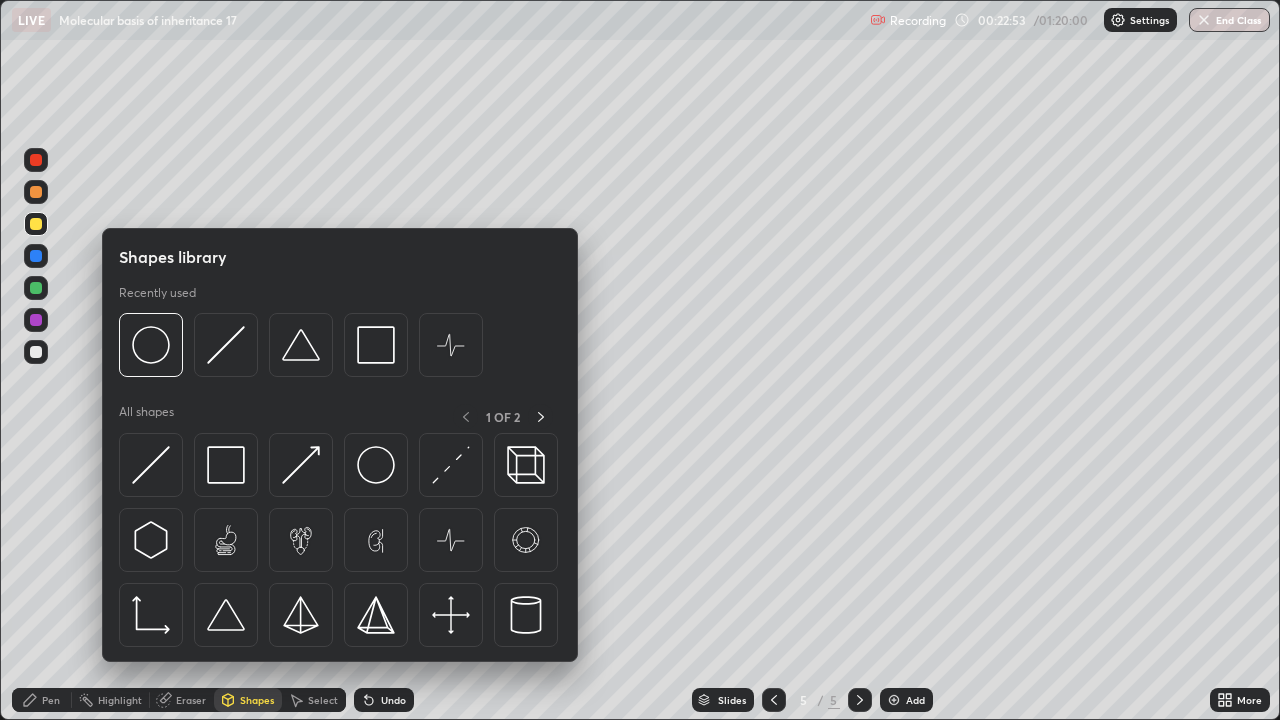 click on "Eraser" at bounding box center [191, 700] 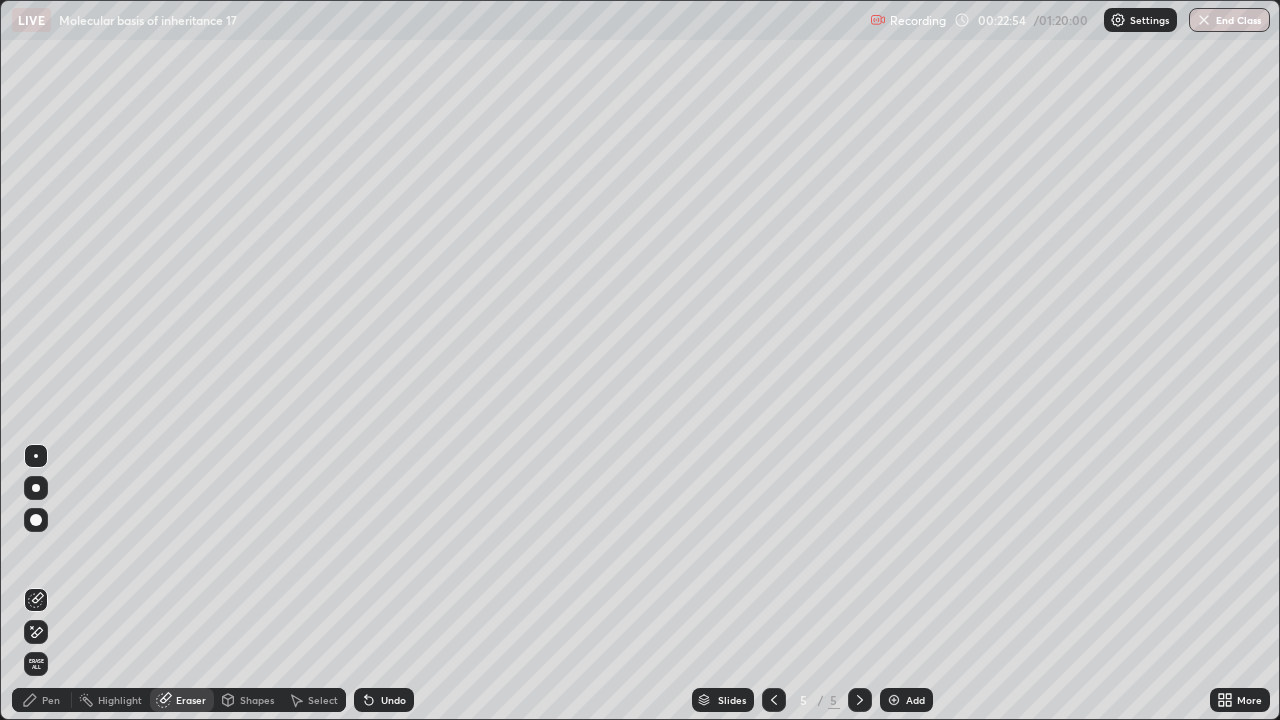 click on "Pen" at bounding box center [42, 700] 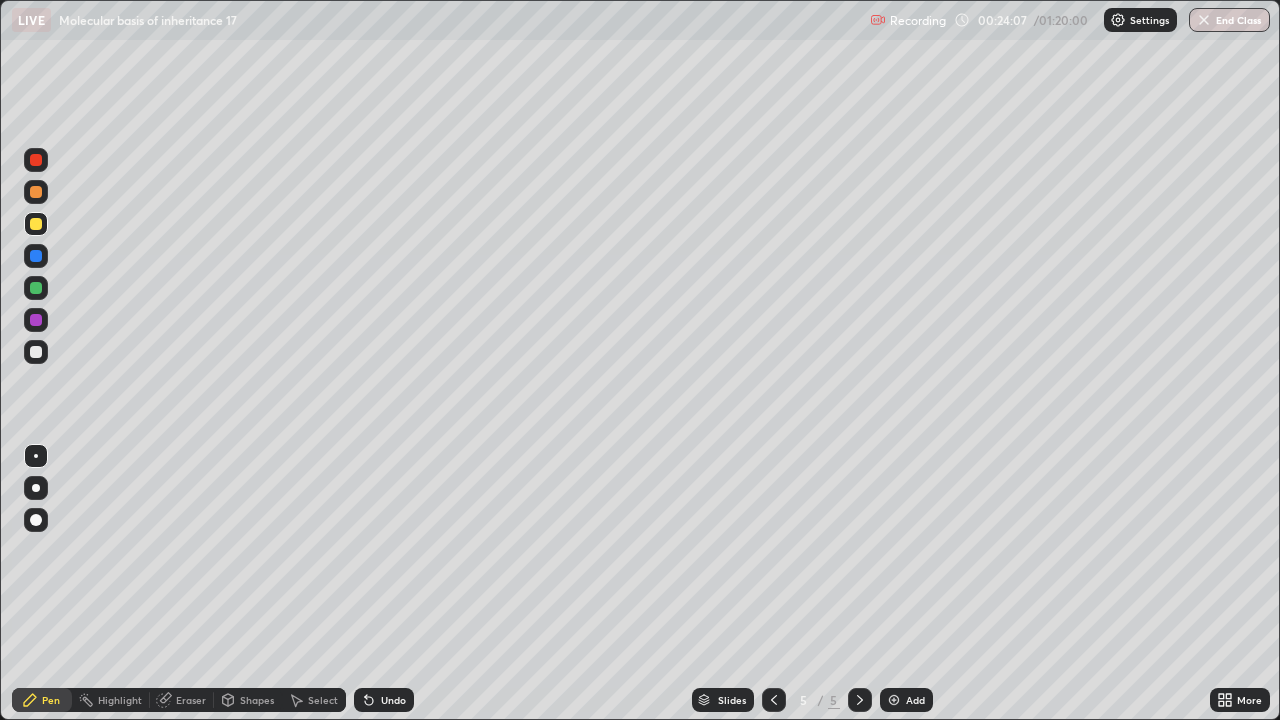 click on "Eraser" at bounding box center [191, 700] 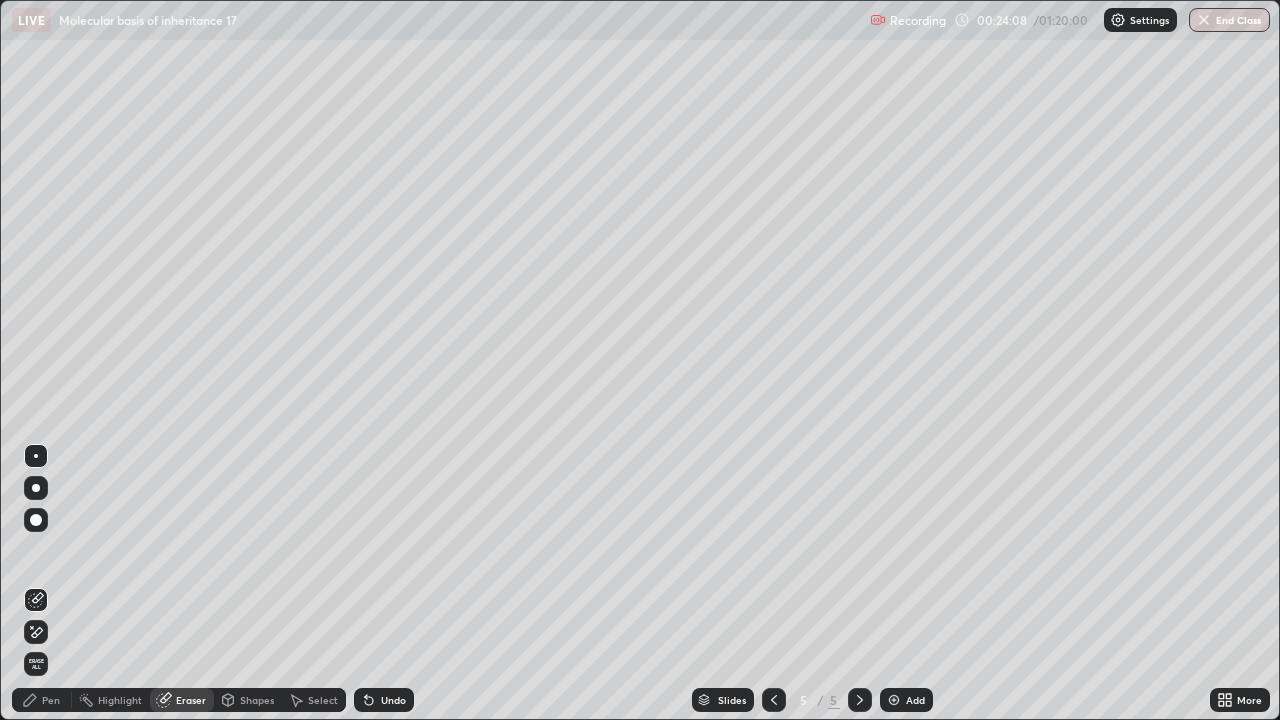 click on "Pen" at bounding box center (51, 700) 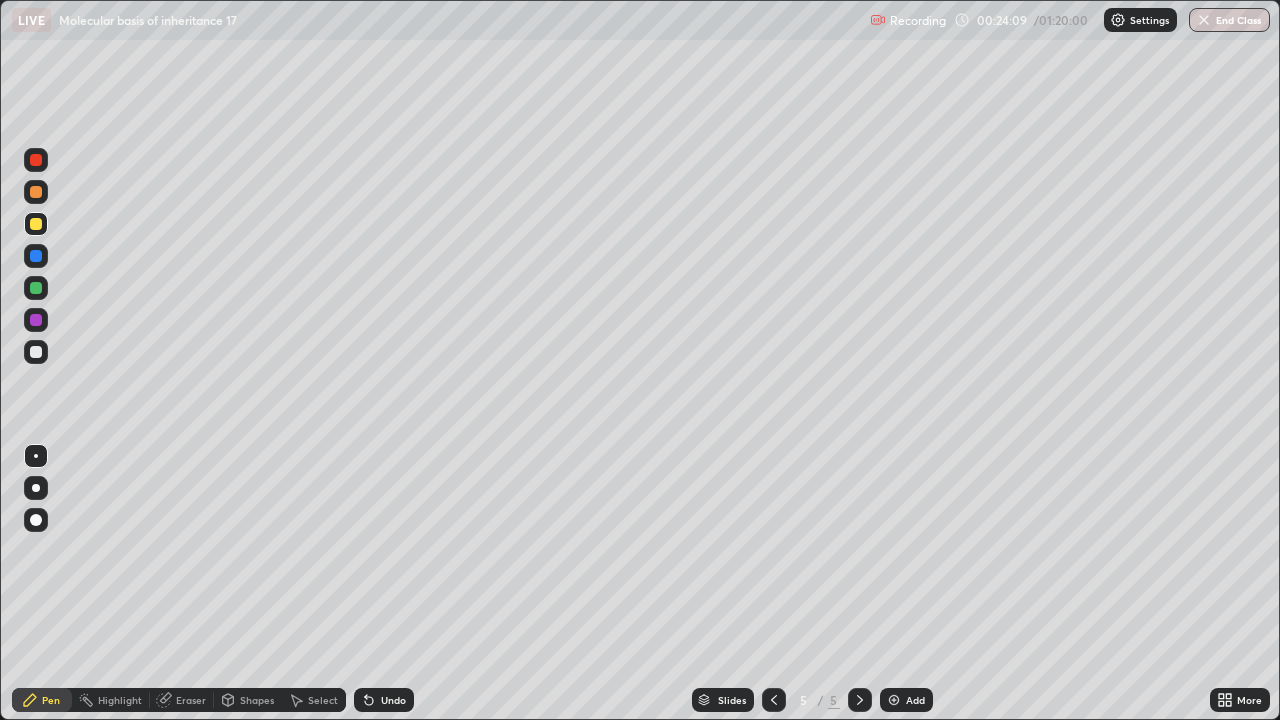 click at bounding box center [36, 288] 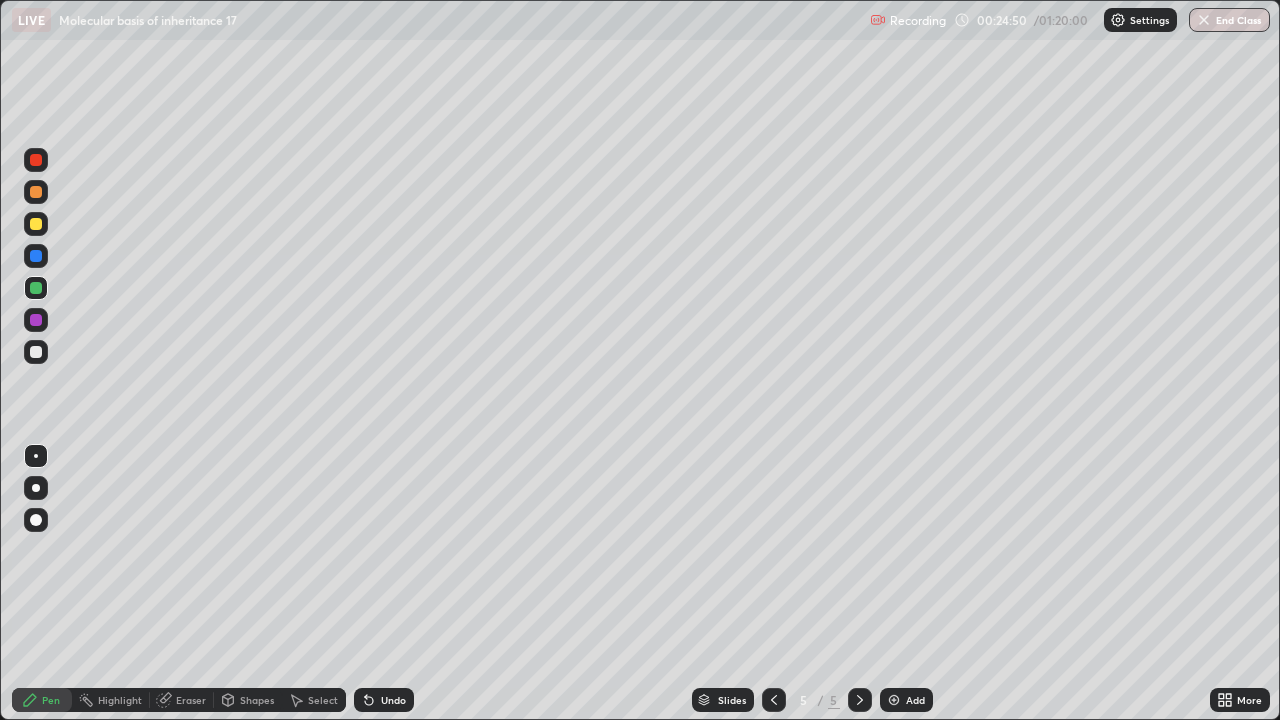 click on "Eraser" at bounding box center (191, 700) 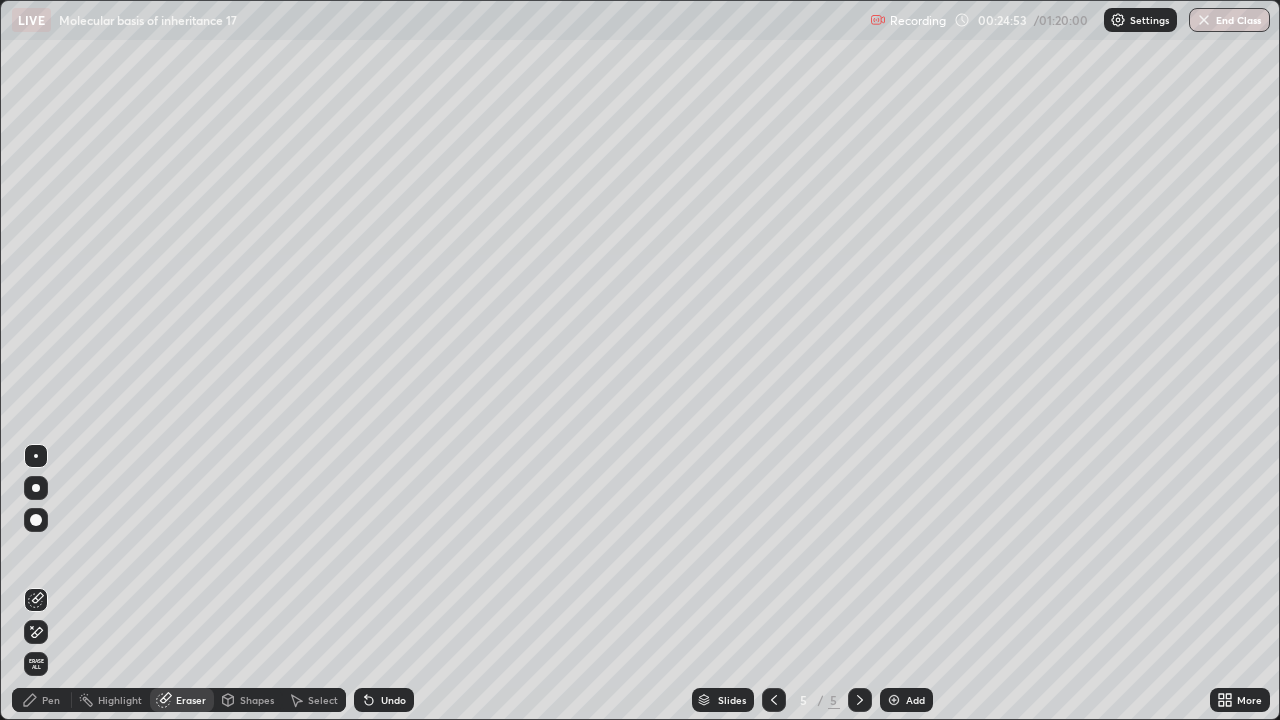 click 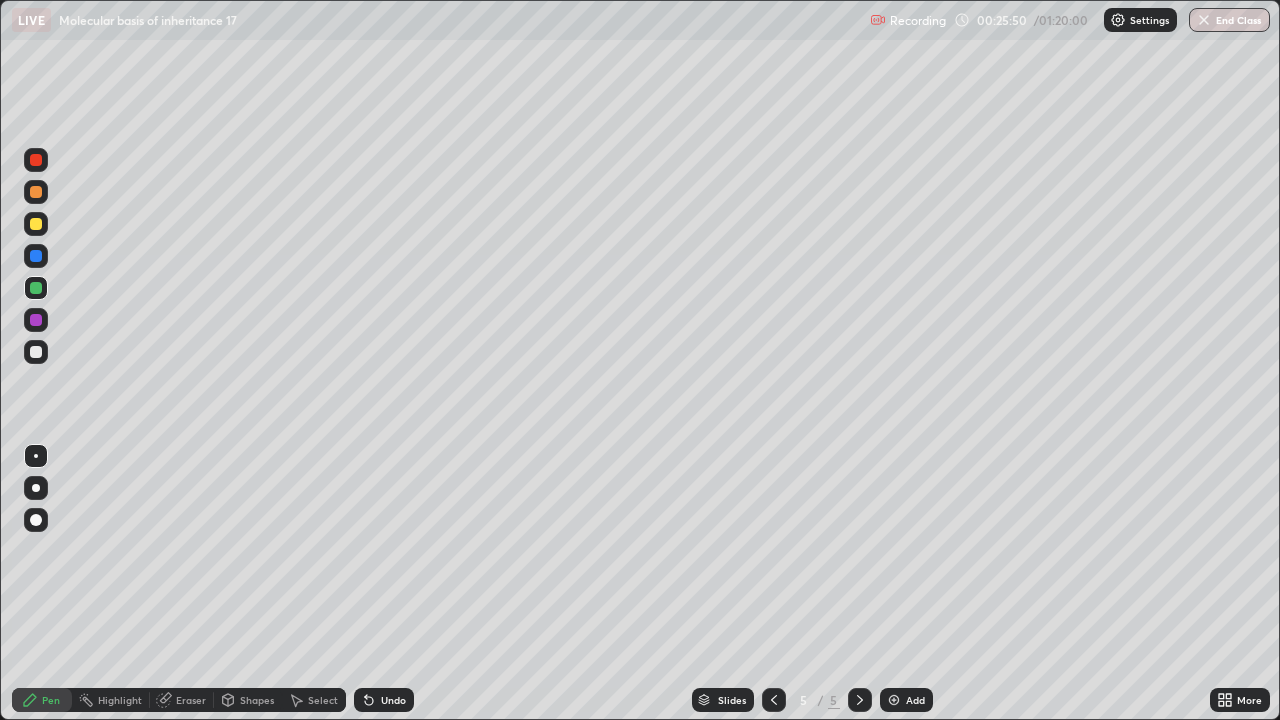 click on "Add" at bounding box center [906, 700] 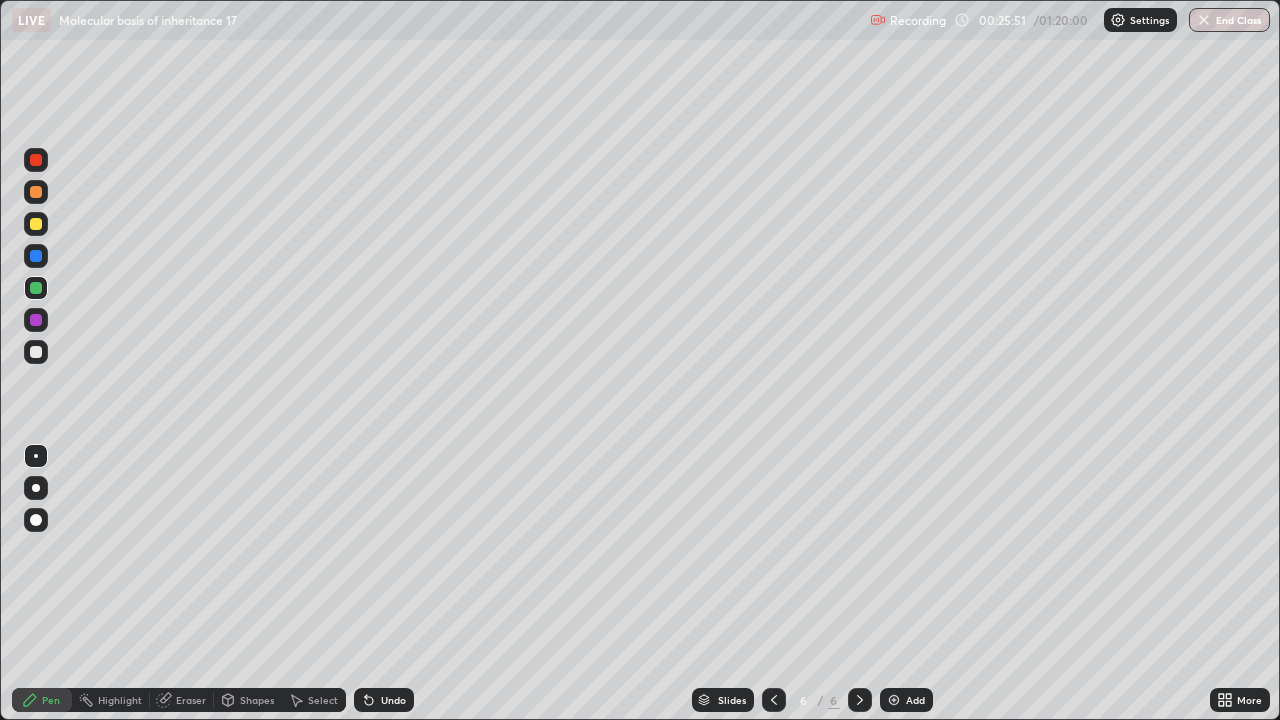 click at bounding box center [36, 192] 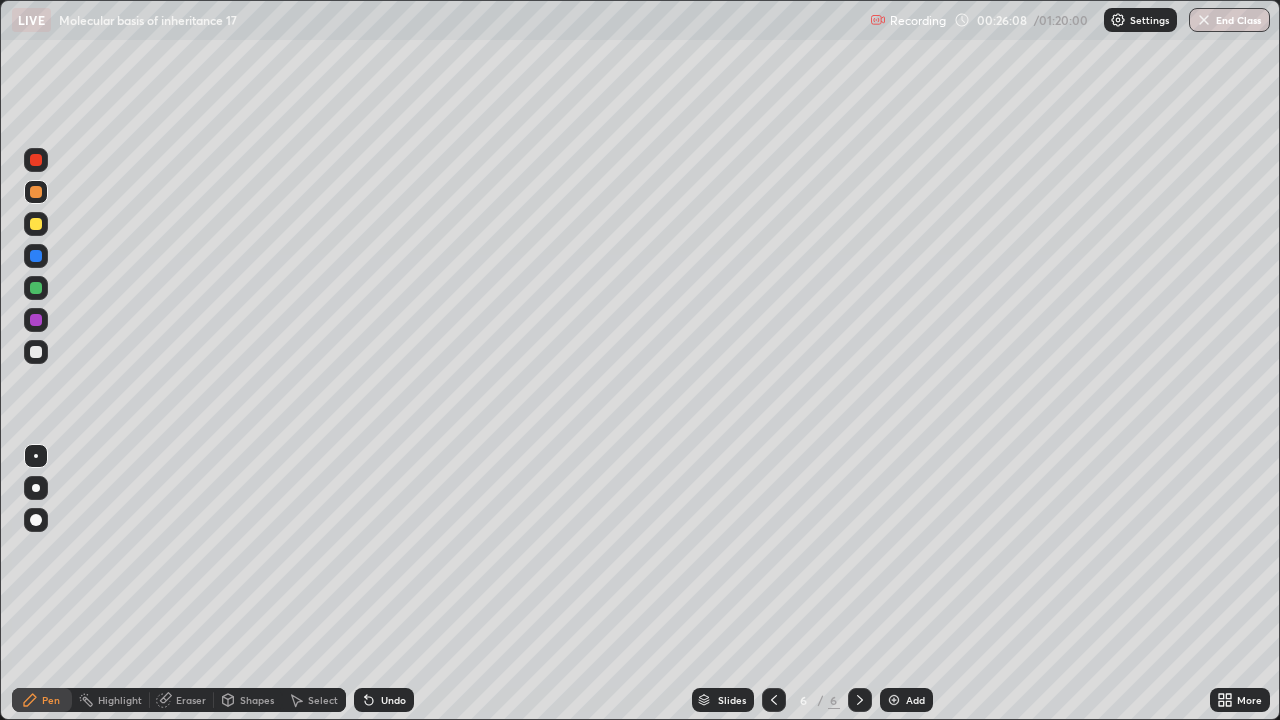 click at bounding box center (36, 288) 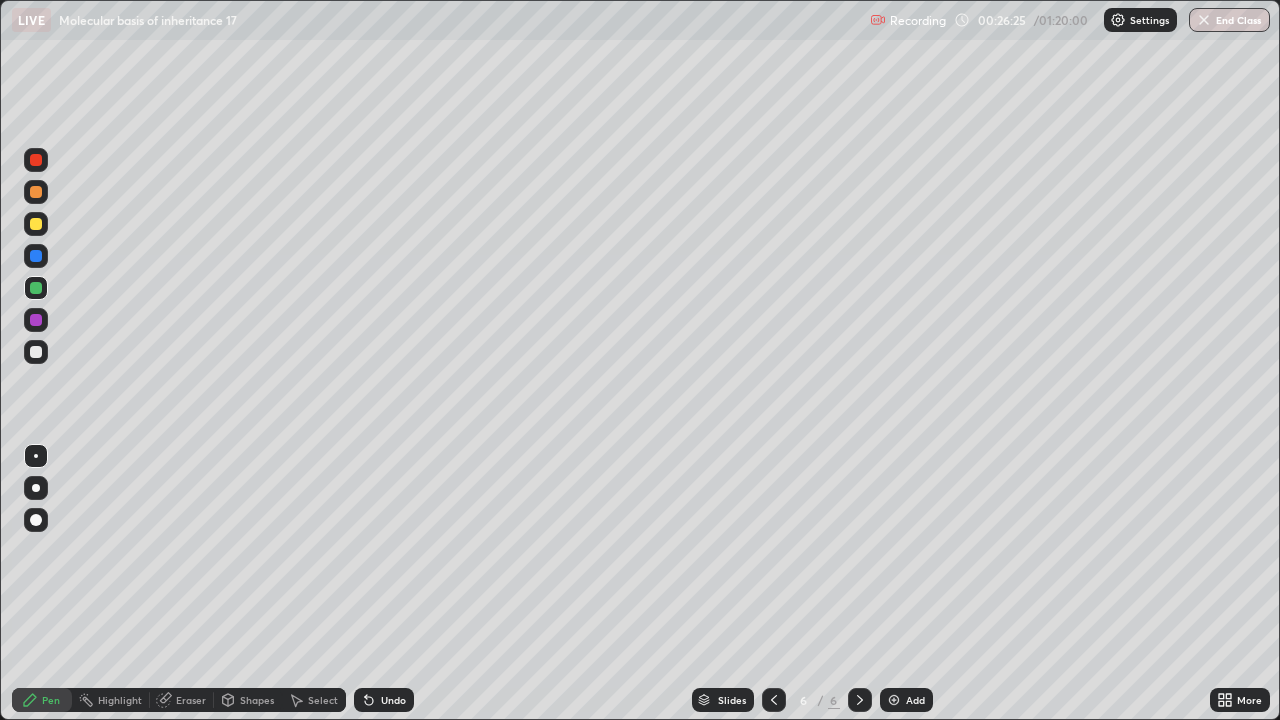 click at bounding box center [36, 320] 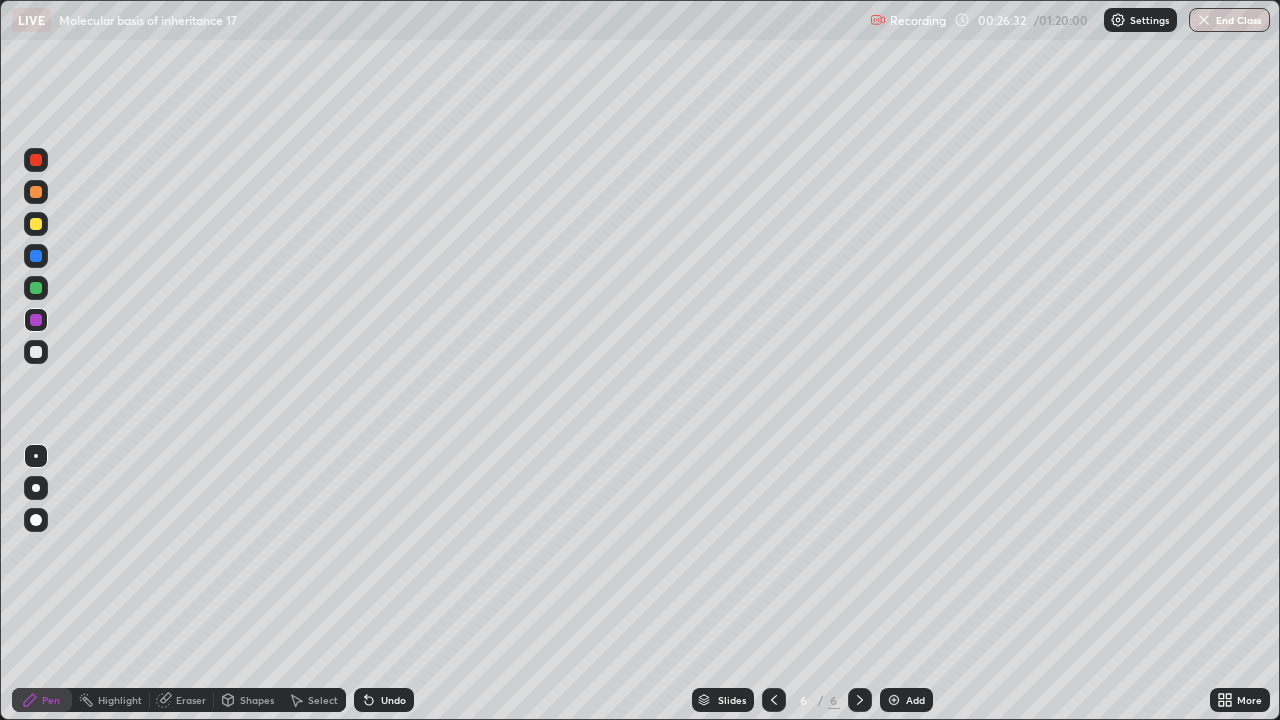 click at bounding box center (36, 352) 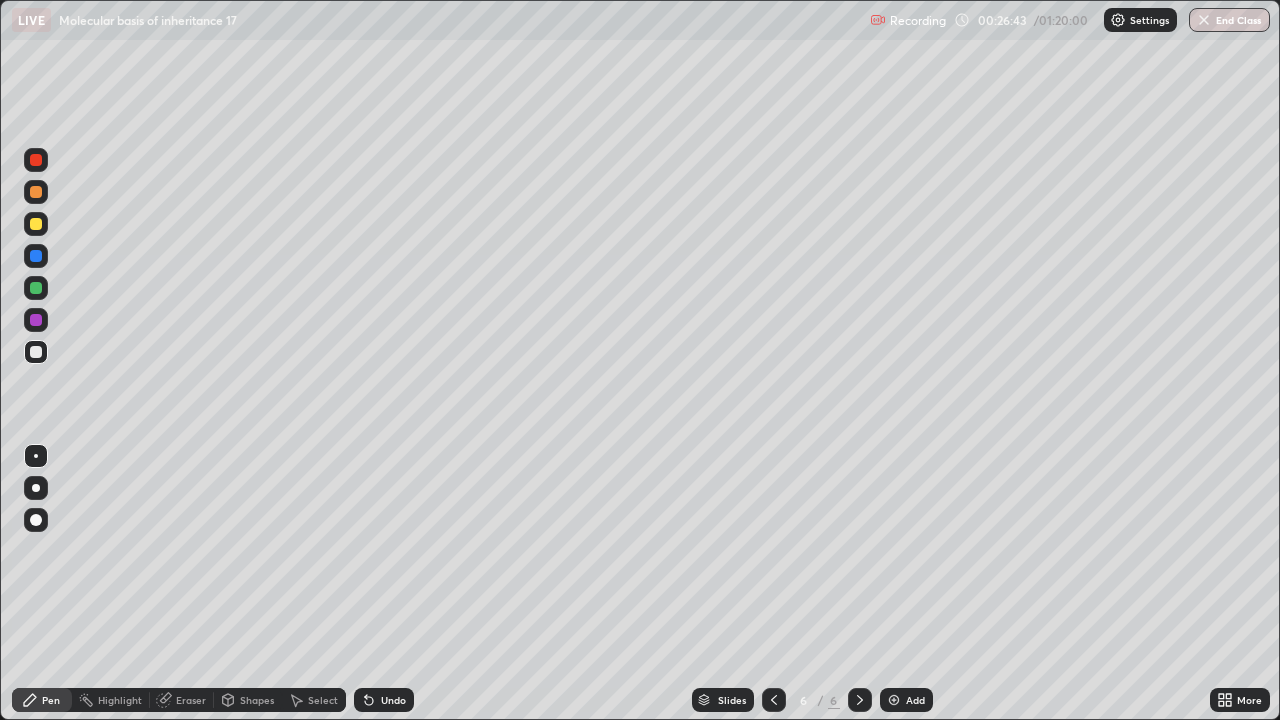 click at bounding box center (36, 320) 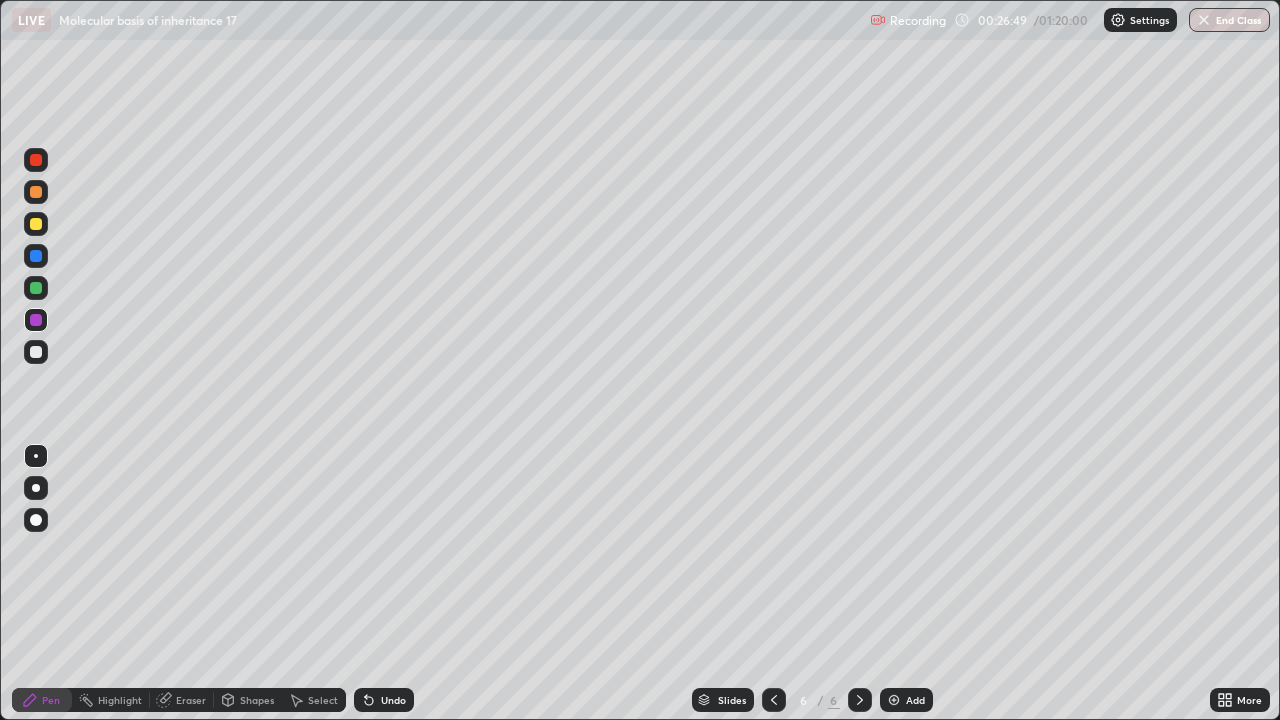click at bounding box center [36, 352] 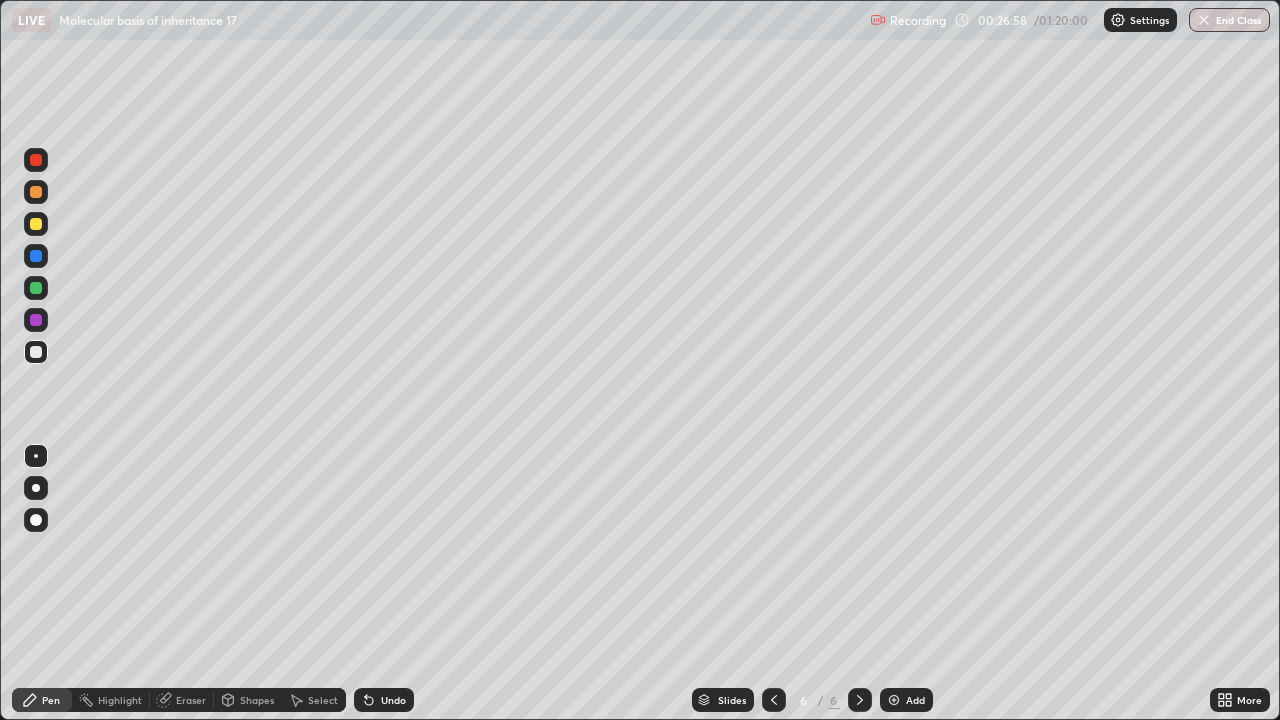 click at bounding box center [36, 320] 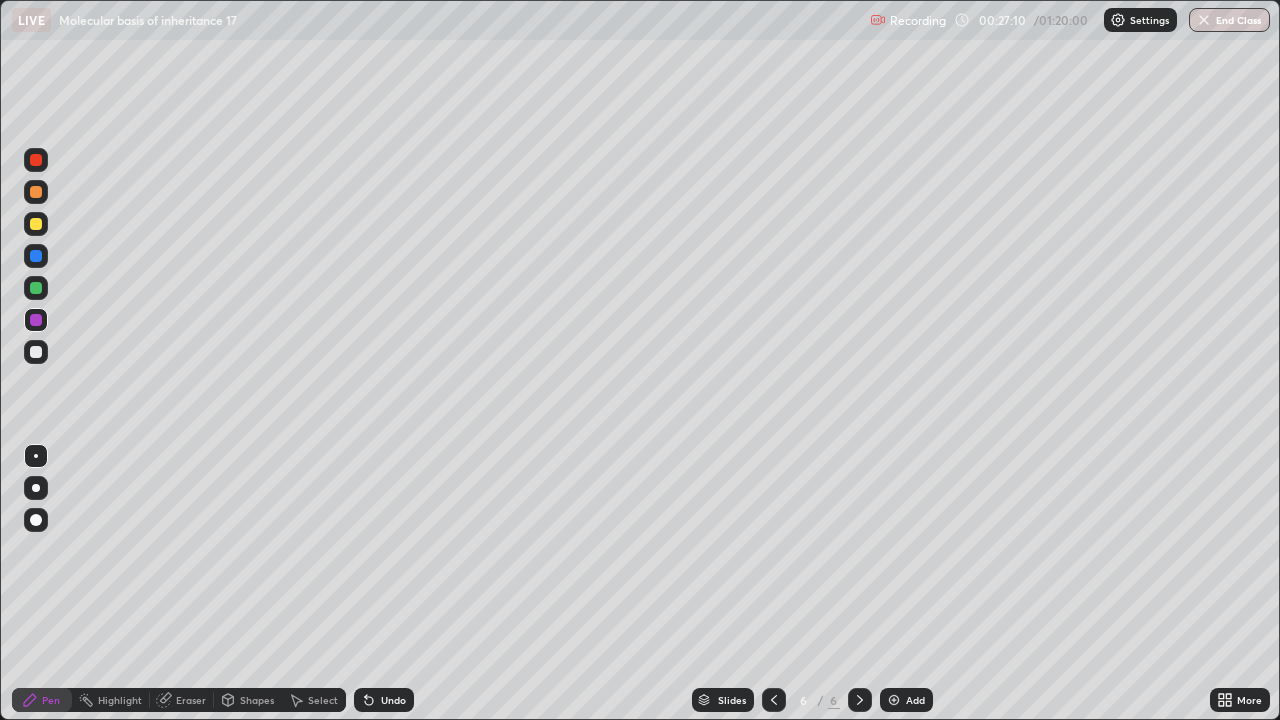 click at bounding box center [36, 352] 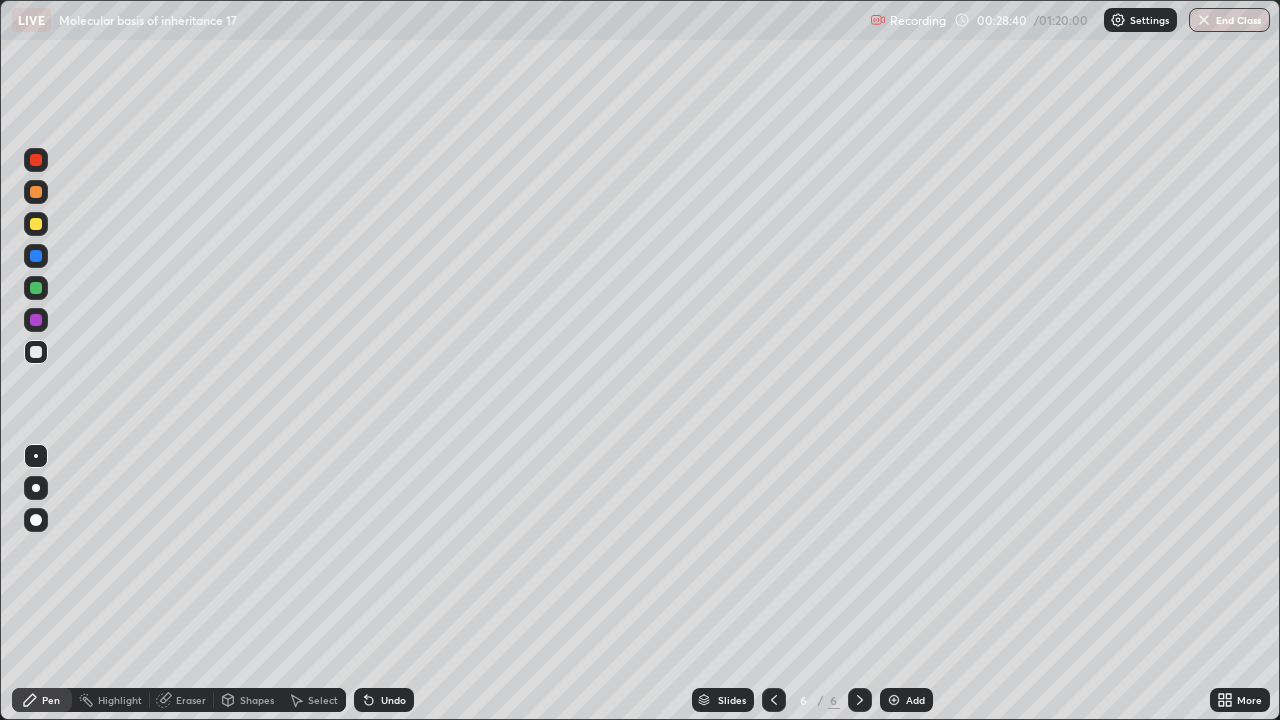 click at bounding box center [894, 700] 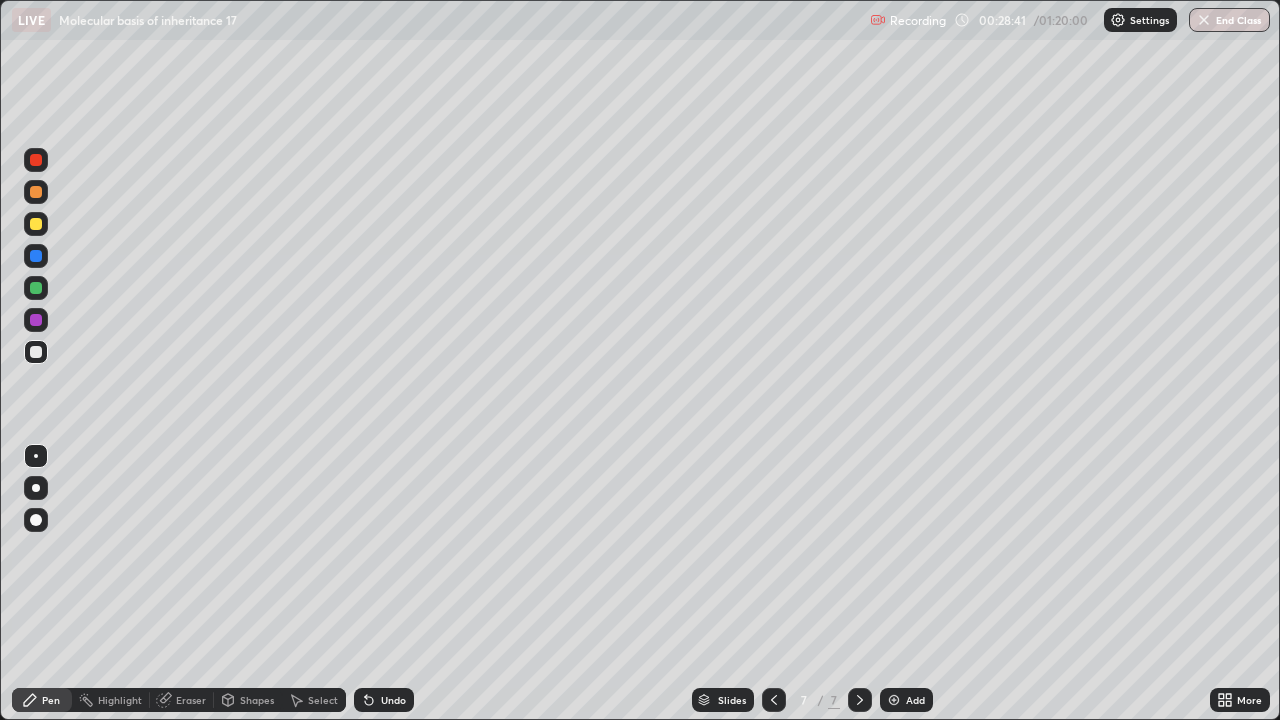 click at bounding box center (36, 256) 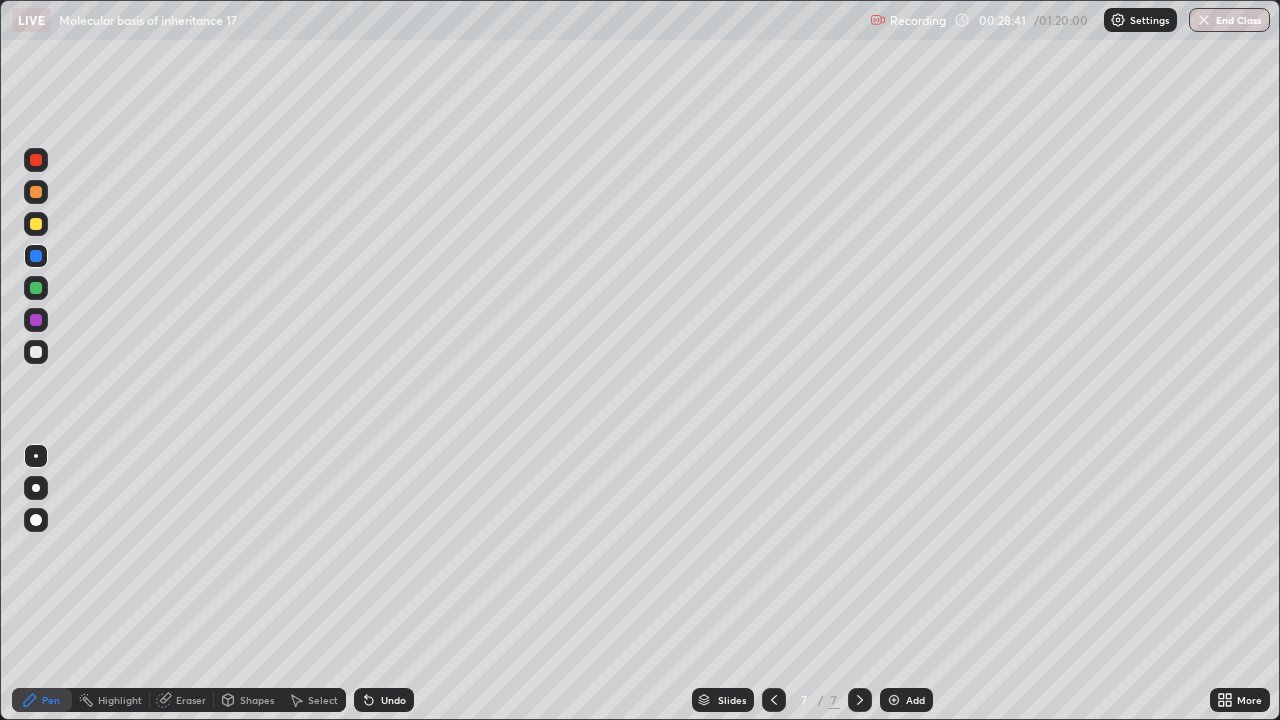 click at bounding box center [36, 224] 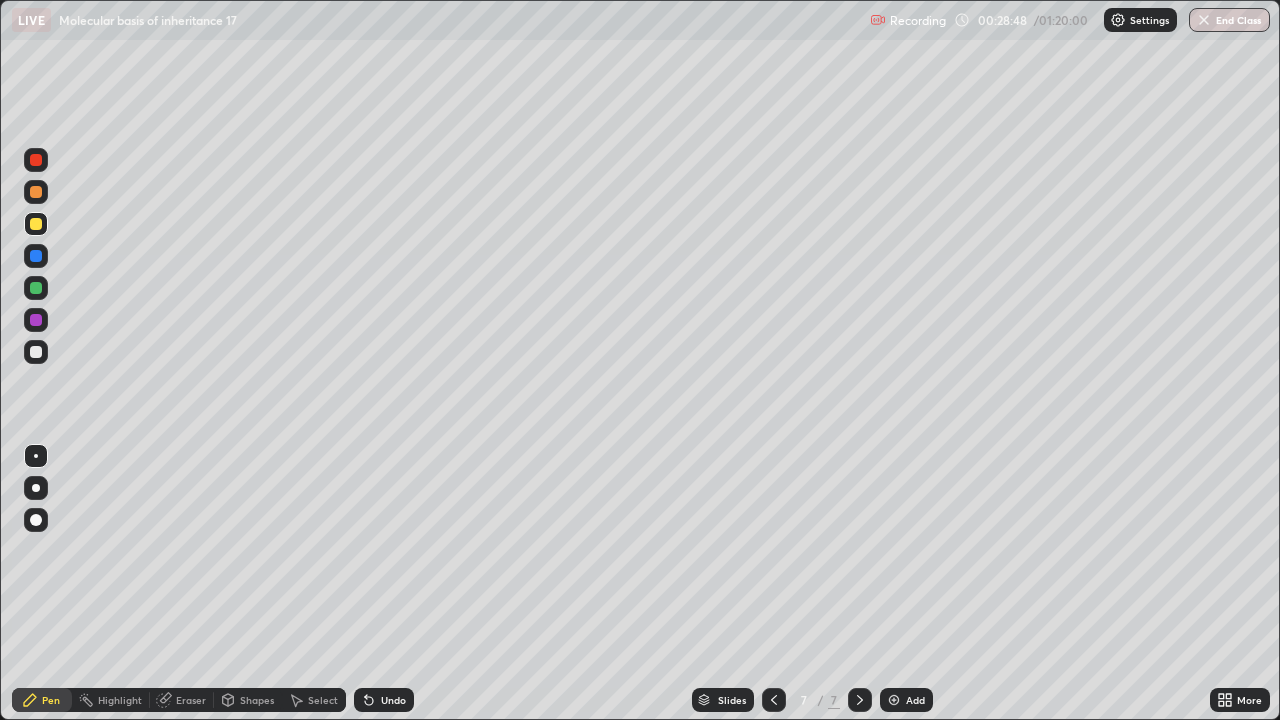 click at bounding box center (36, 288) 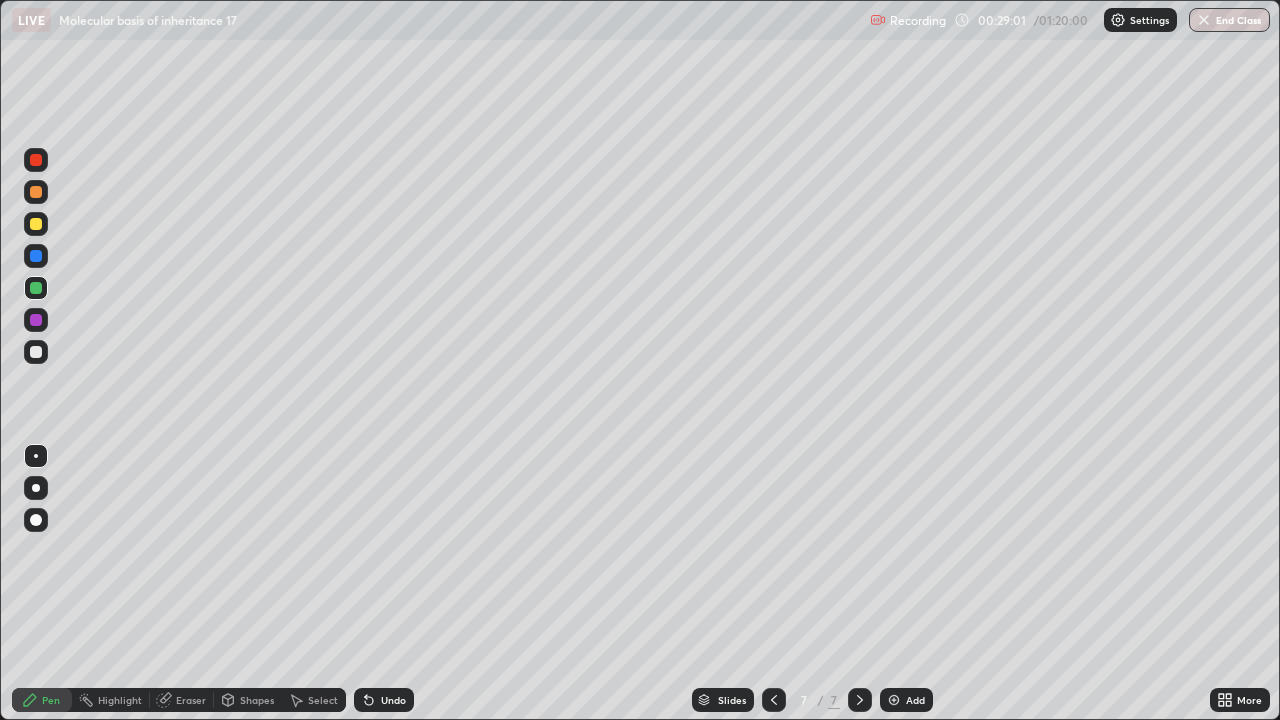 click at bounding box center (36, 352) 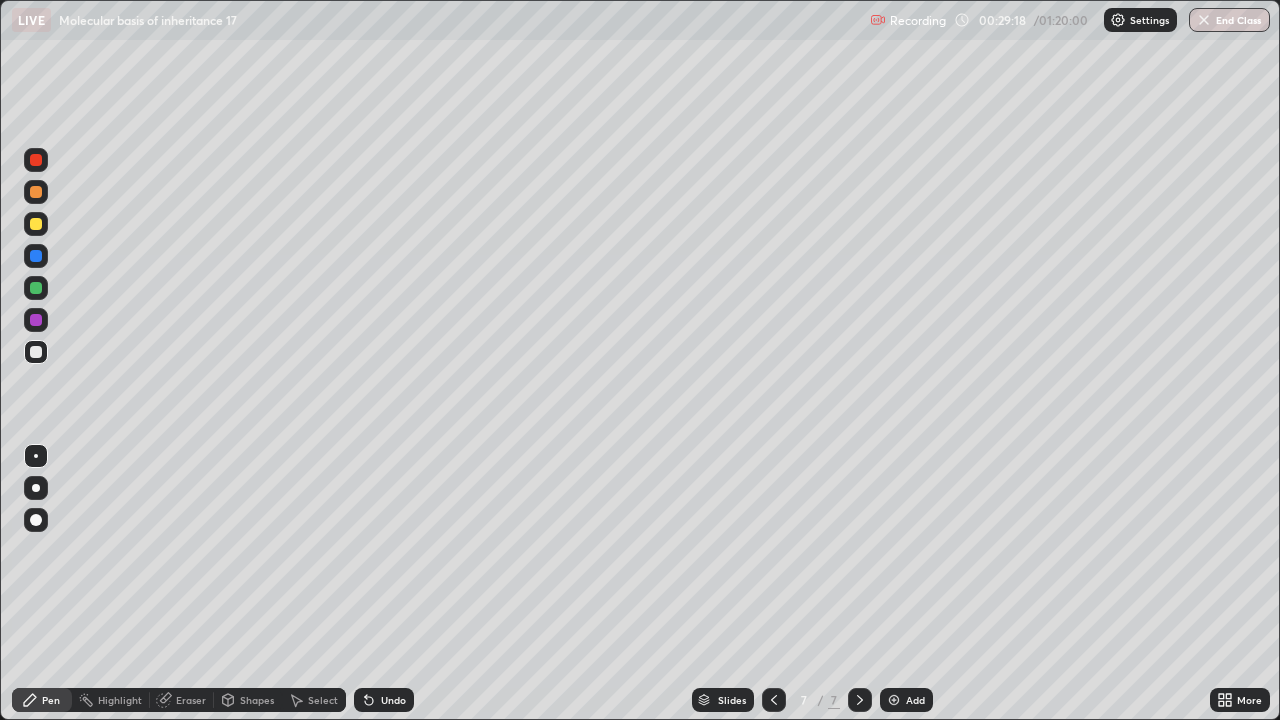 click at bounding box center (36, 288) 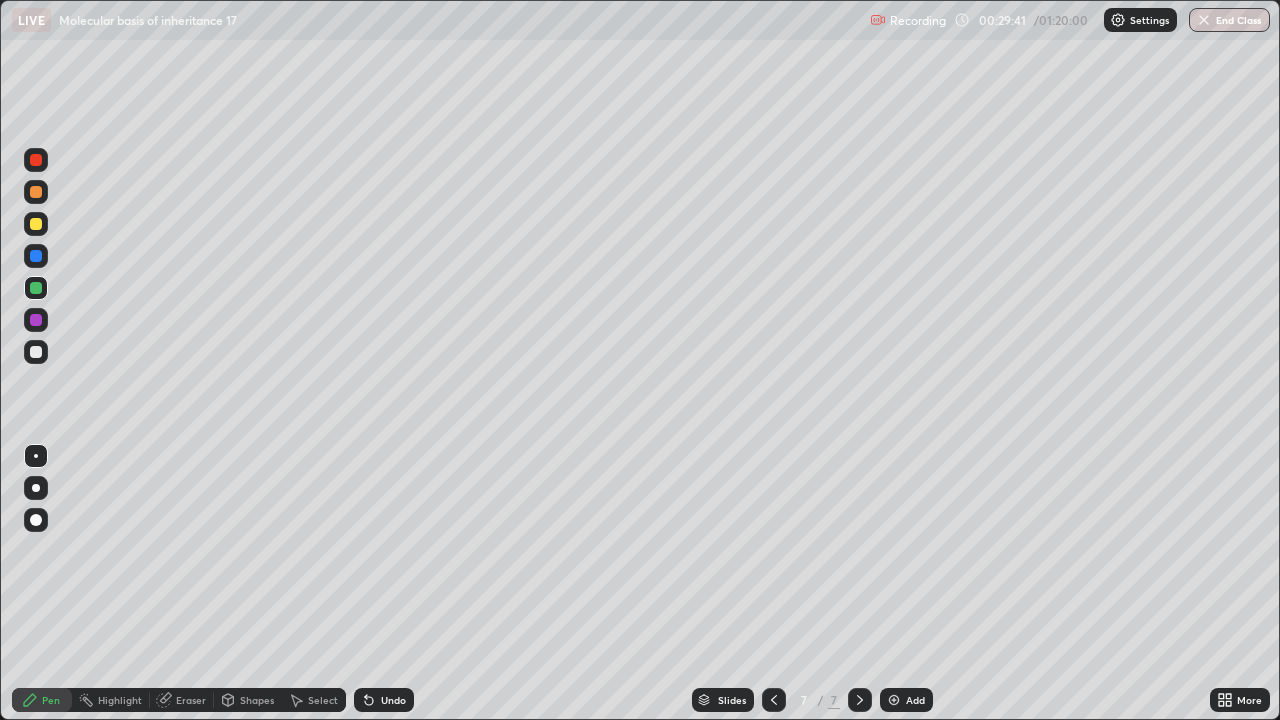 click at bounding box center [36, 256] 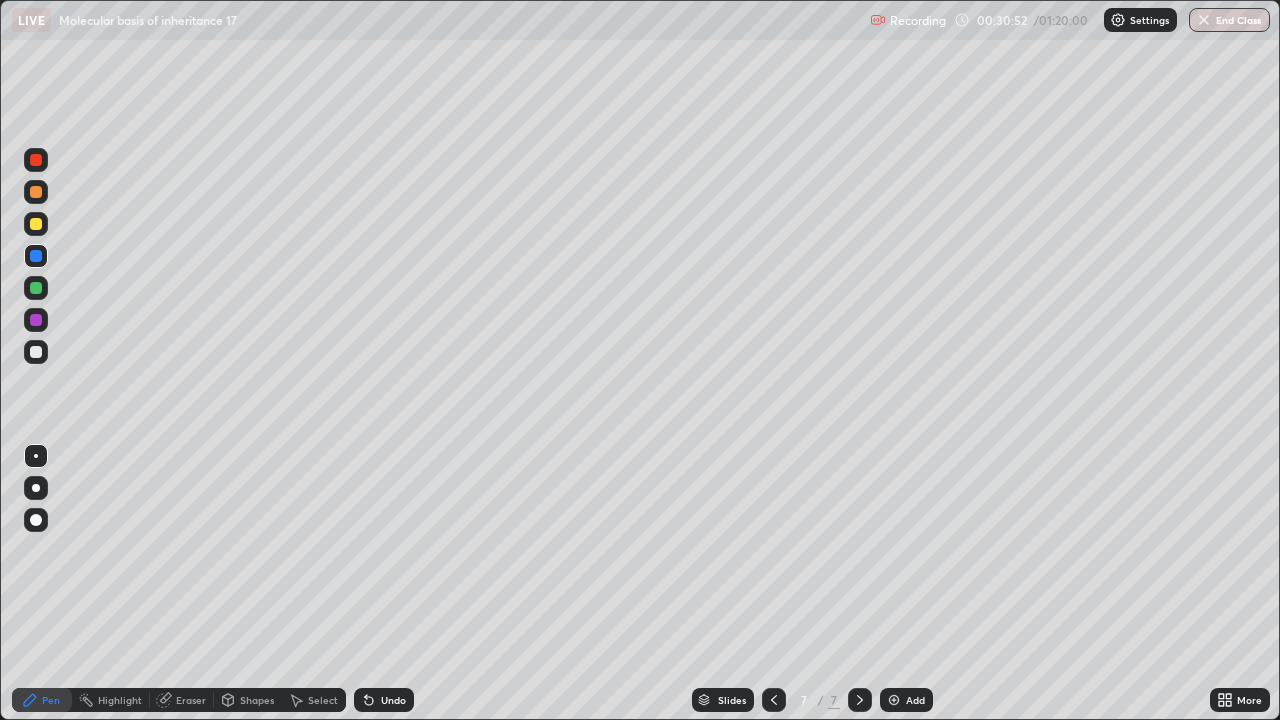 click at bounding box center (36, 352) 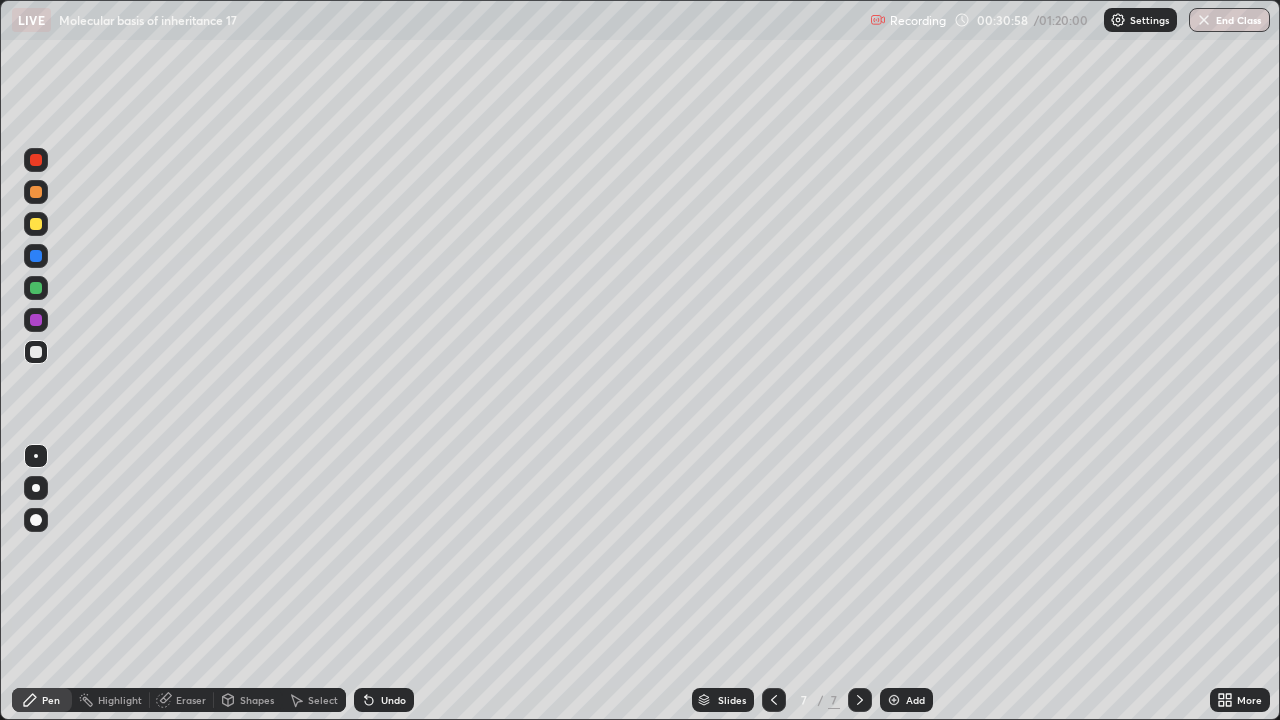 click at bounding box center [36, 320] 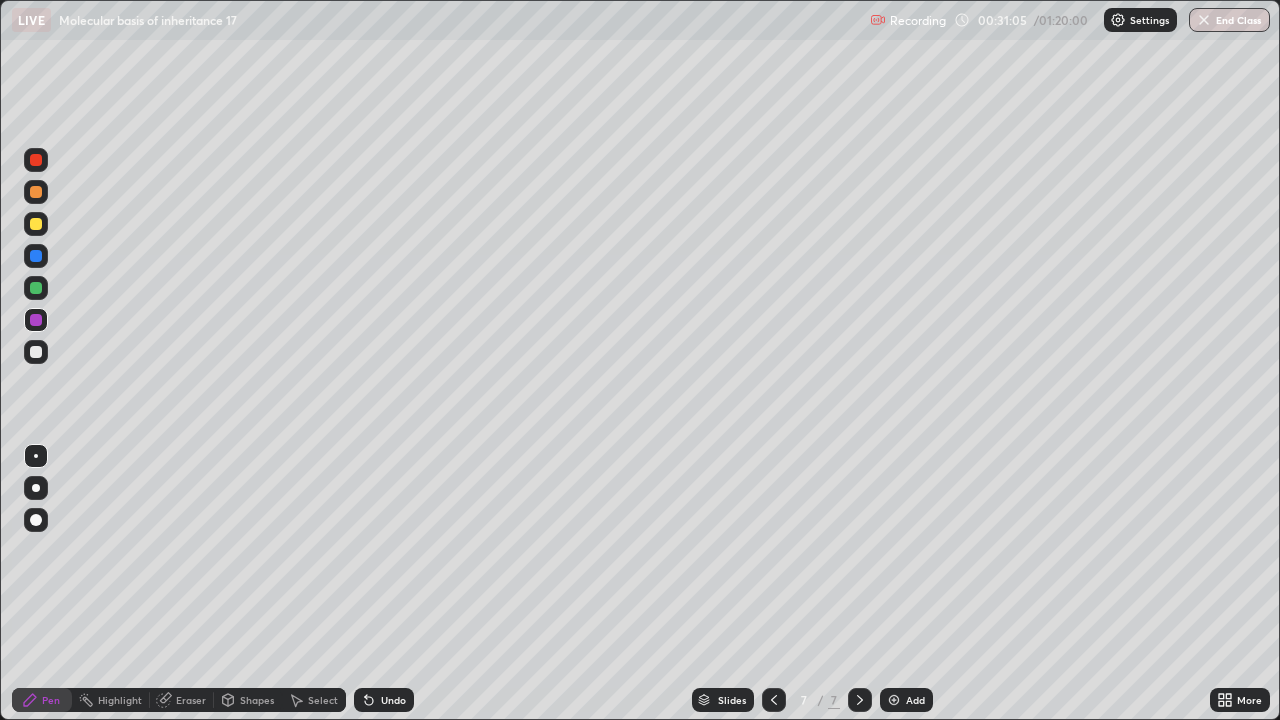 click on "Undo" at bounding box center (393, 700) 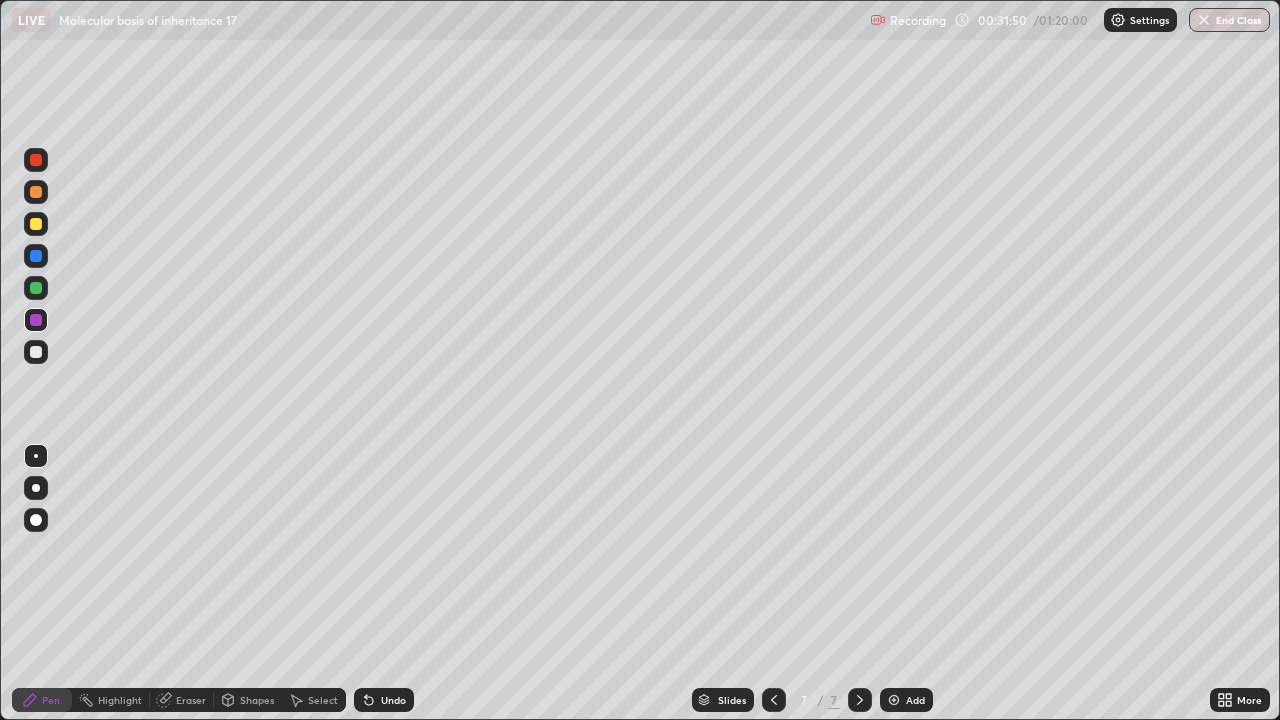 click on "Pen" at bounding box center [42, 700] 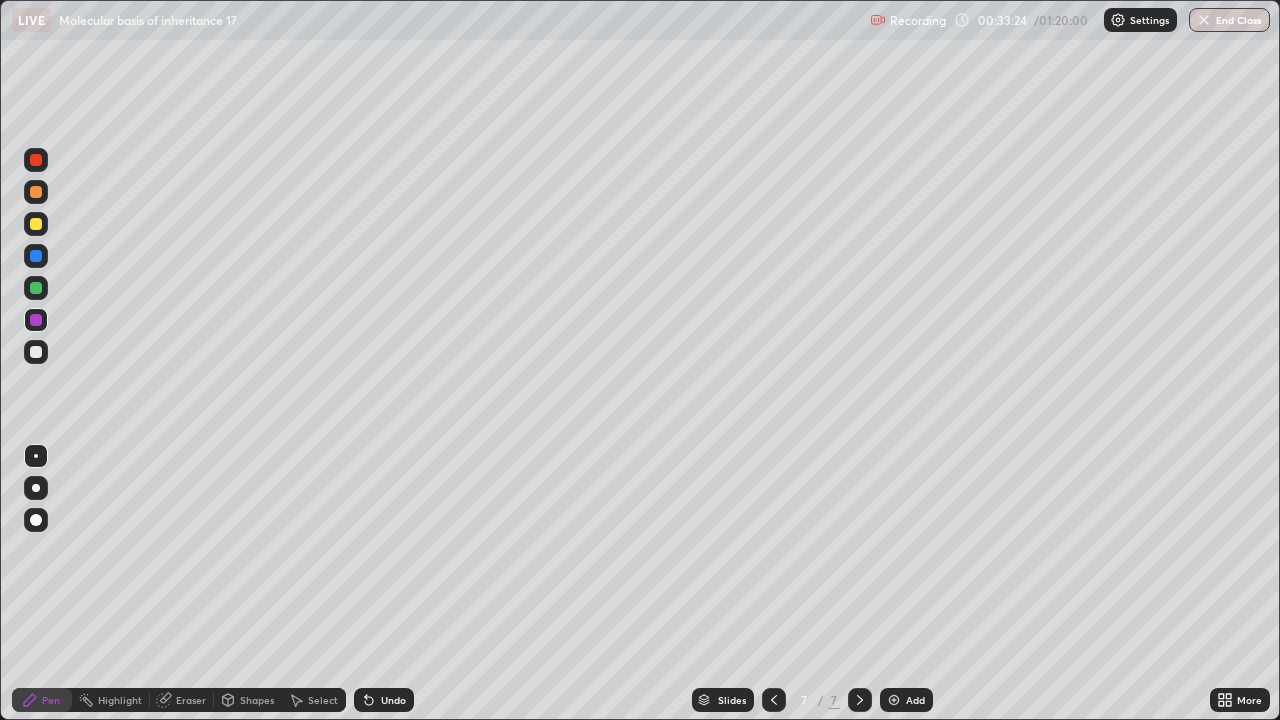 click at bounding box center [36, 224] 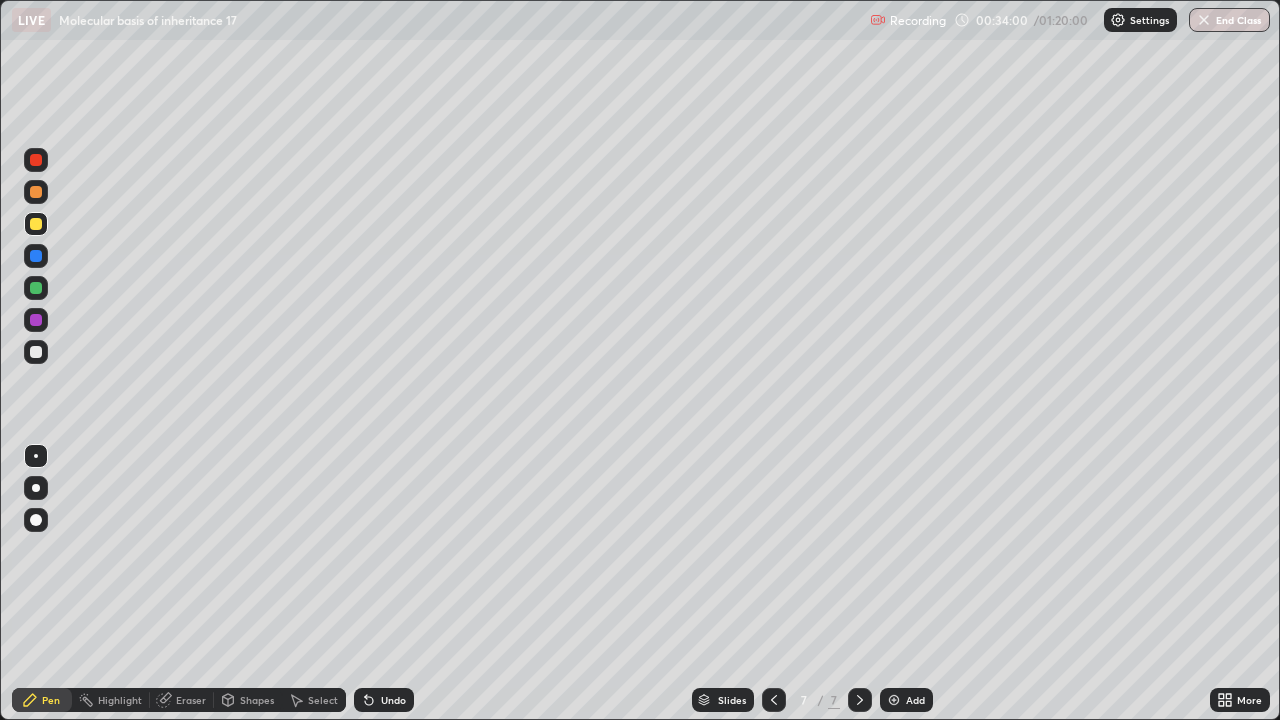 click at bounding box center (36, 320) 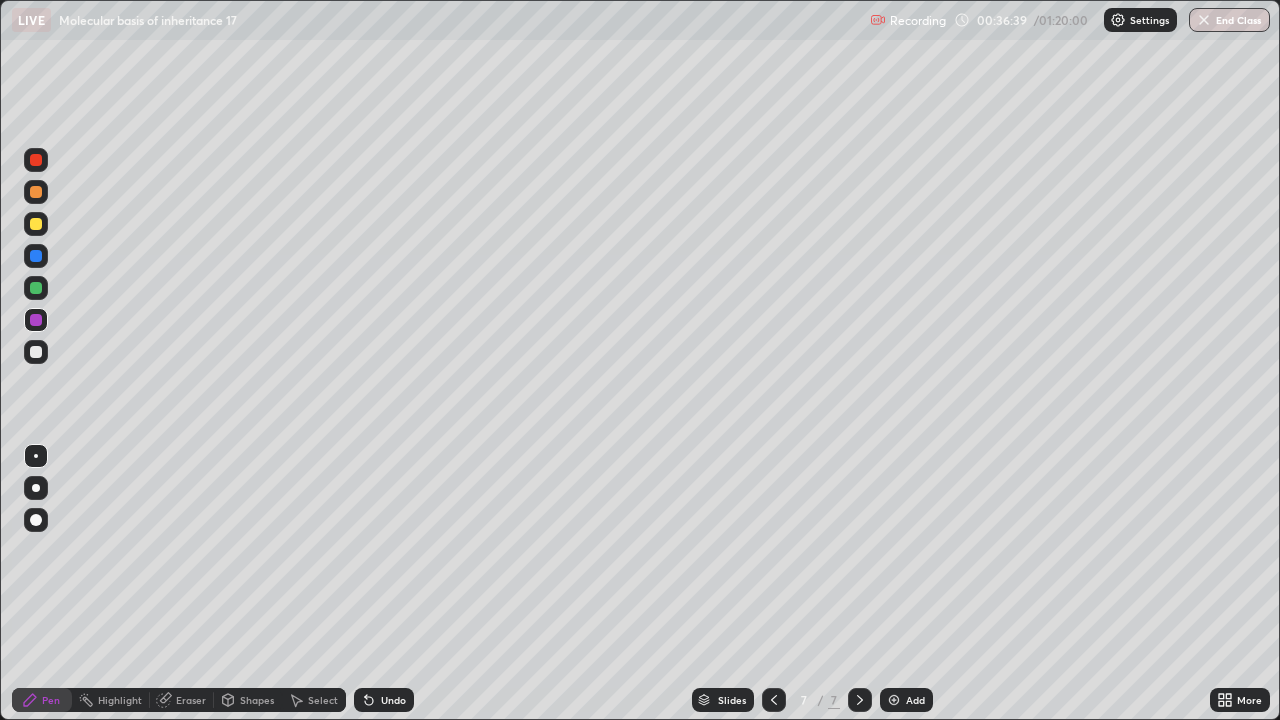 click at bounding box center [894, 700] 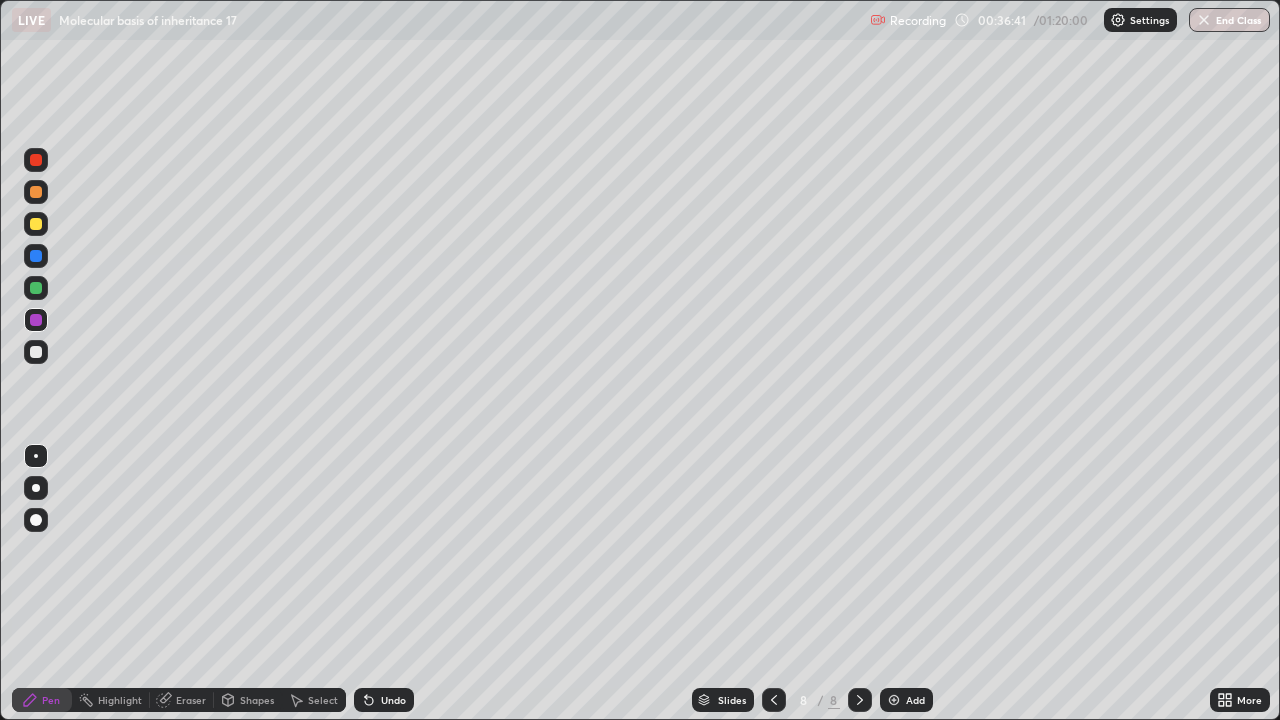 click at bounding box center [36, 192] 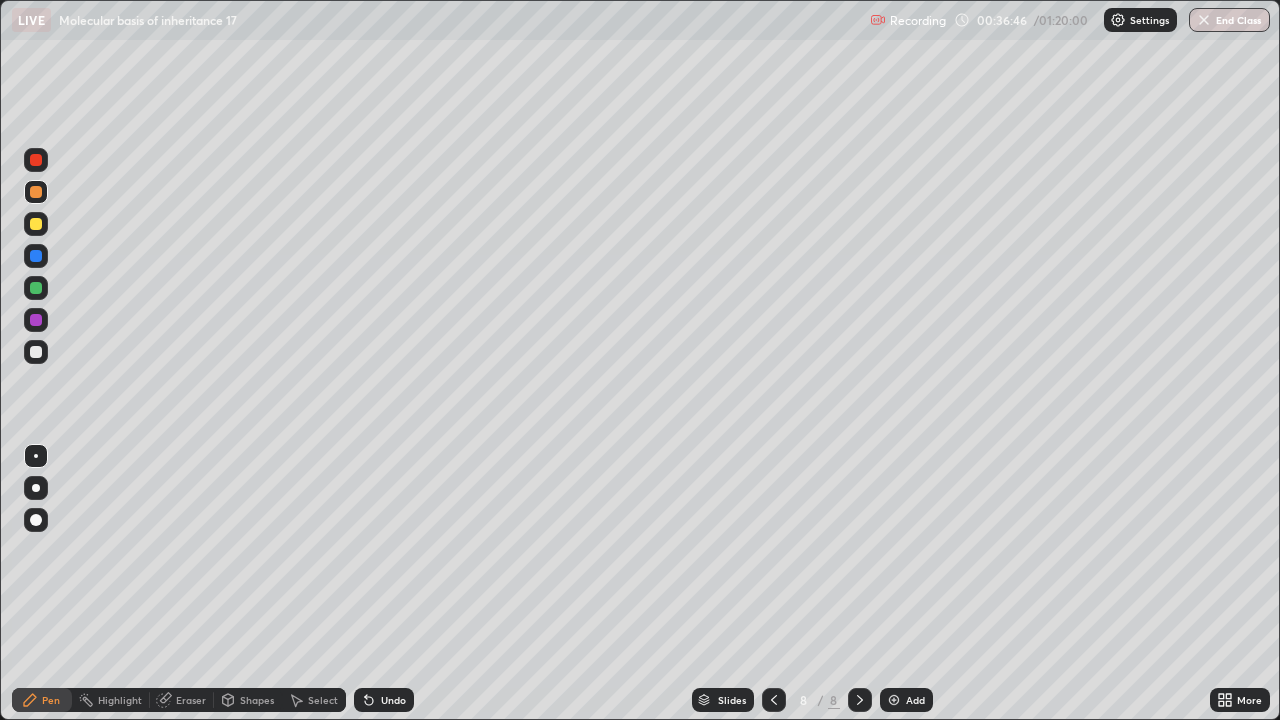 click at bounding box center [36, 288] 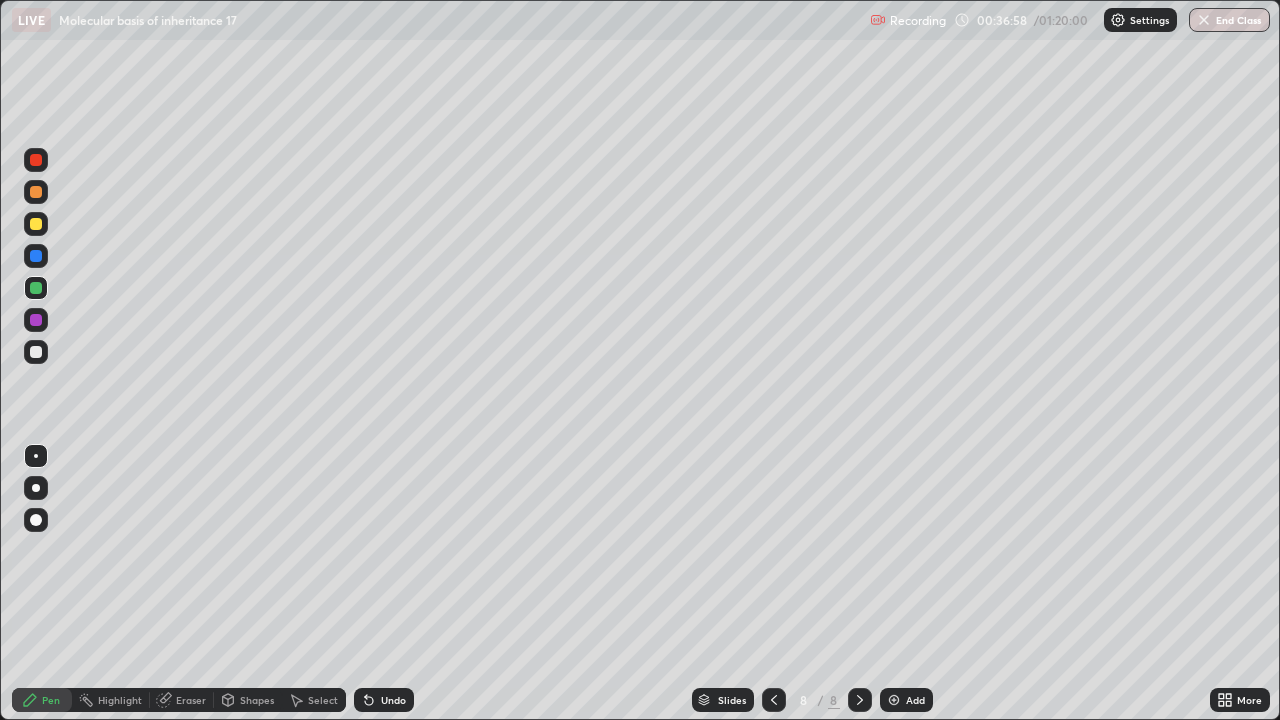 click at bounding box center (36, 352) 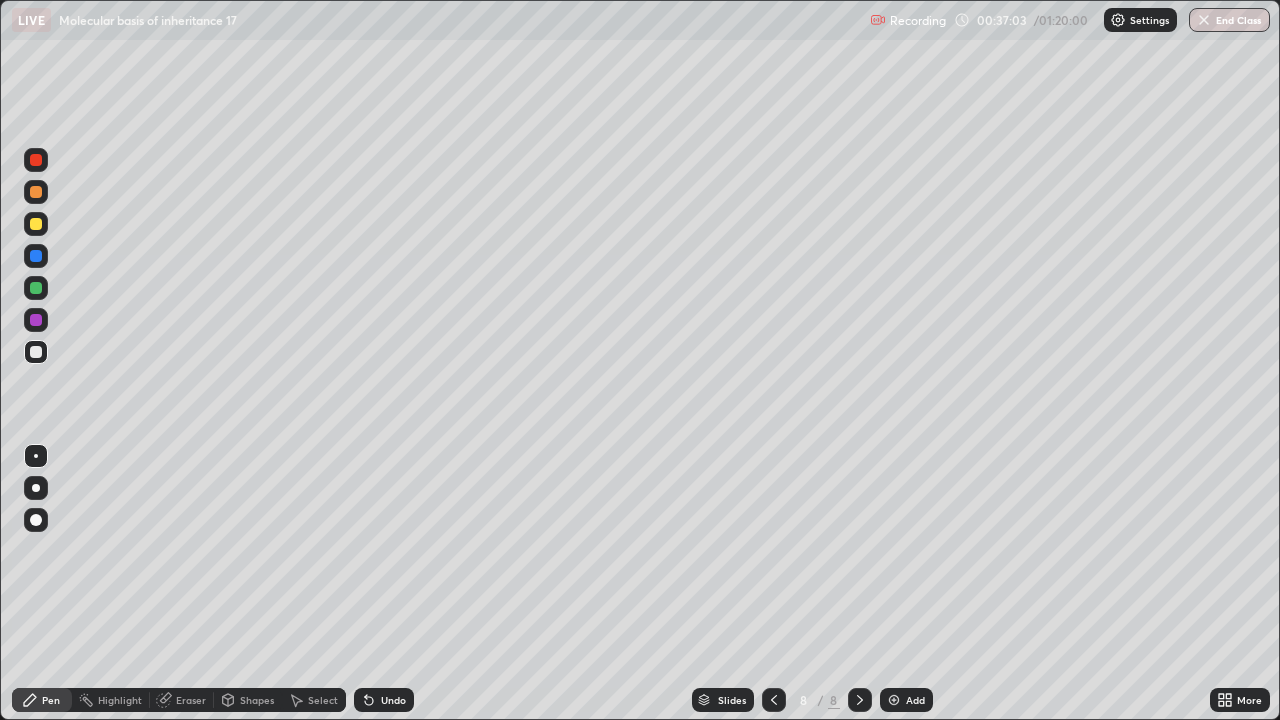click at bounding box center (36, 320) 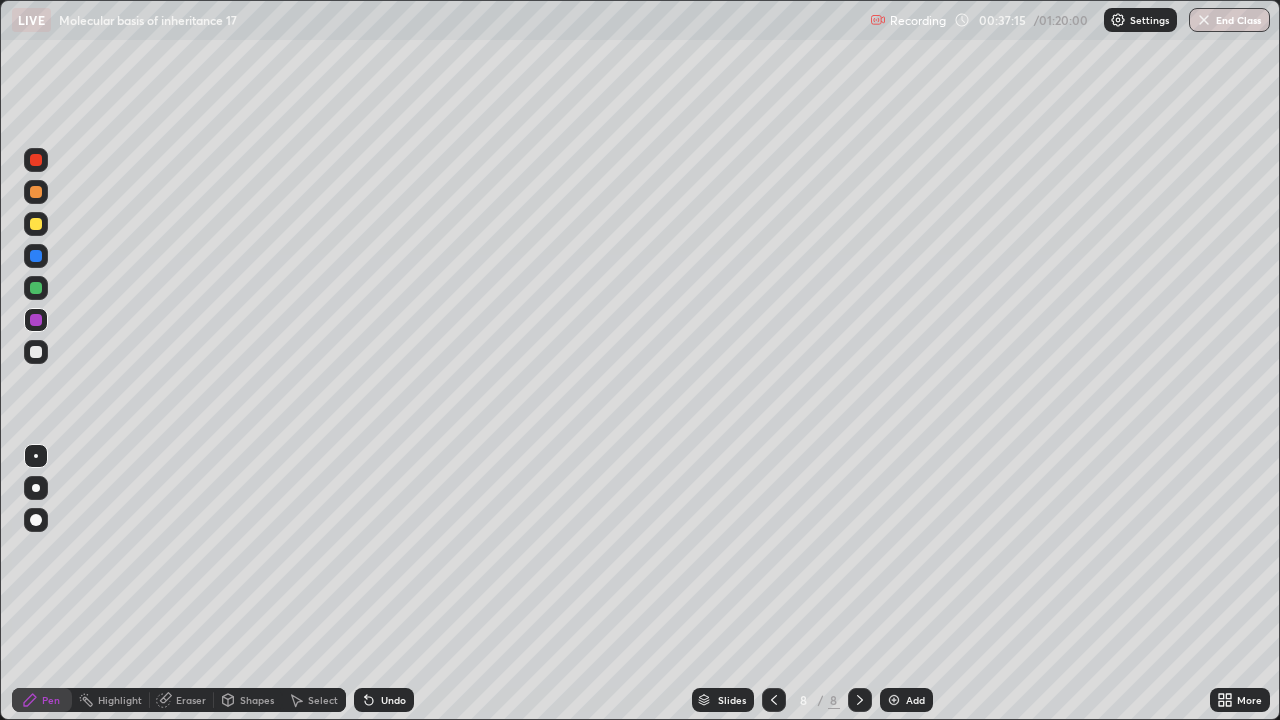 click at bounding box center (36, 288) 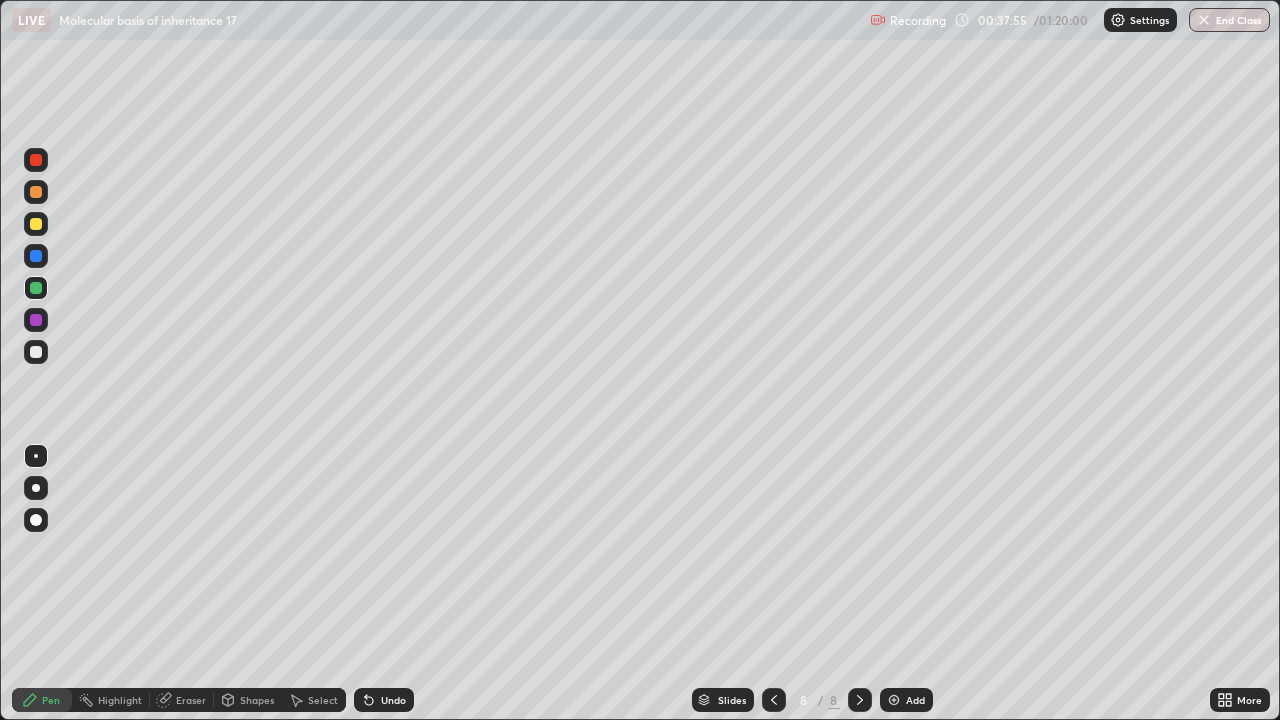 click on "Undo" at bounding box center (384, 700) 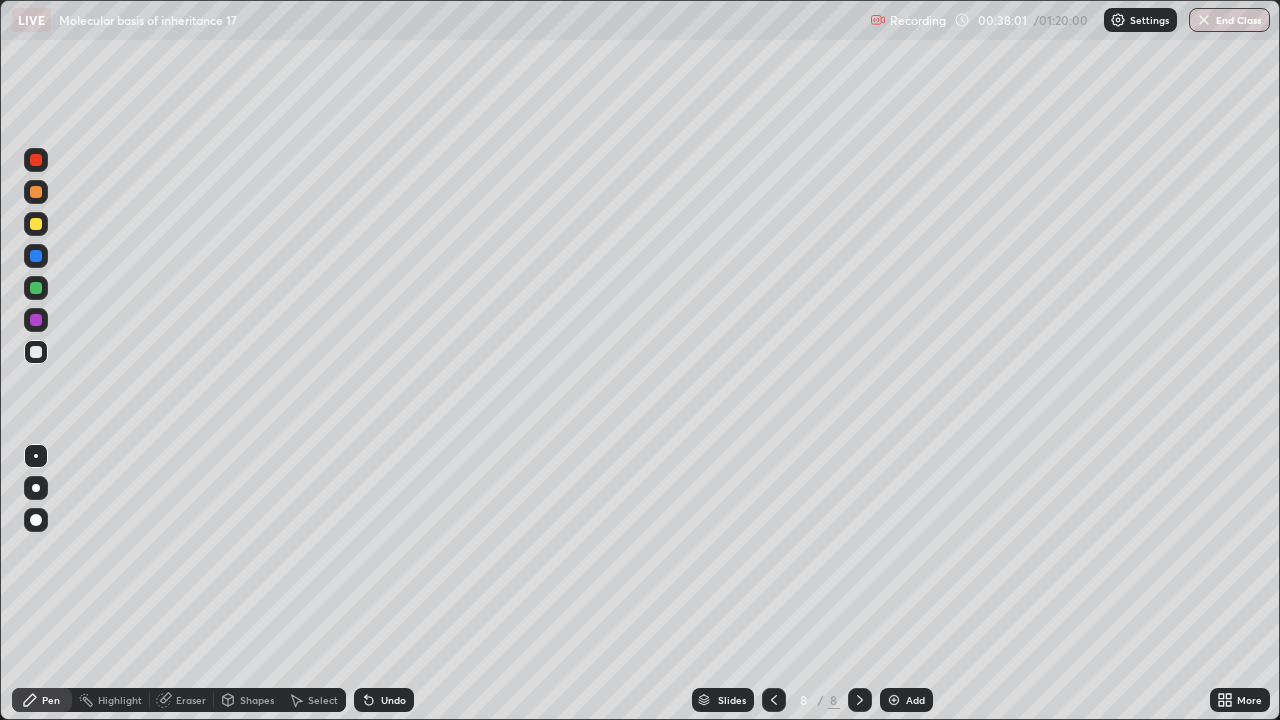 click at bounding box center (36, 256) 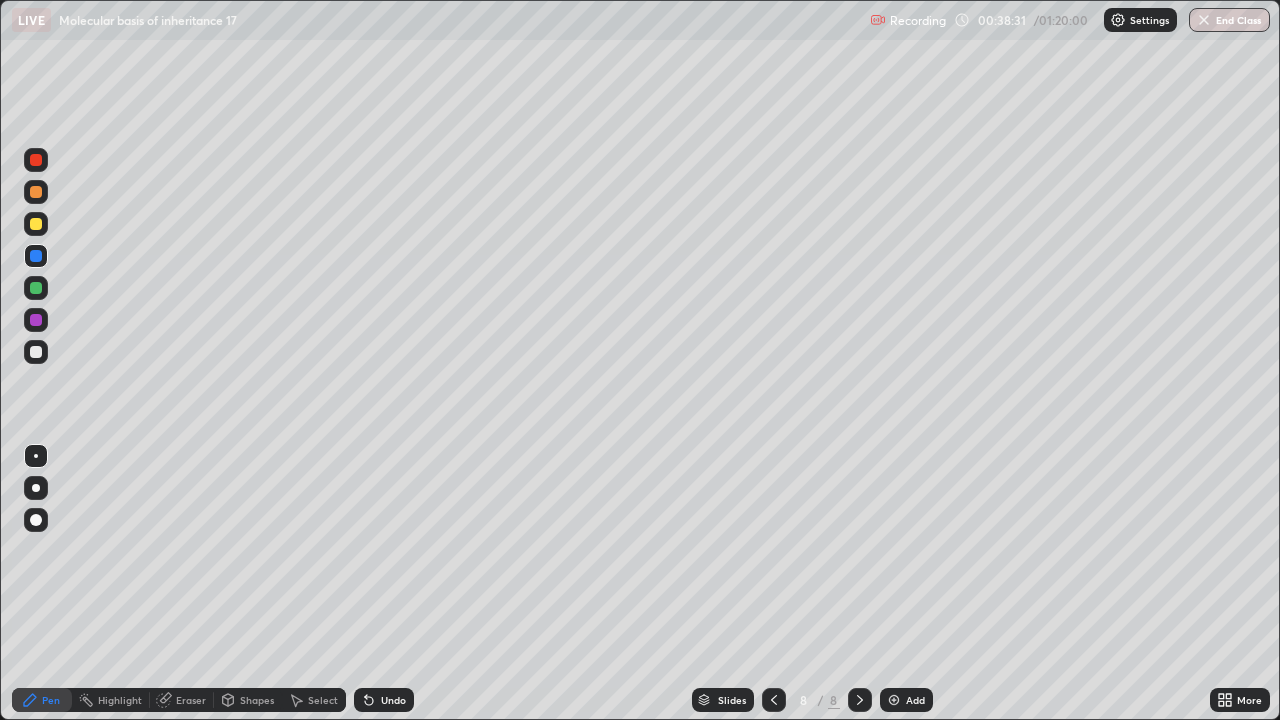 click at bounding box center (36, 288) 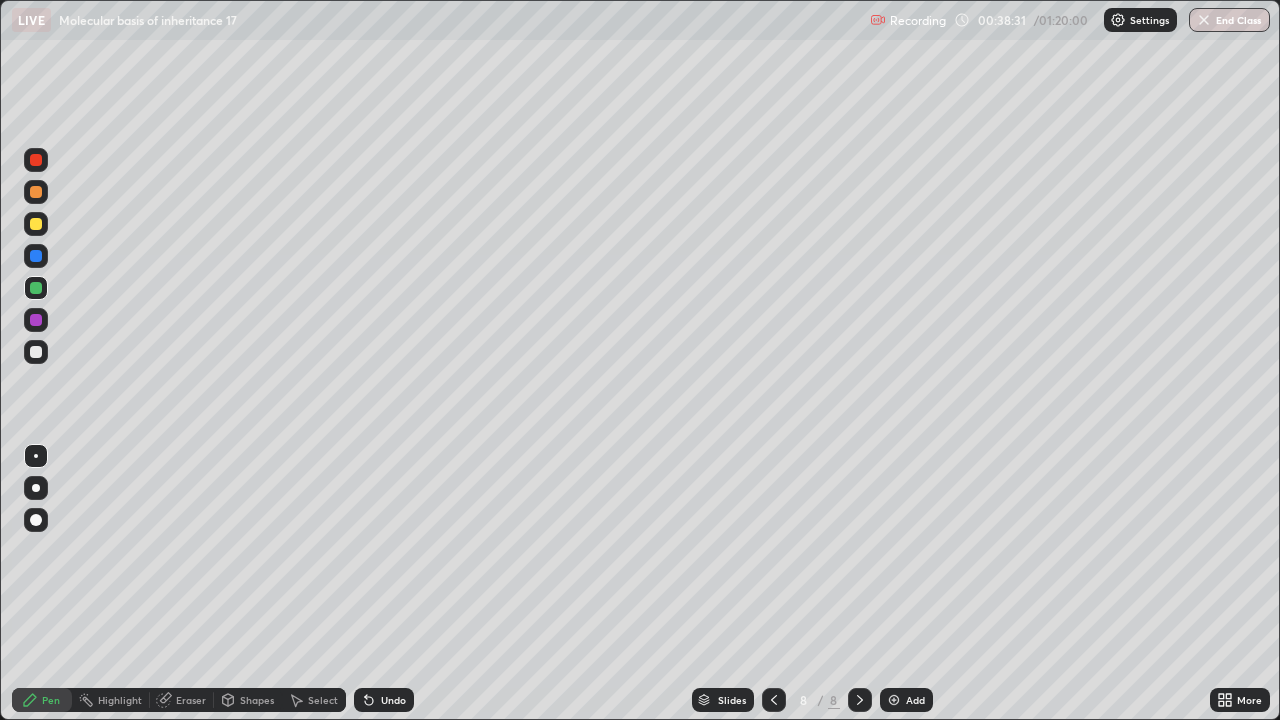 click at bounding box center [36, 224] 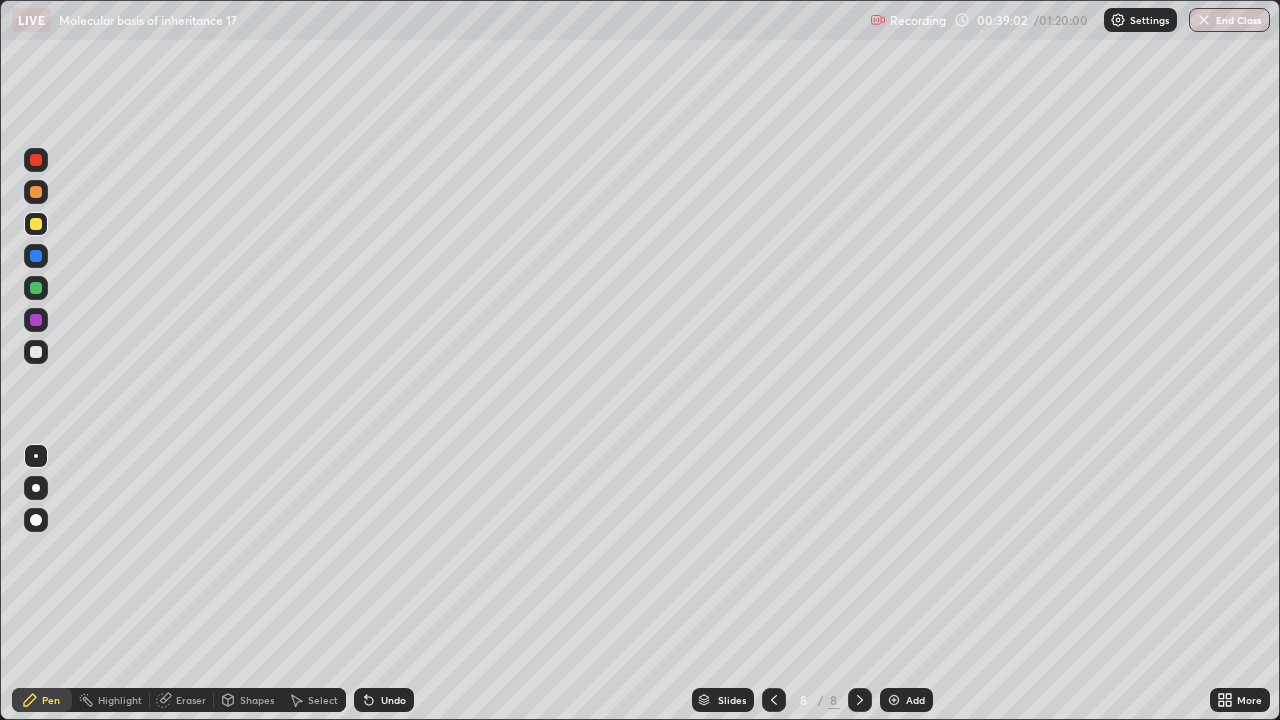 click at bounding box center [36, 352] 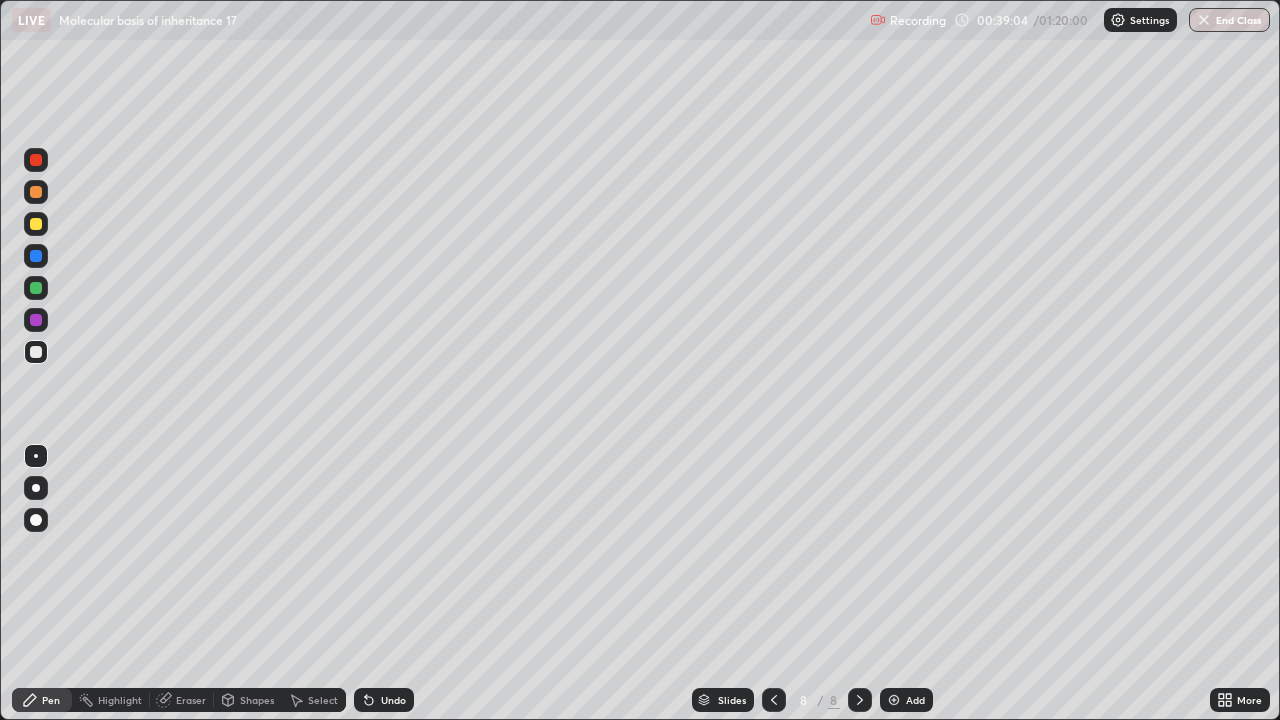 click at bounding box center [36, 320] 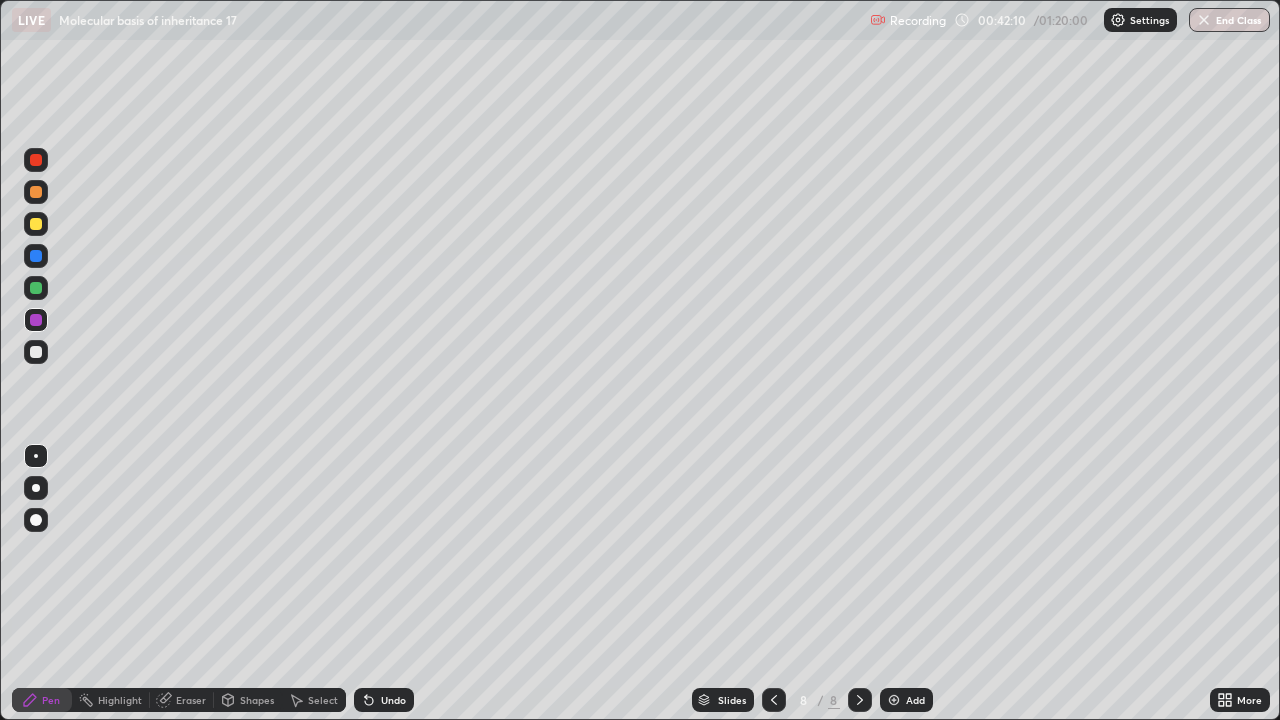 click on "Add" at bounding box center [906, 700] 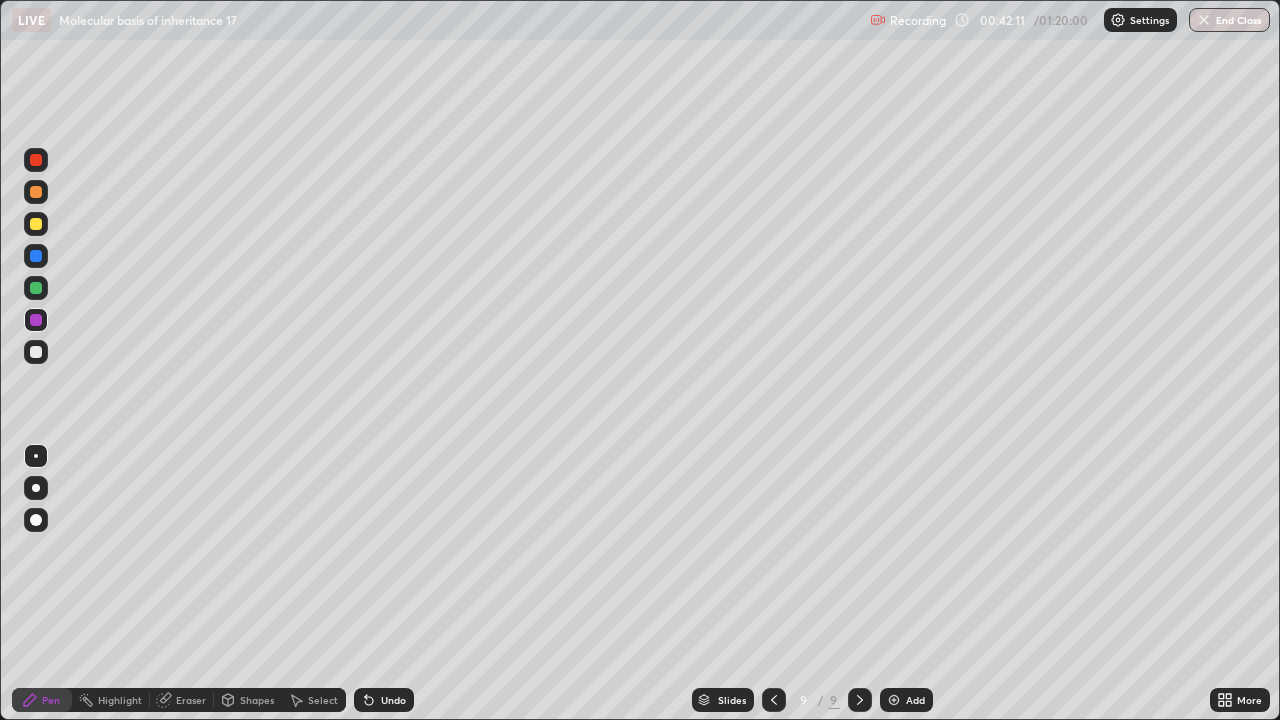 click at bounding box center (36, 192) 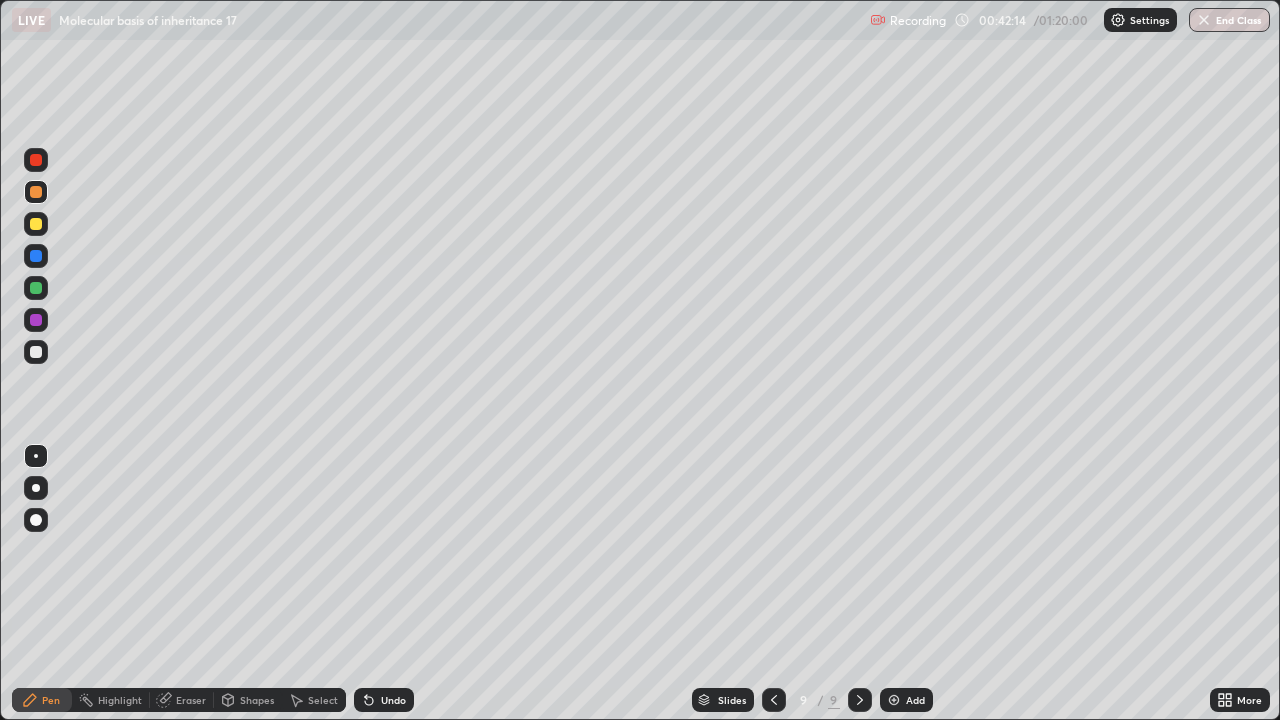 click on "Undo" at bounding box center [393, 700] 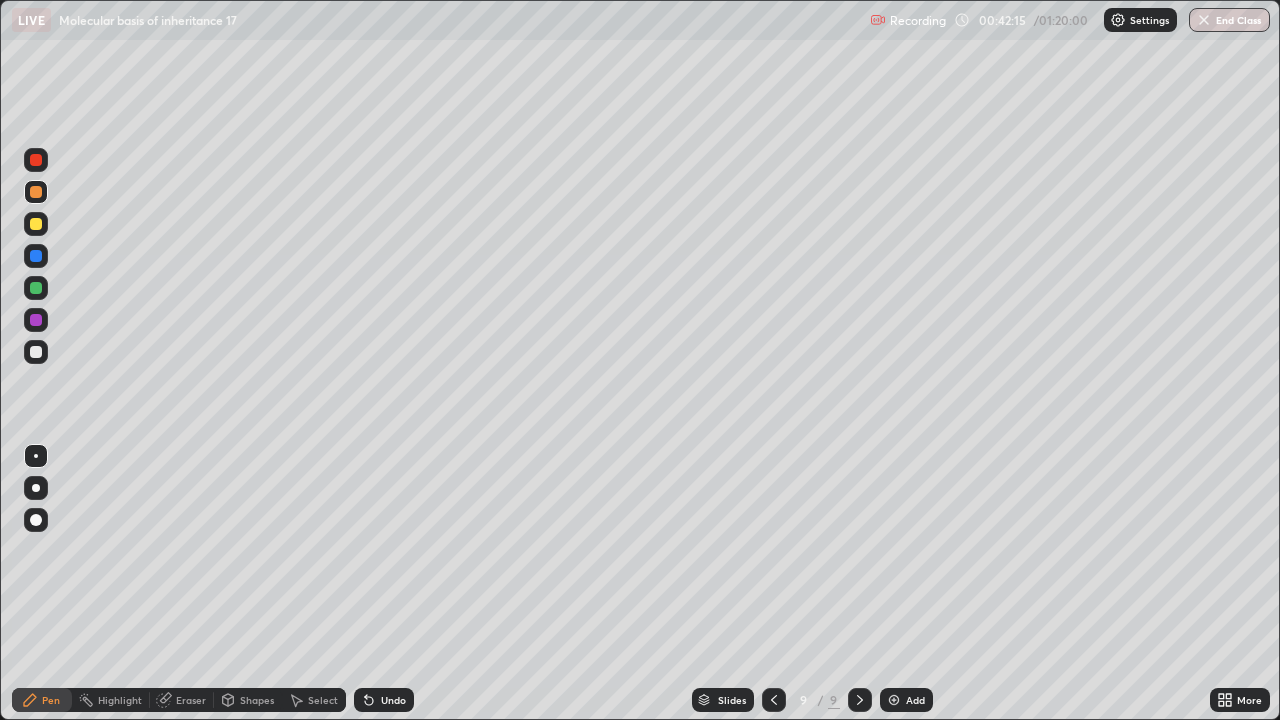 click on "Undo" at bounding box center [384, 700] 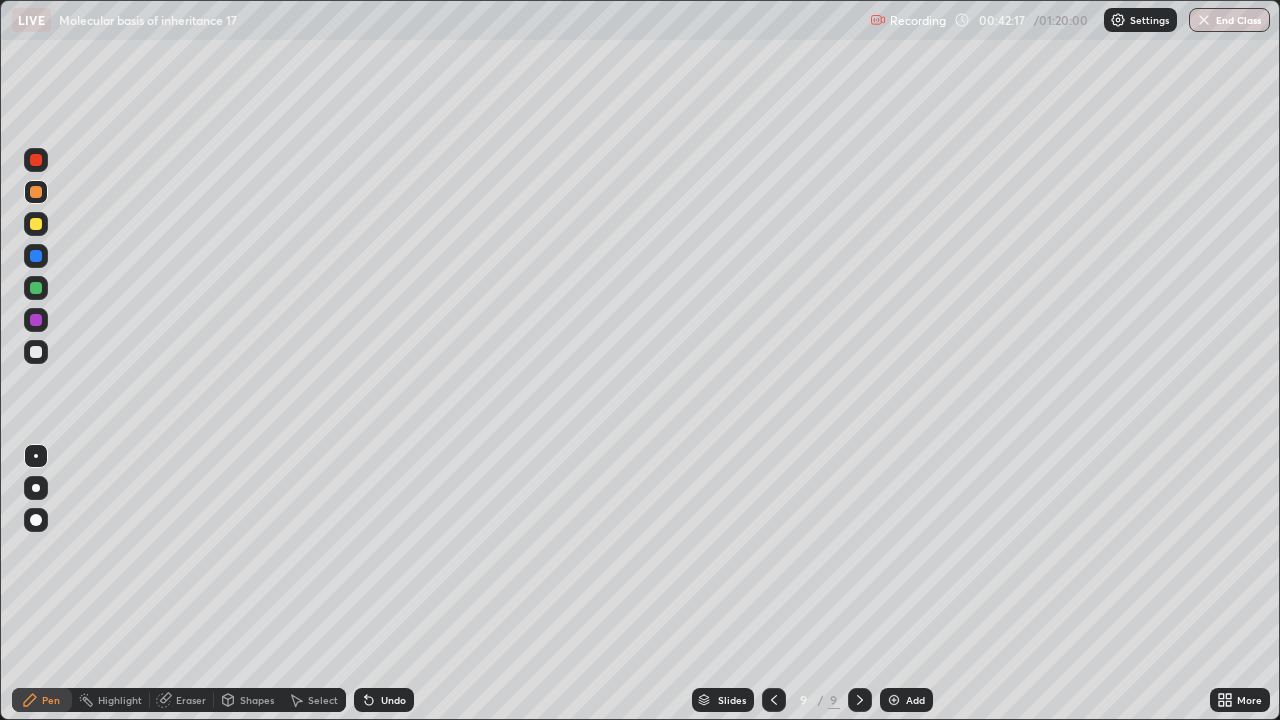 click at bounding box center (36, 224) 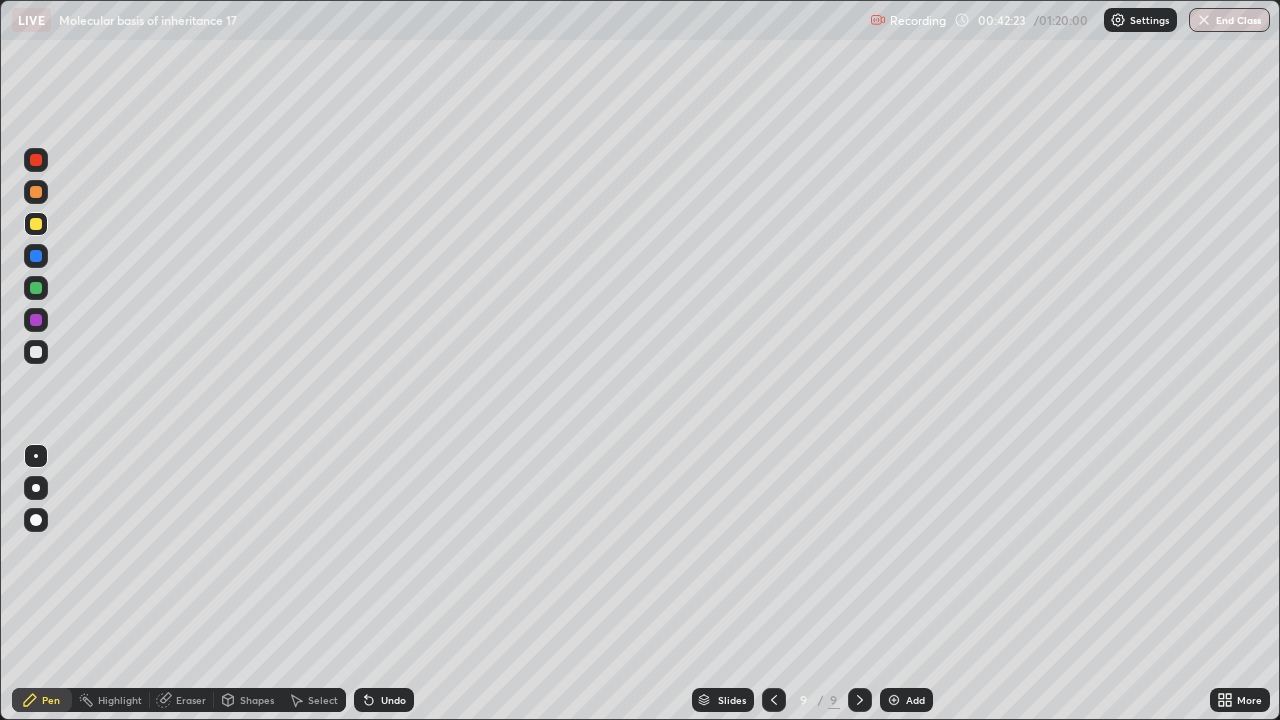 click at bounding box center [36, 288] 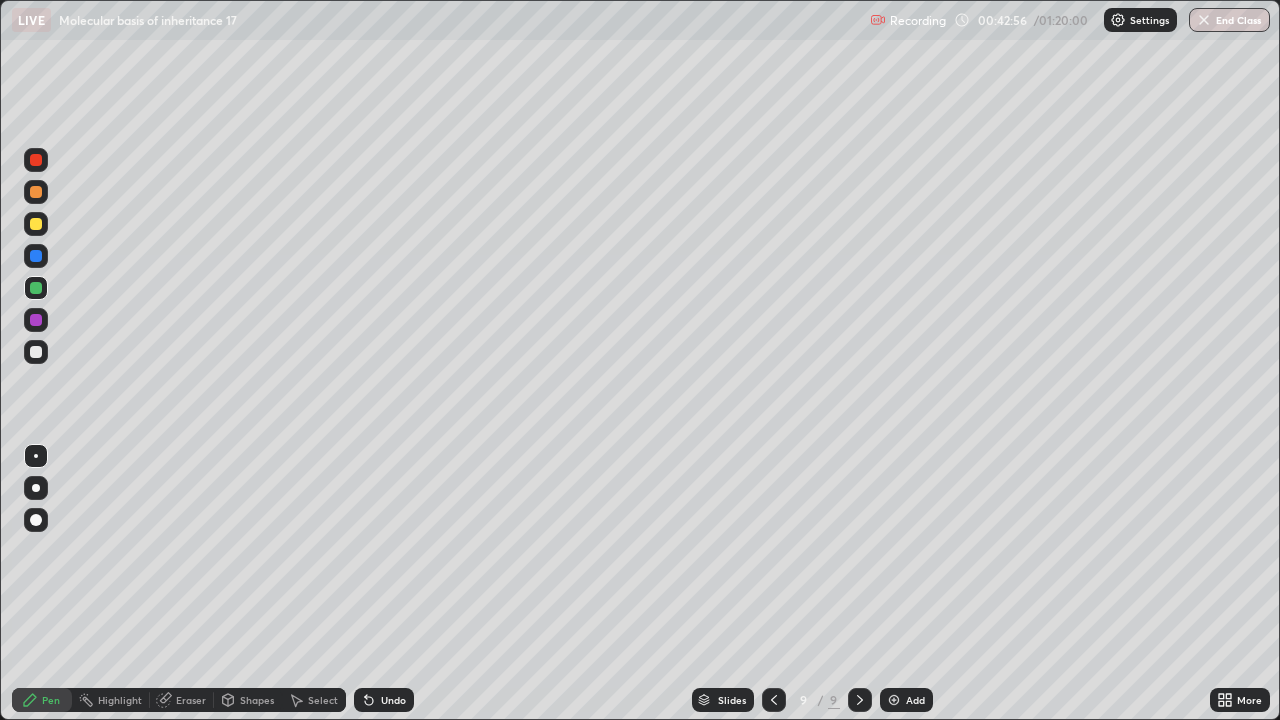 click at bounding box center [36, 352] 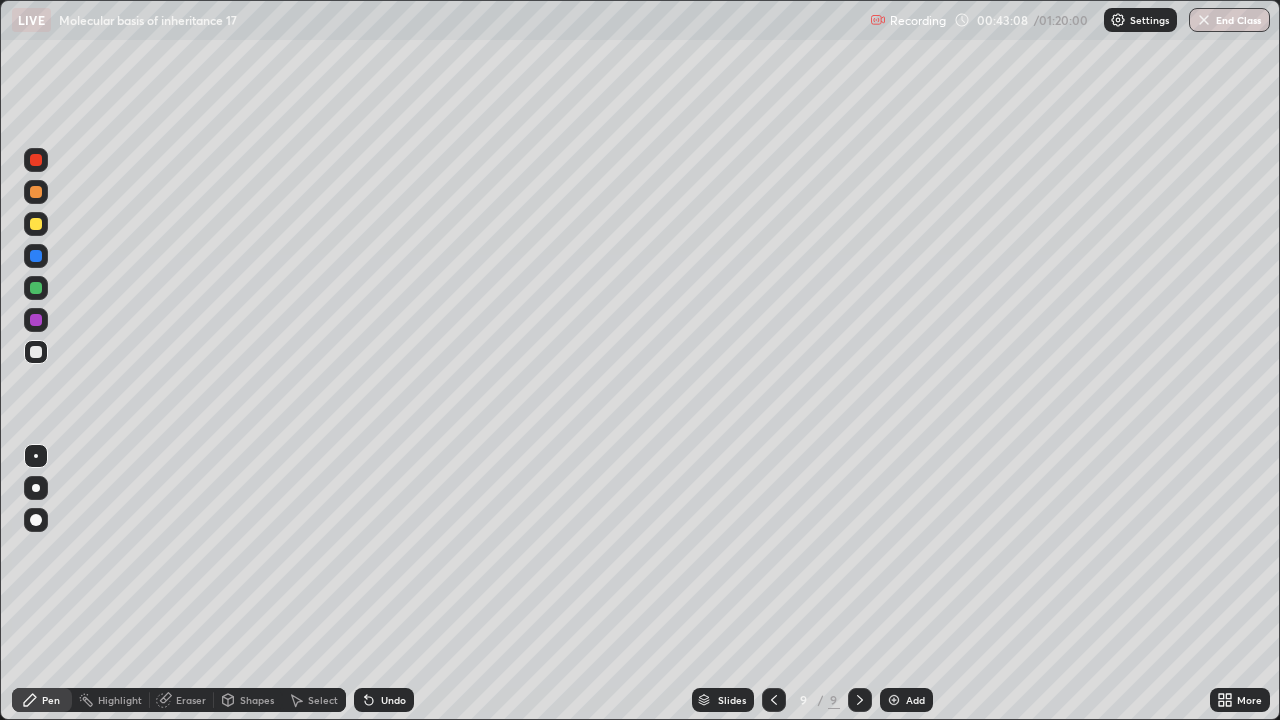 click at bounding box center [36, 320] 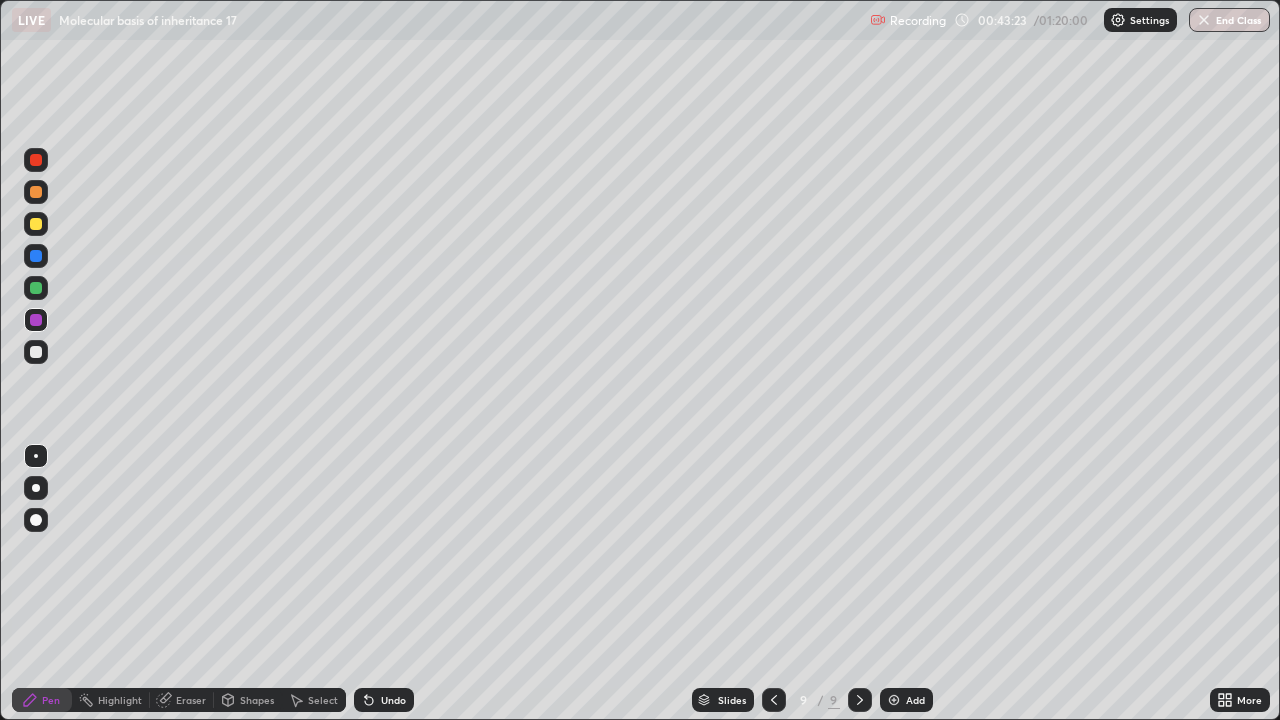 click at bounding box center [36, 488] 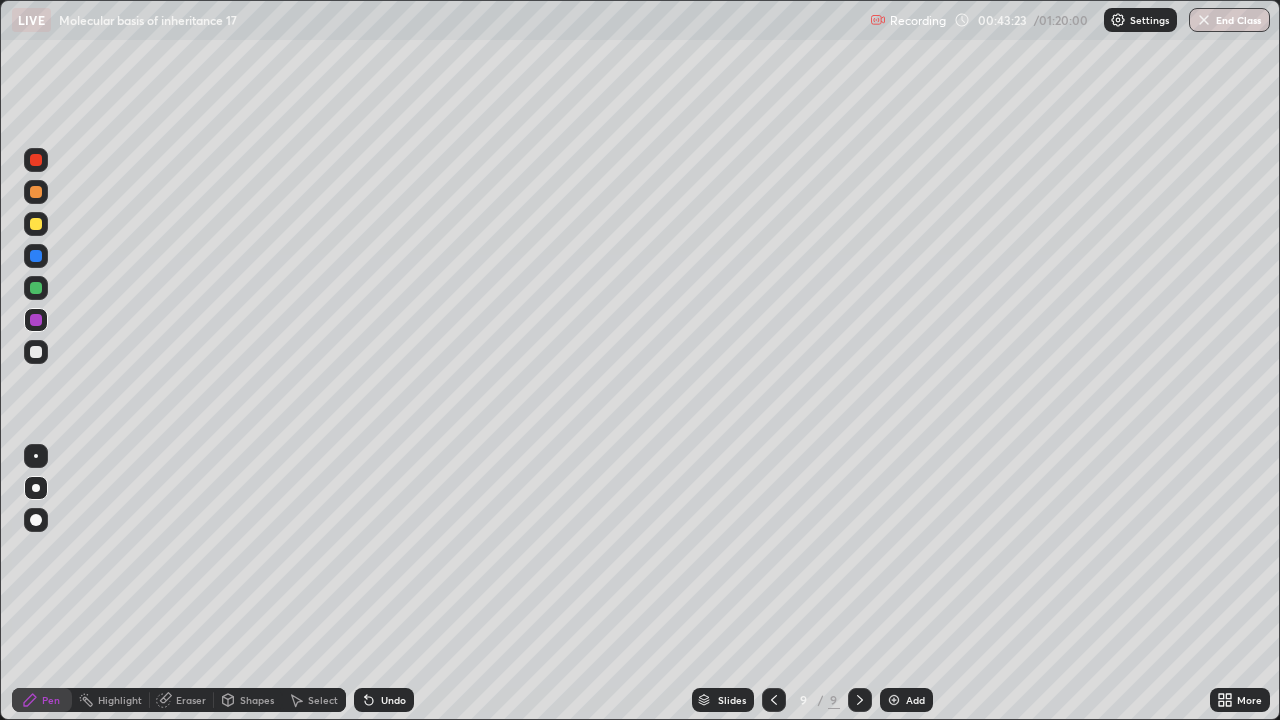 click at bounding box center [36, 288] 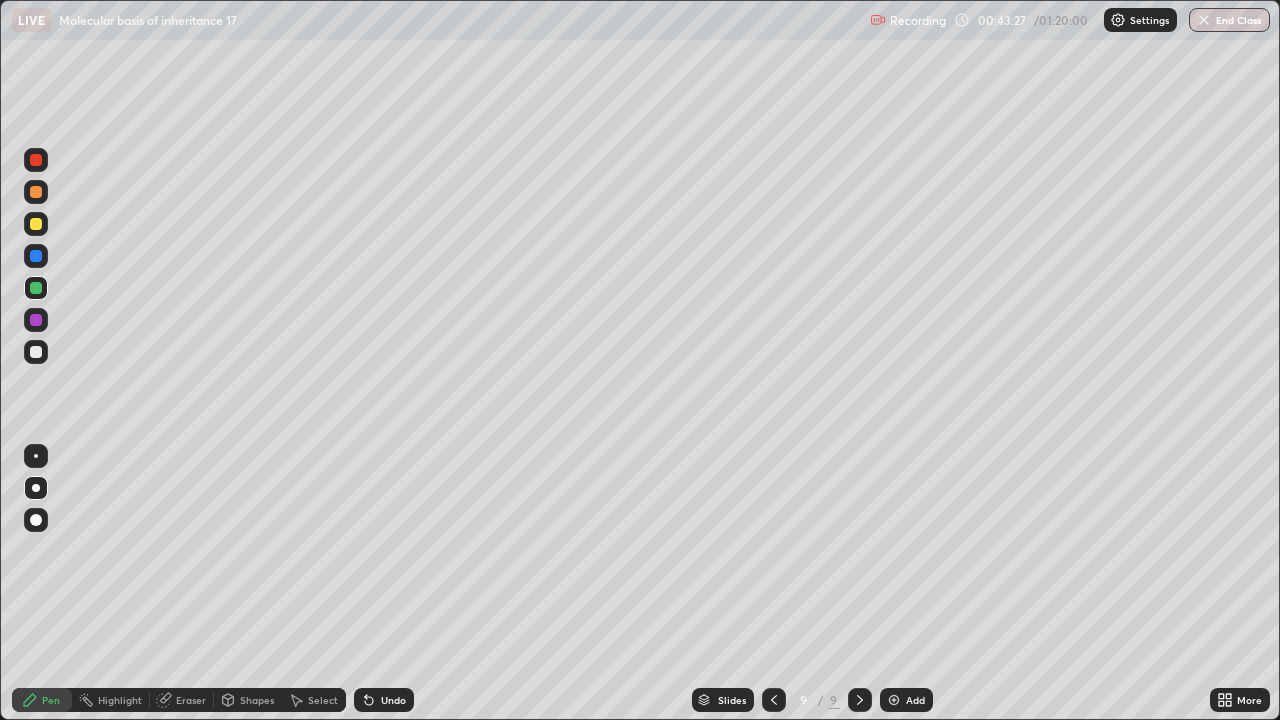 click at bounding box center (36, 520) 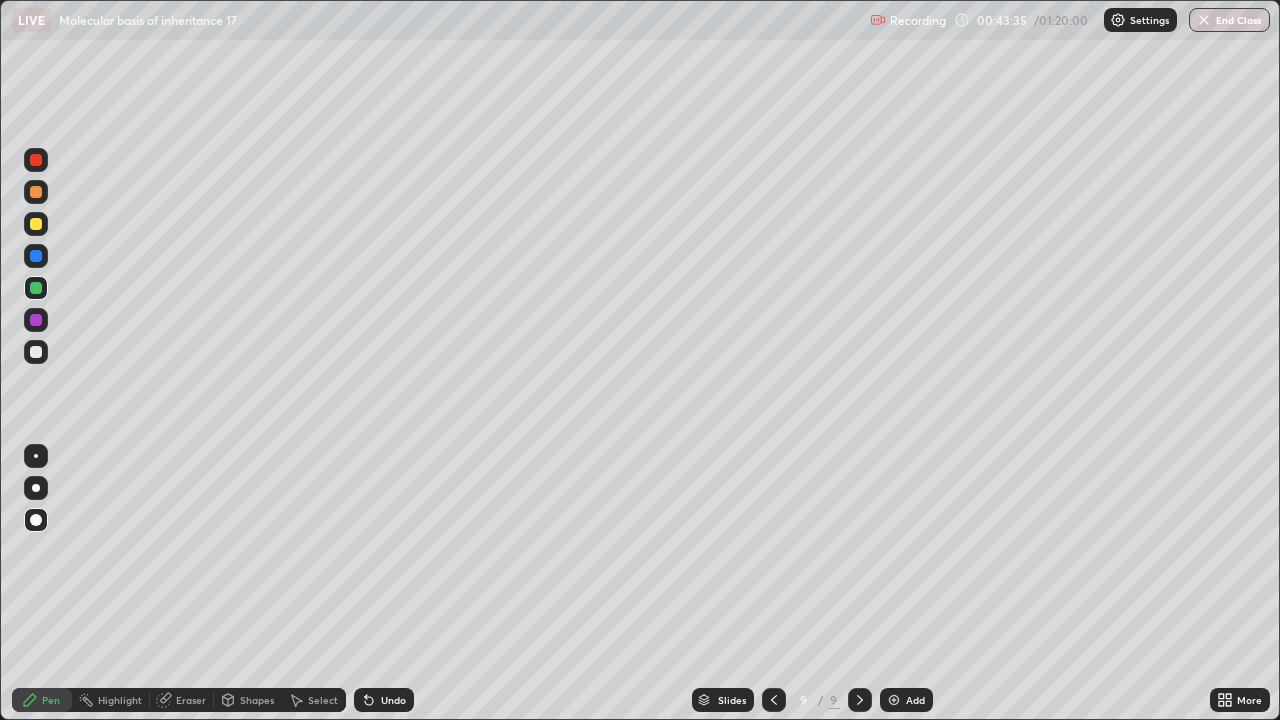 click at bounding box center (36, 352) 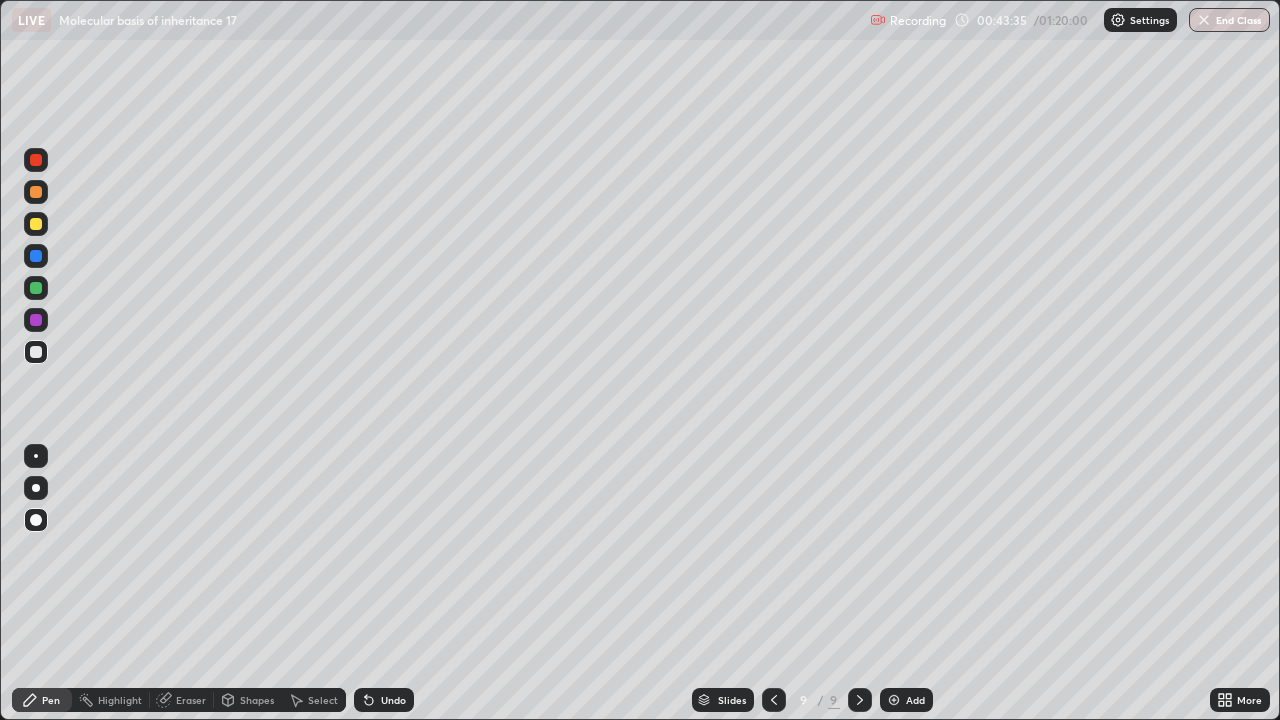 click at bounding box center (36, 456) 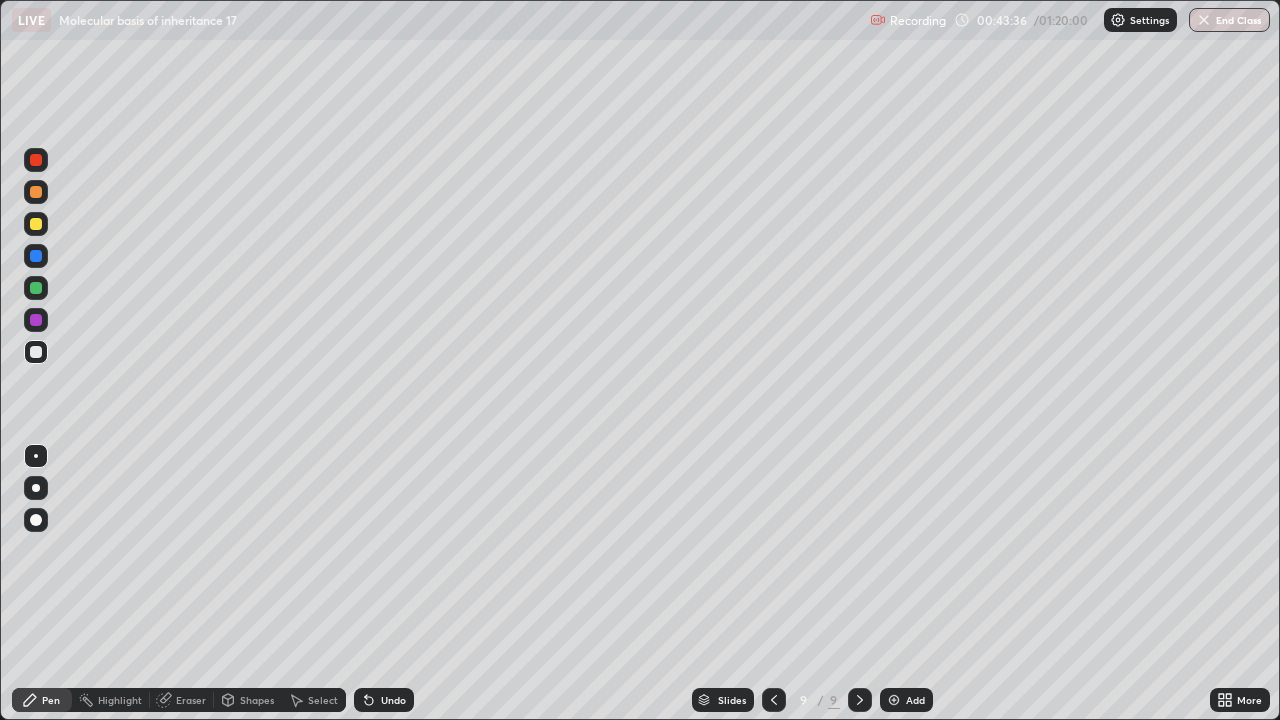 click at bounding box center (36, 320) 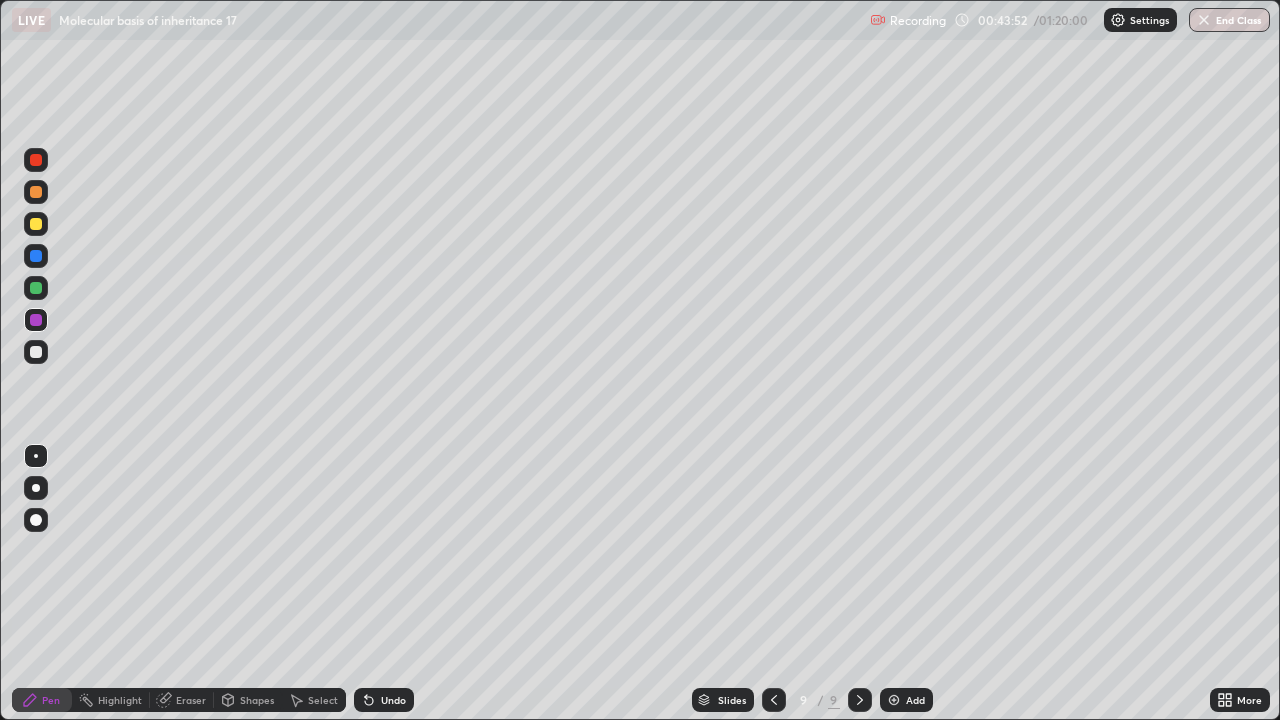 click at bounding box center (36, 256) 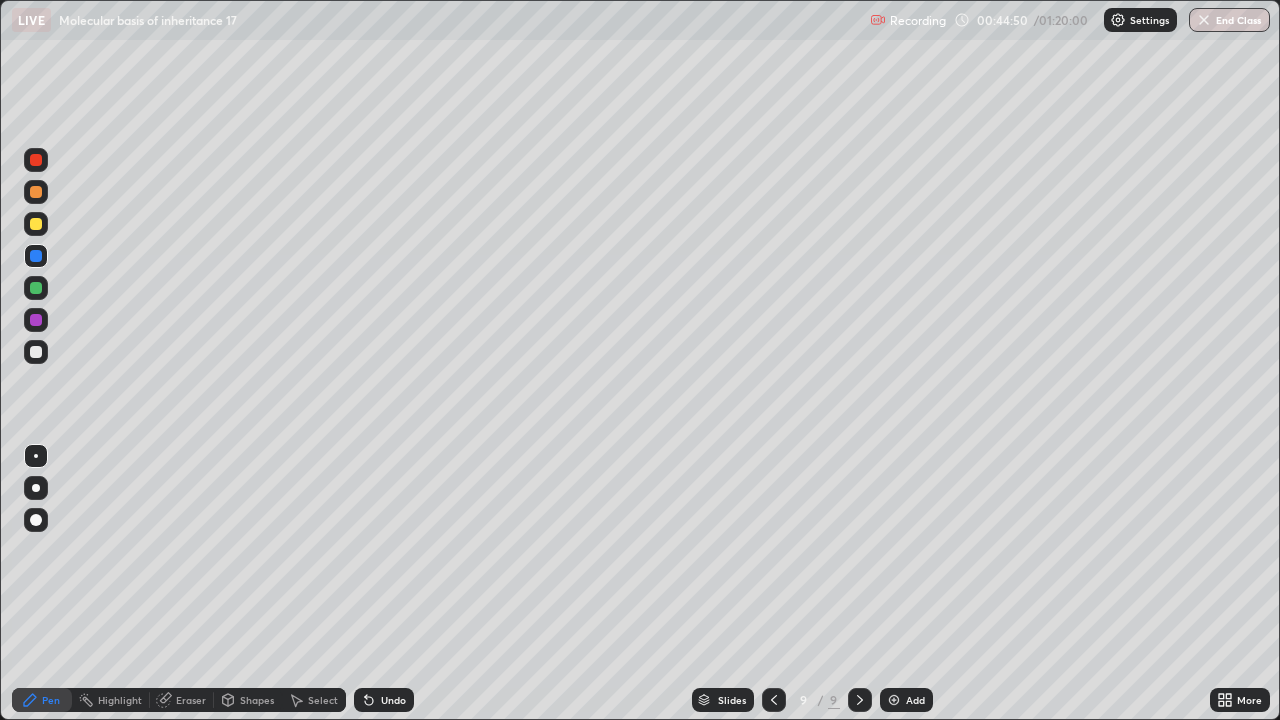 click at bounding box center (894, 700) 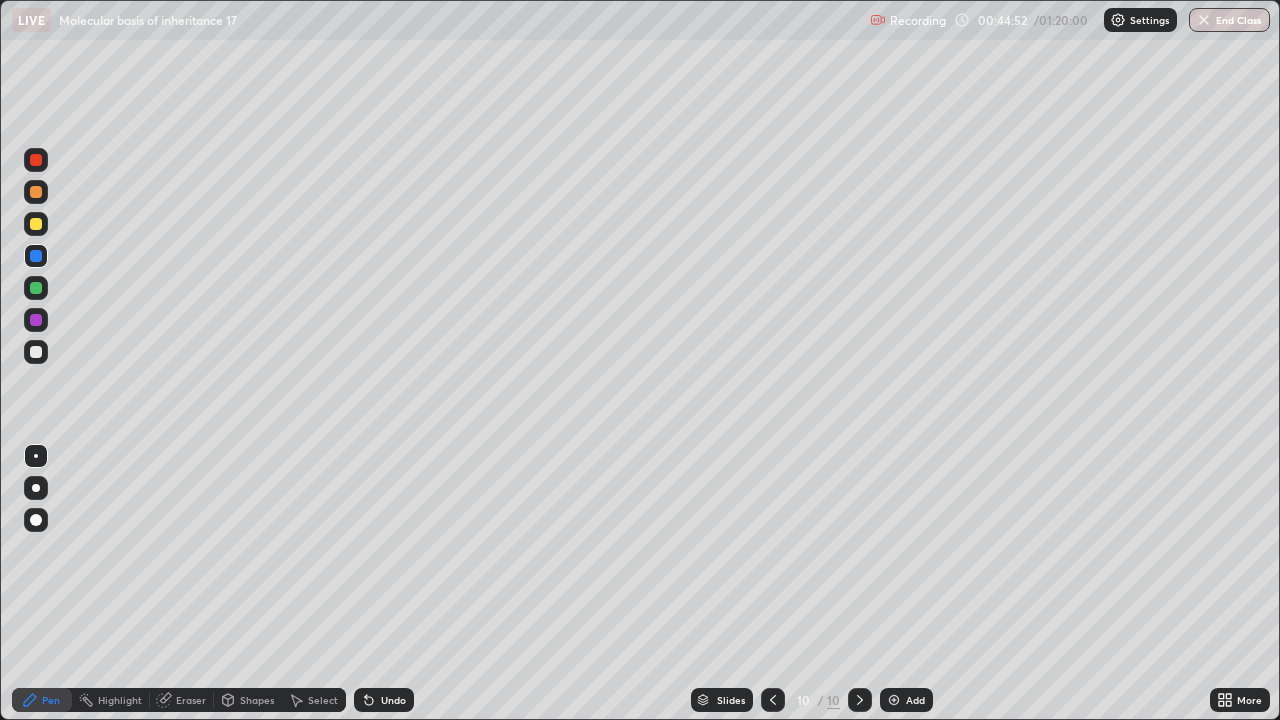 click at bounding box center [36, 352] 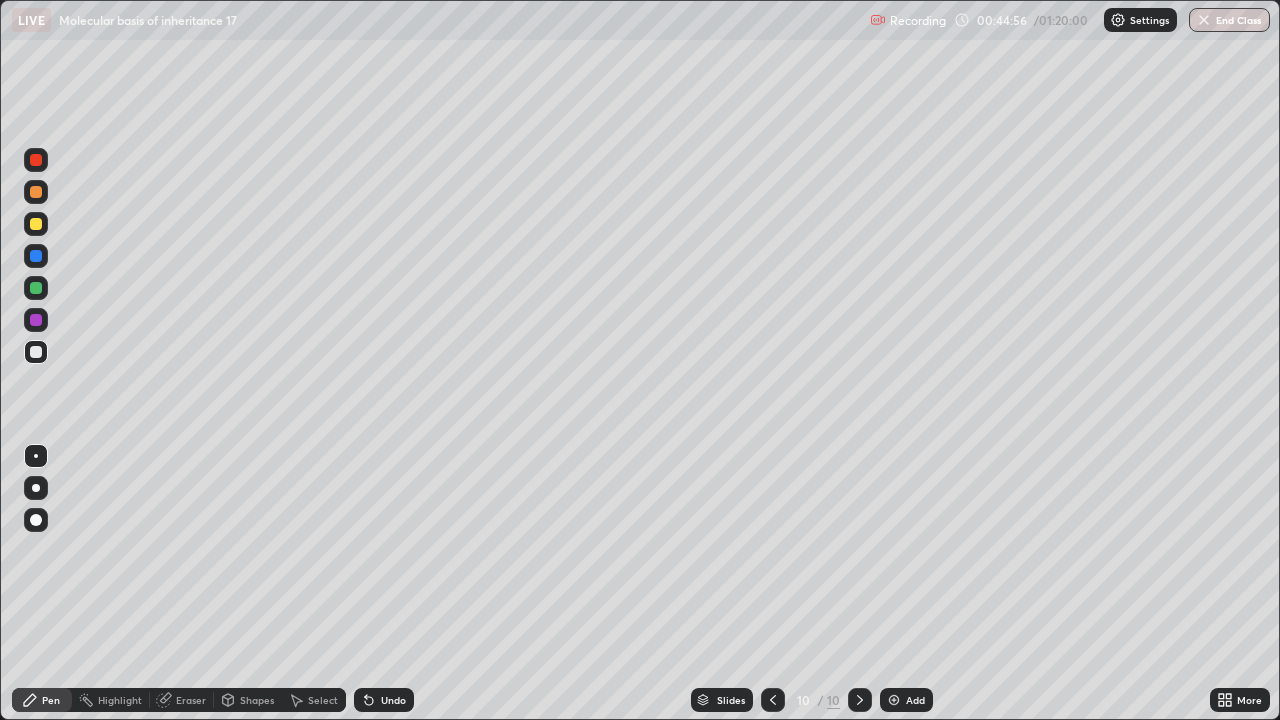 click at bounding box center [36, 320] 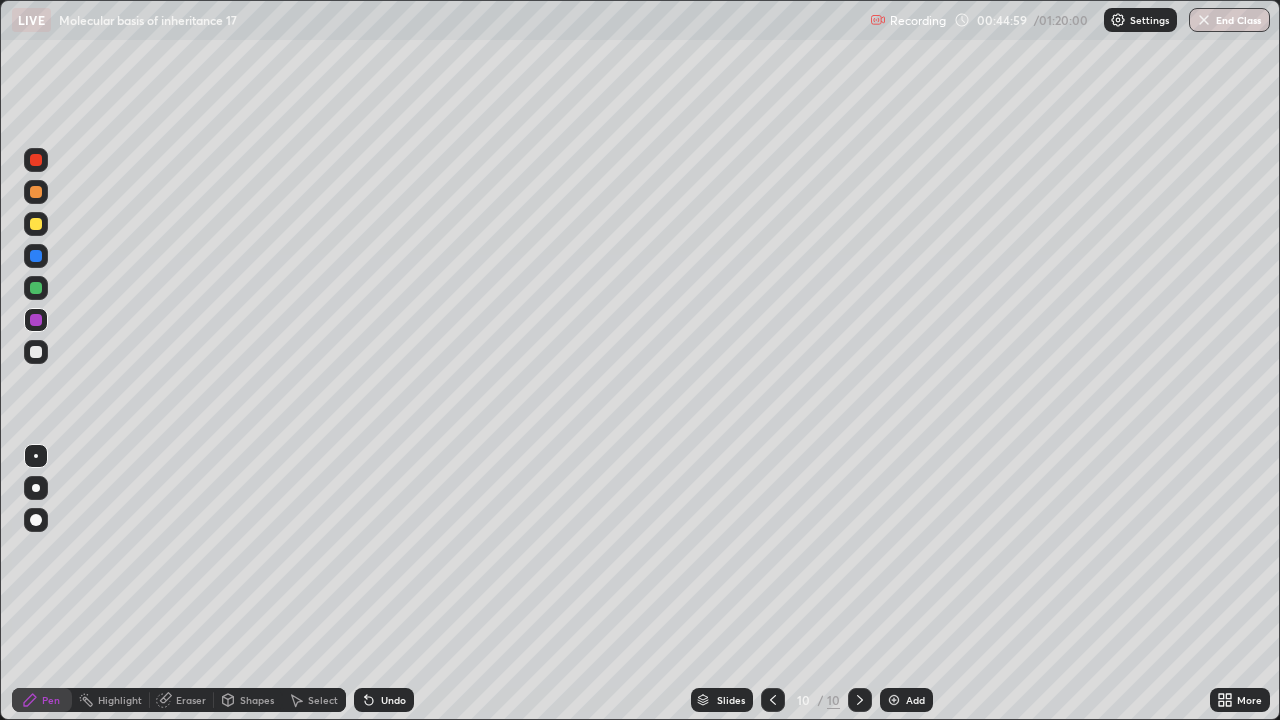click at bounding box center [36, 288] 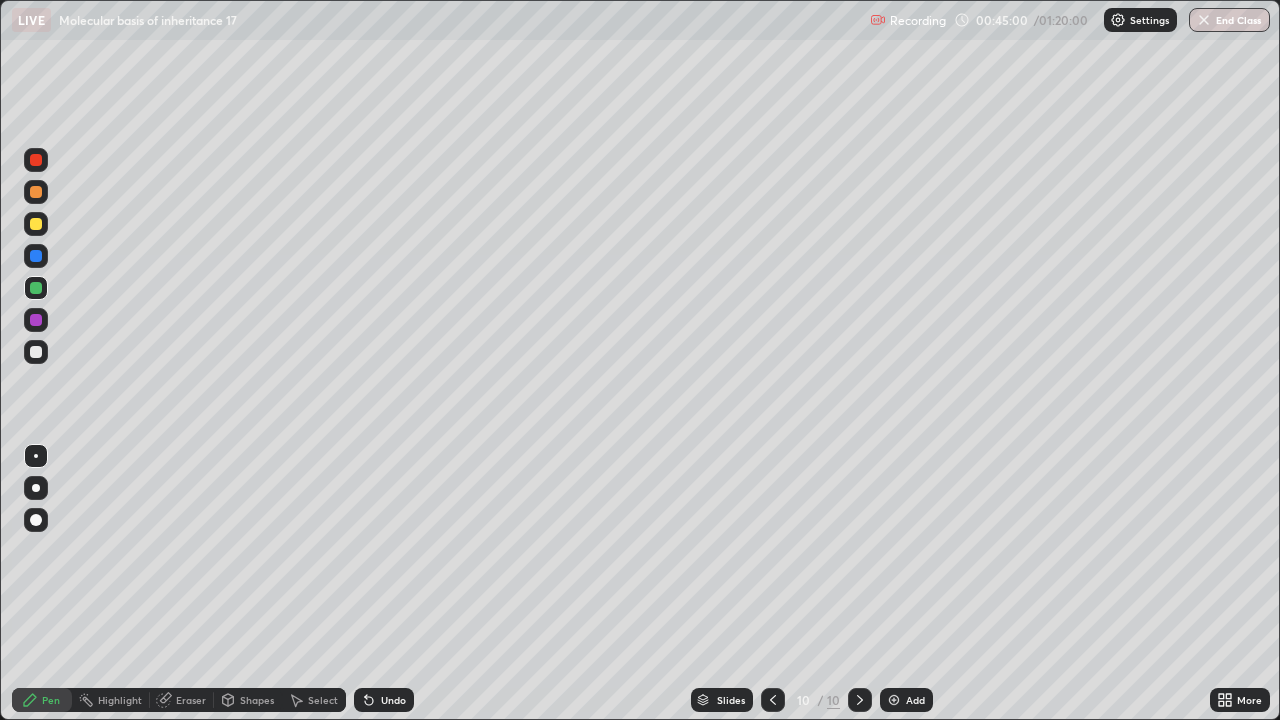 click at bounding box center (36, 488) 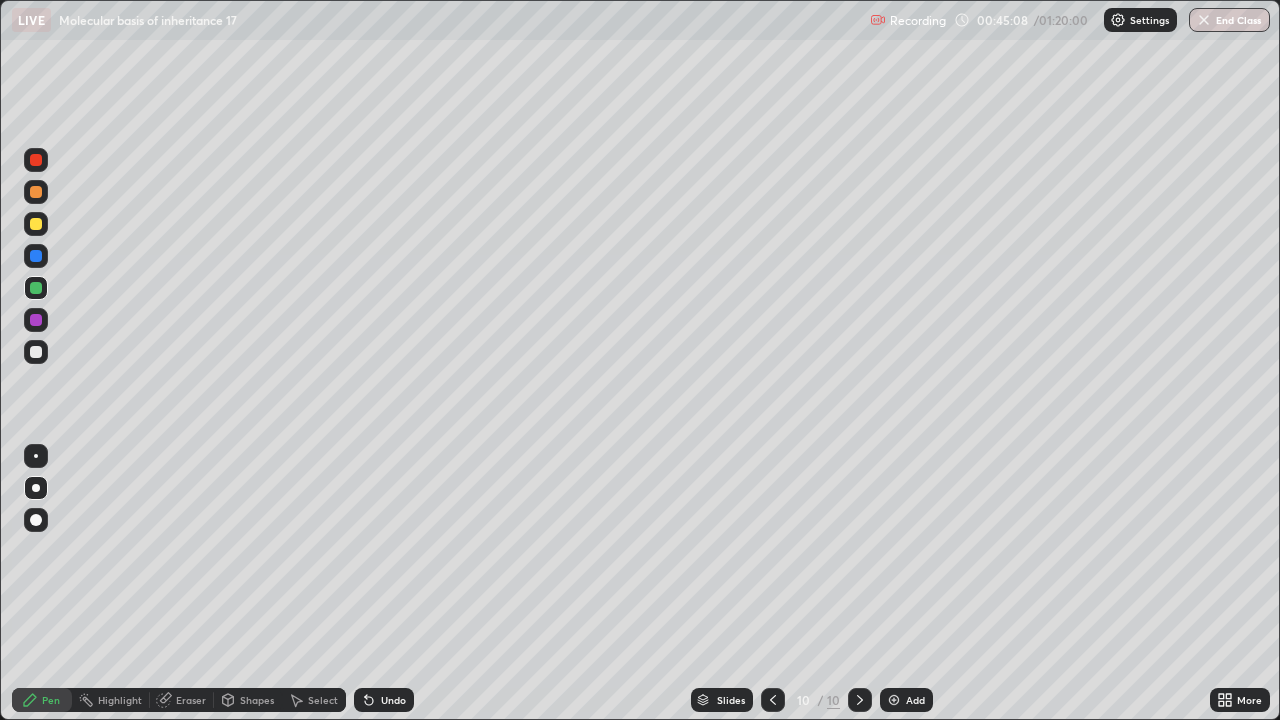 click at bounding box center [36, 320] 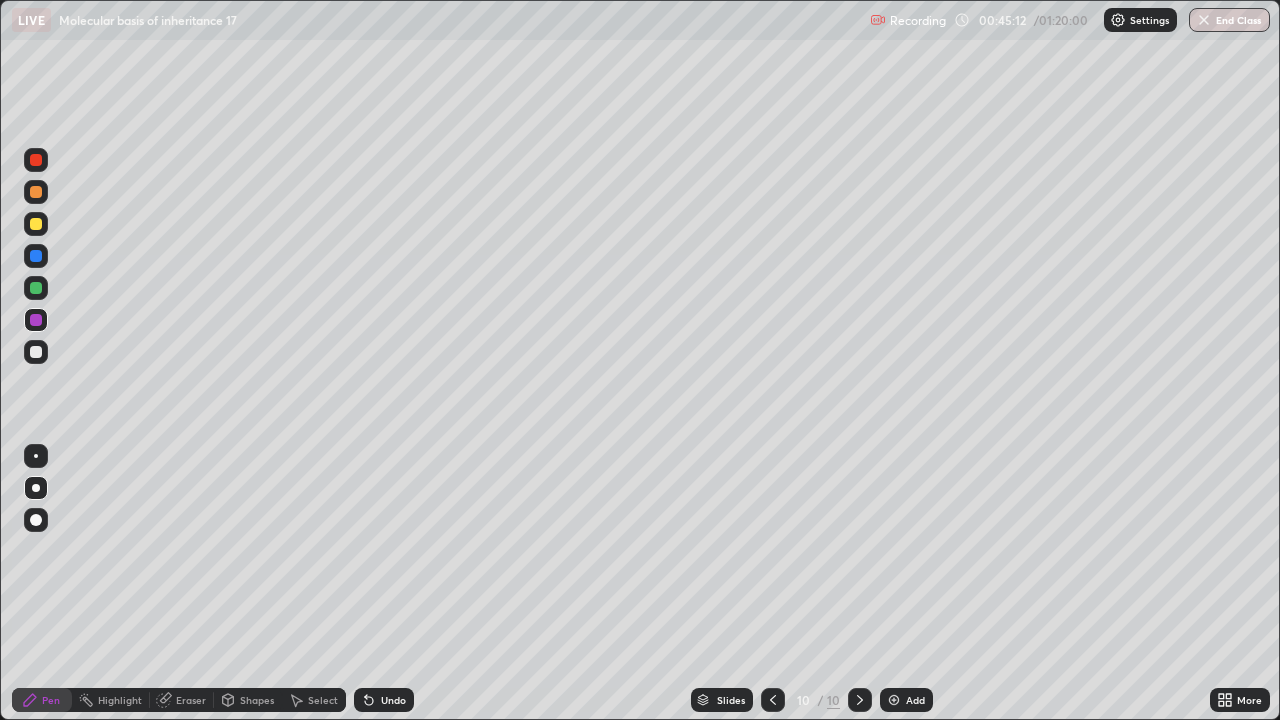 click at bounding box center (36, 456) 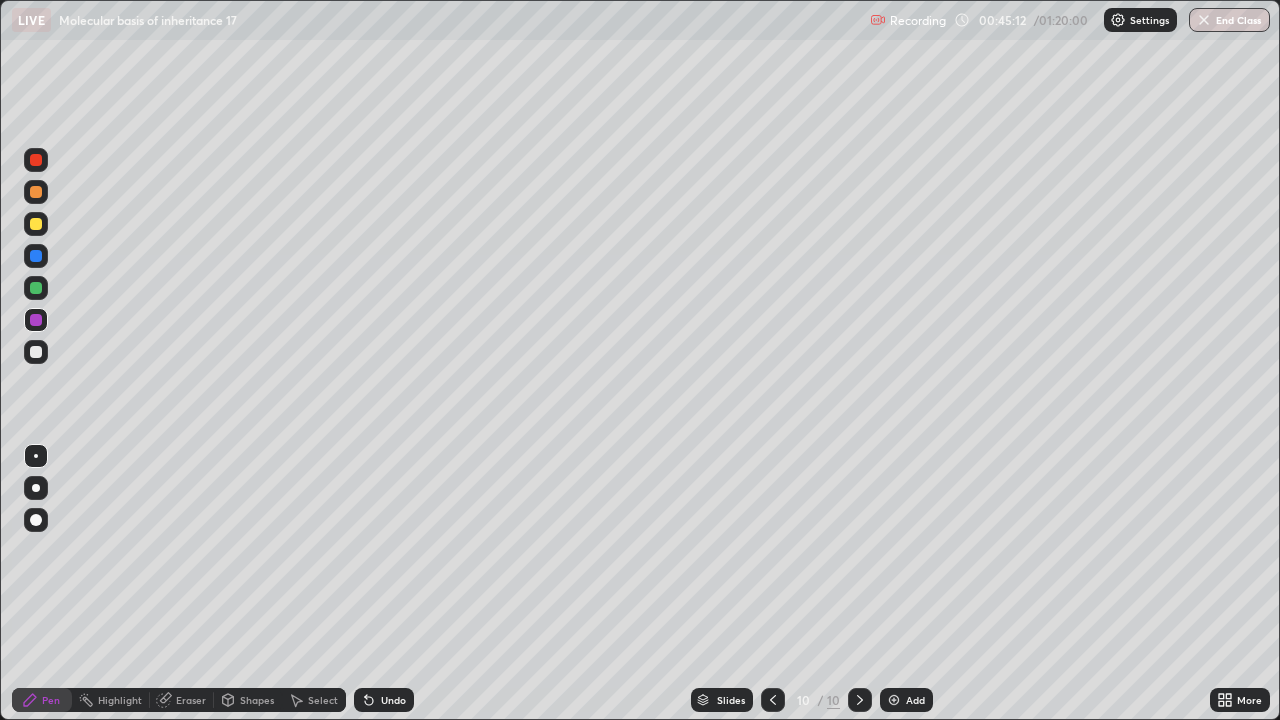 click at bounding box center [36, 288] 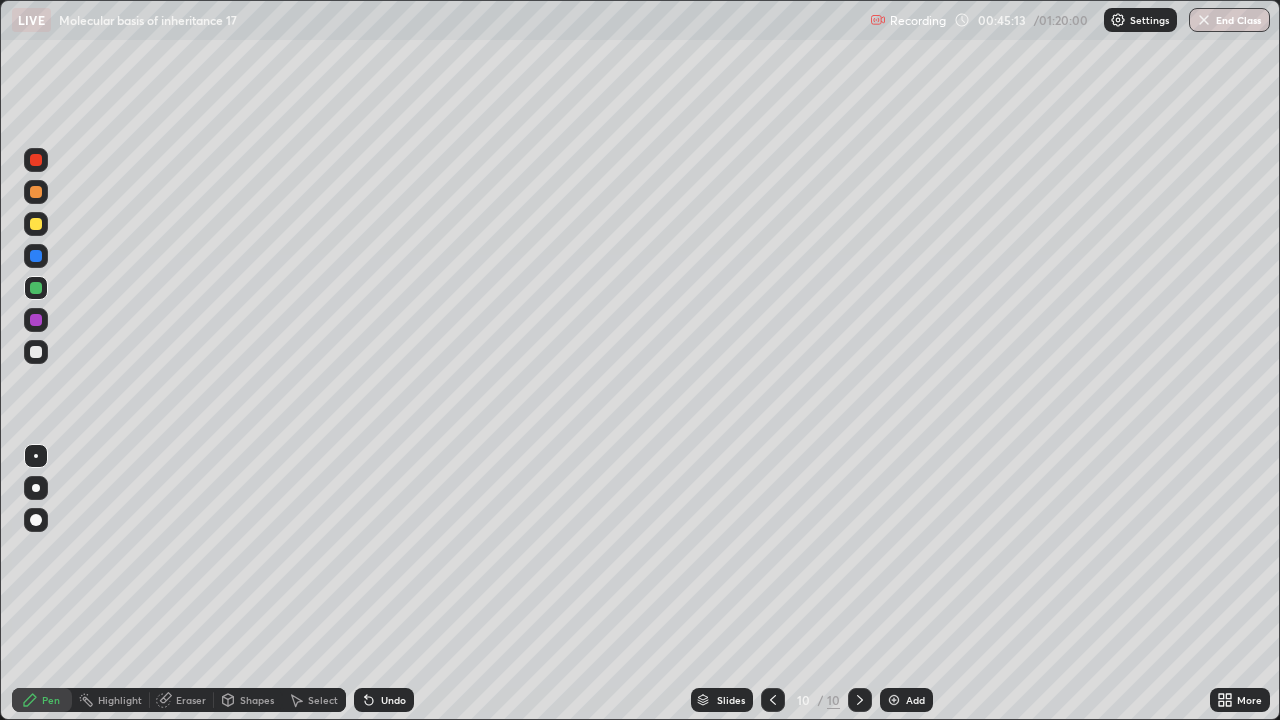 click at bounding box center (36, 256) 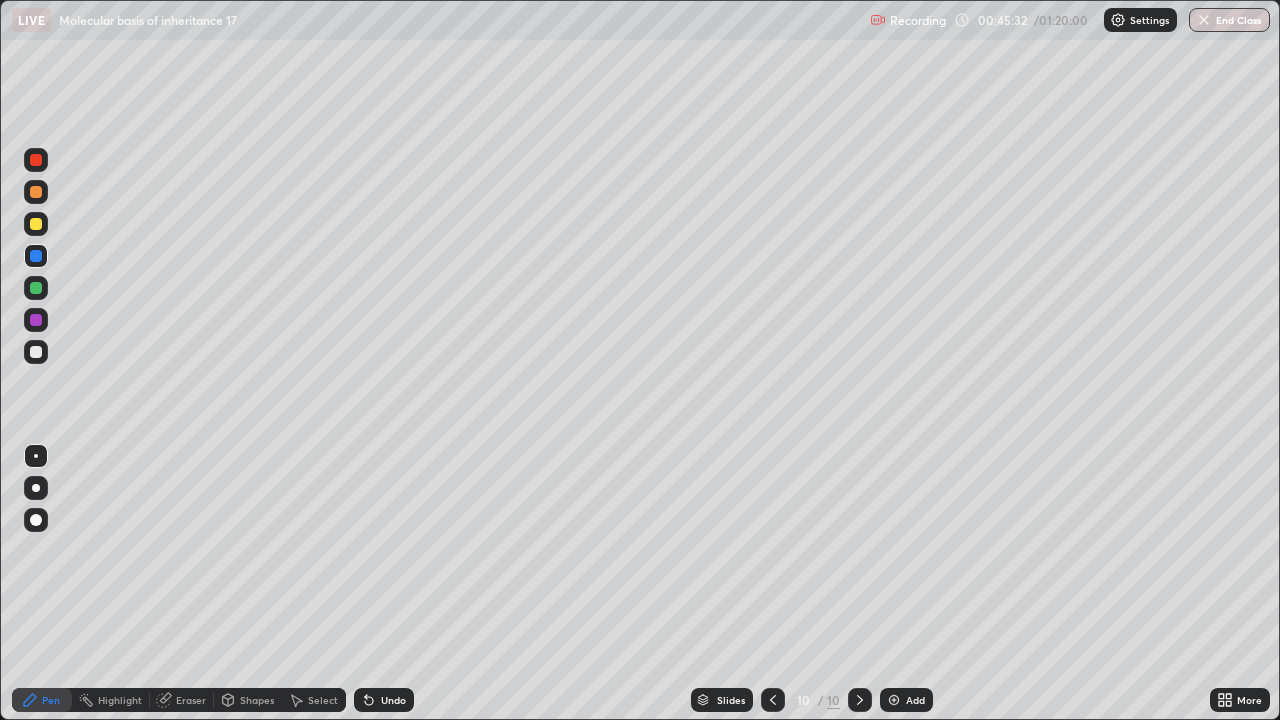 click at bounding box center (36, 352) 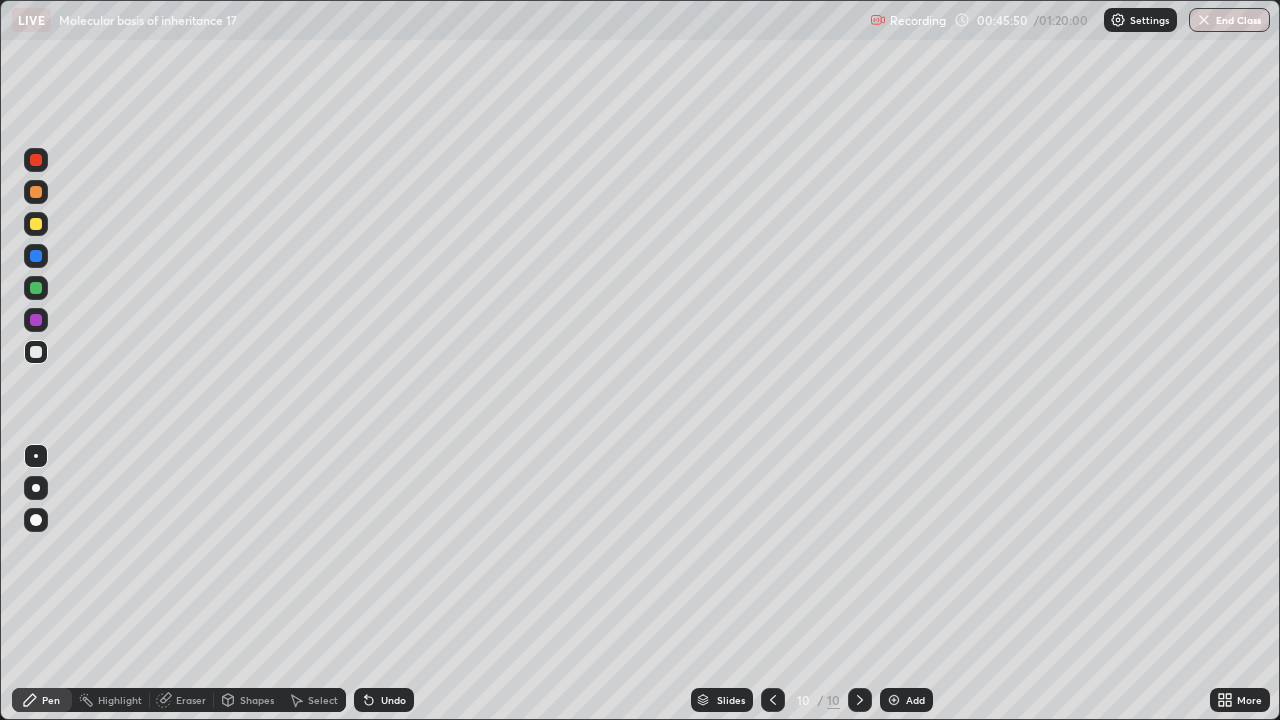 click at bounding box center [36, 320] 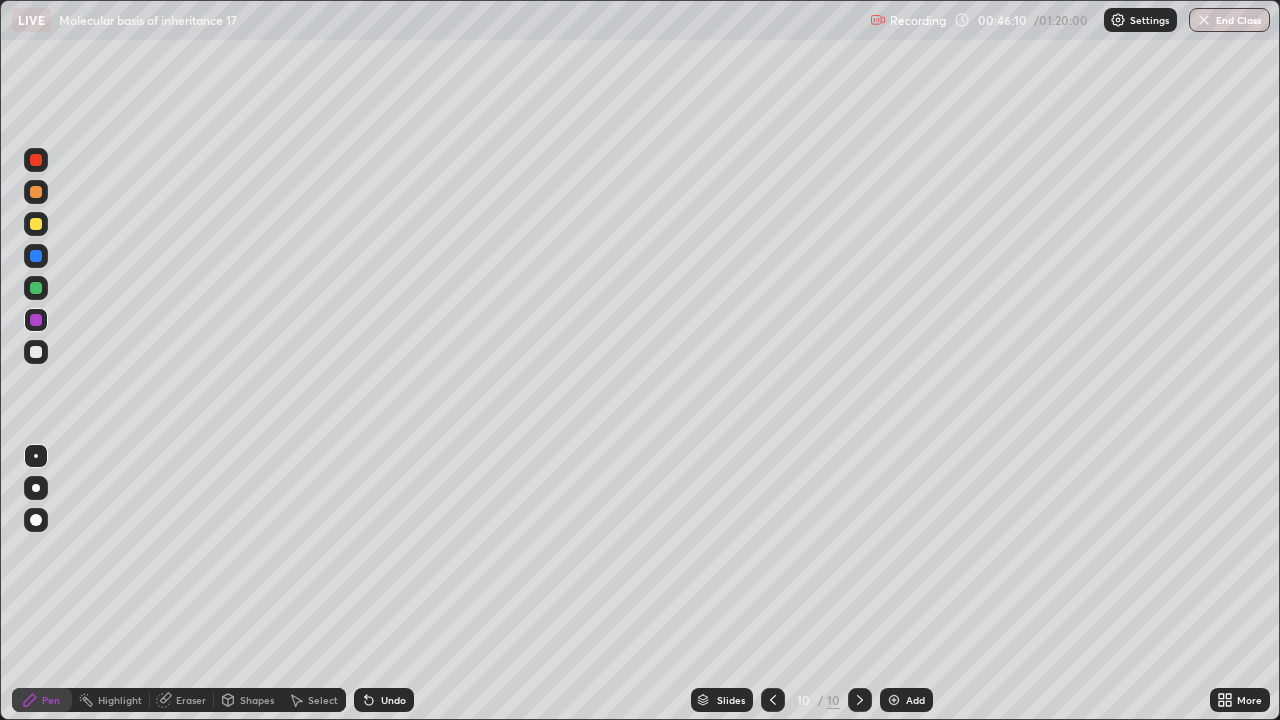 click on "Undo" at bounding box center [384, 700] 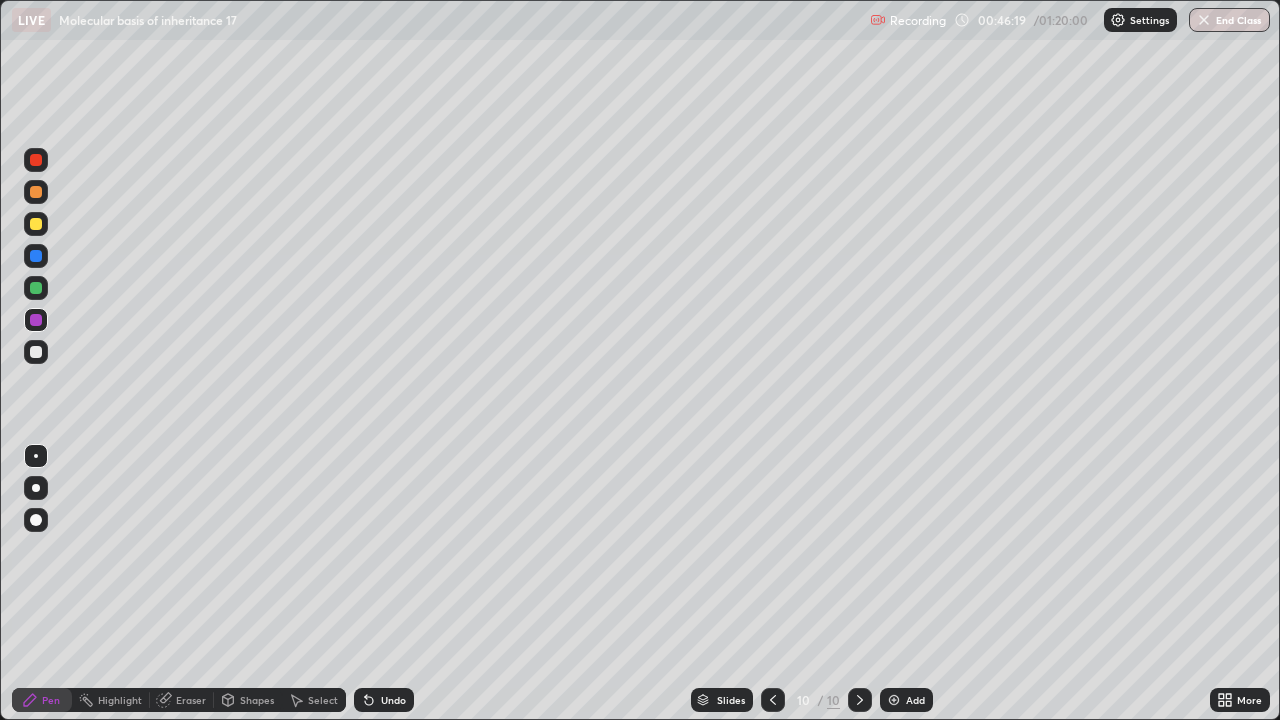 click on "Undo" at bounding box center (393, 700) 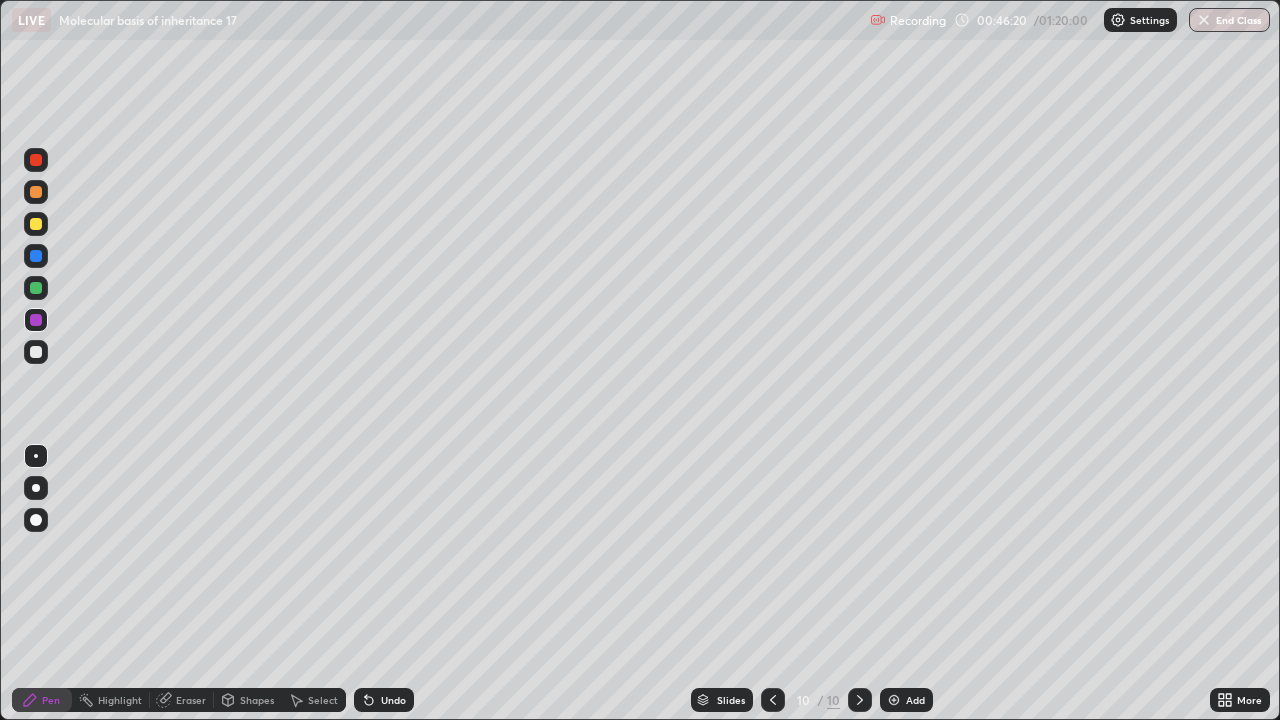 click at bounding box center (36, 288) 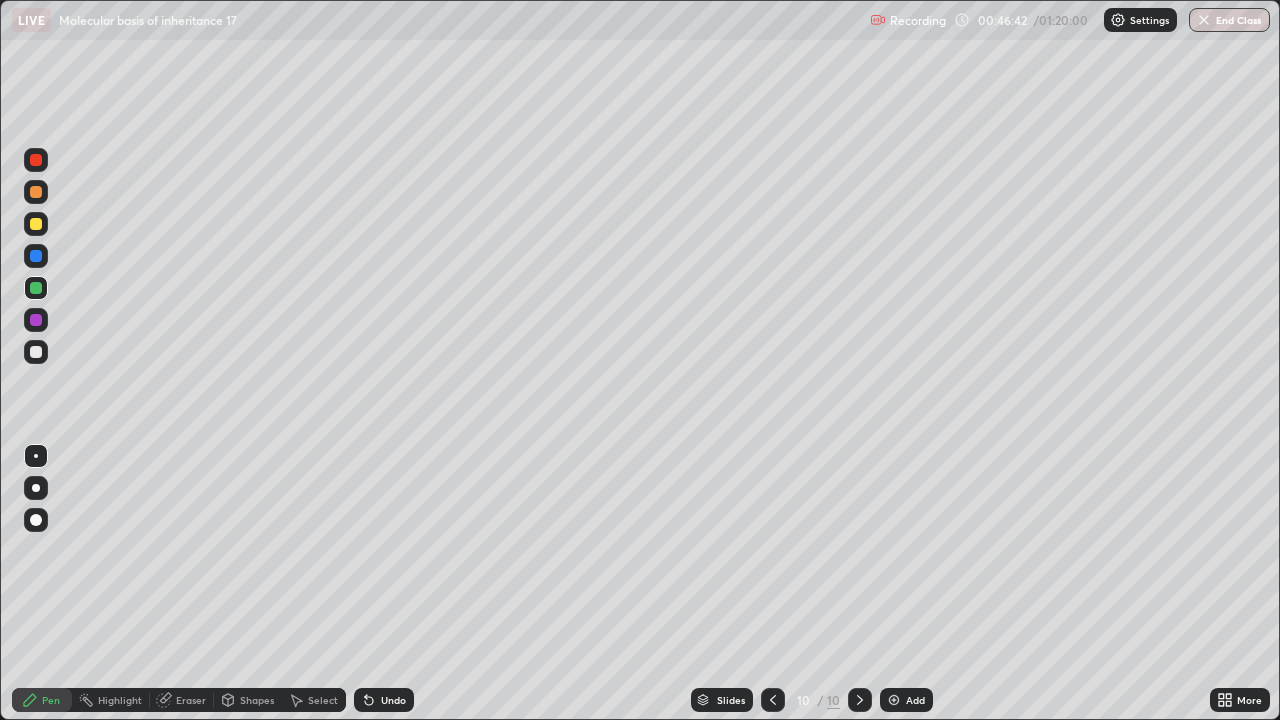 click at bounding box center (36, 352) 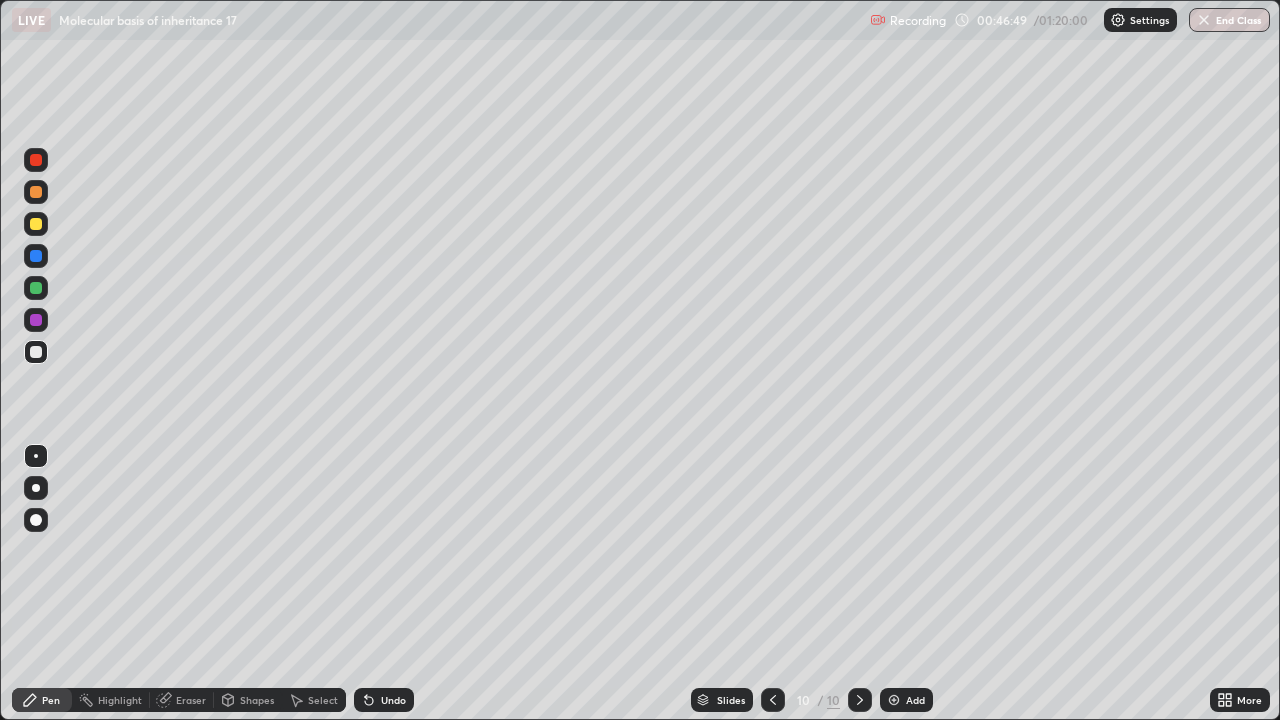 click at bounding box center [36, 288] 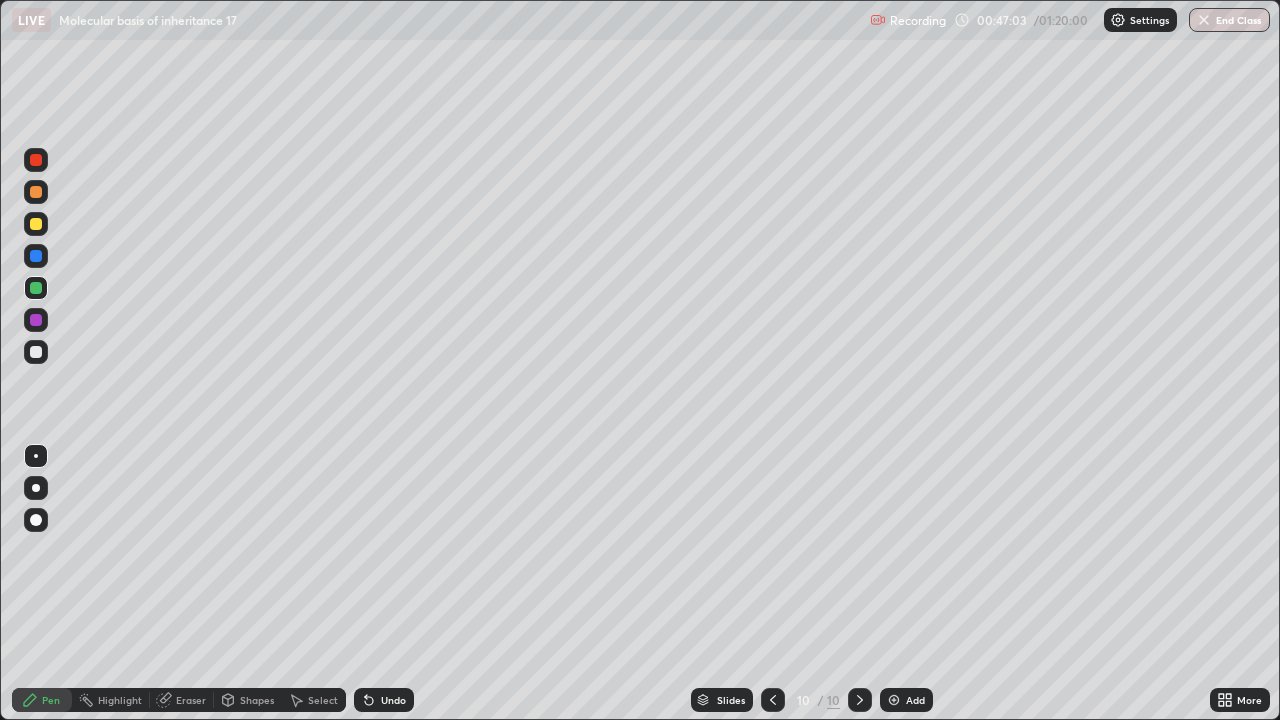 click on "Add" at bounding box center (906, 700) 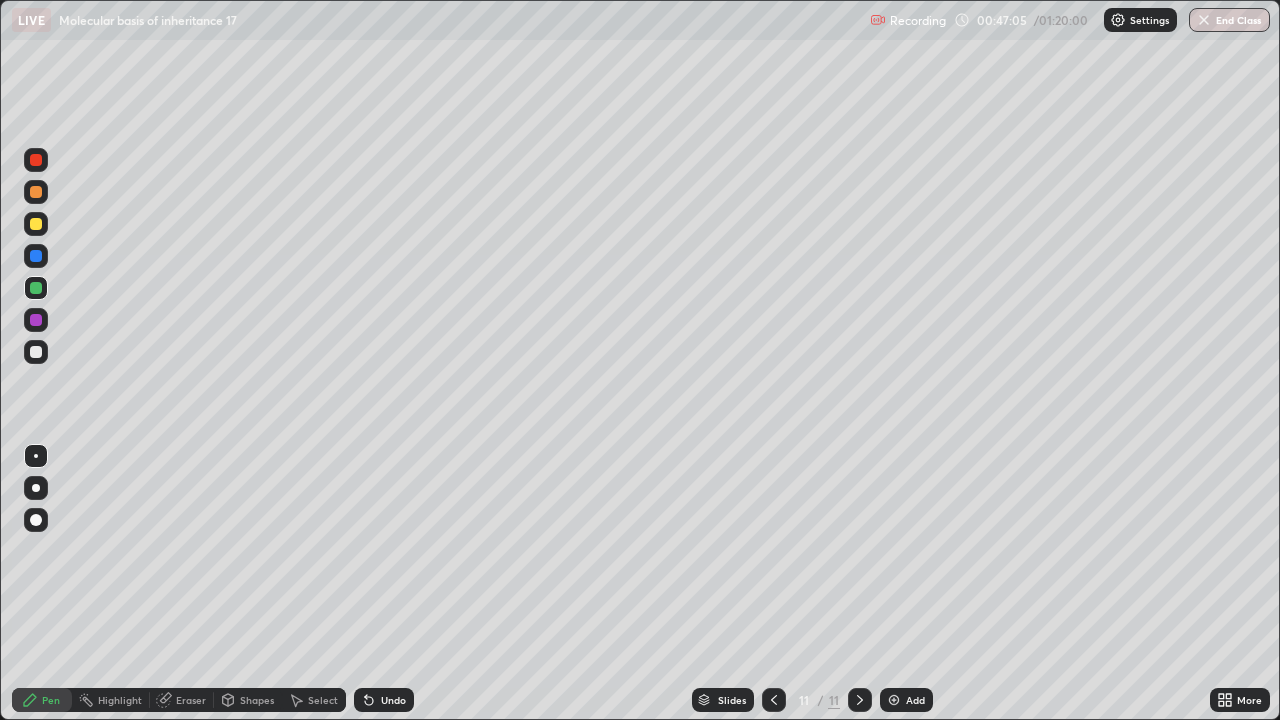 click at bounding box center (36, 352) 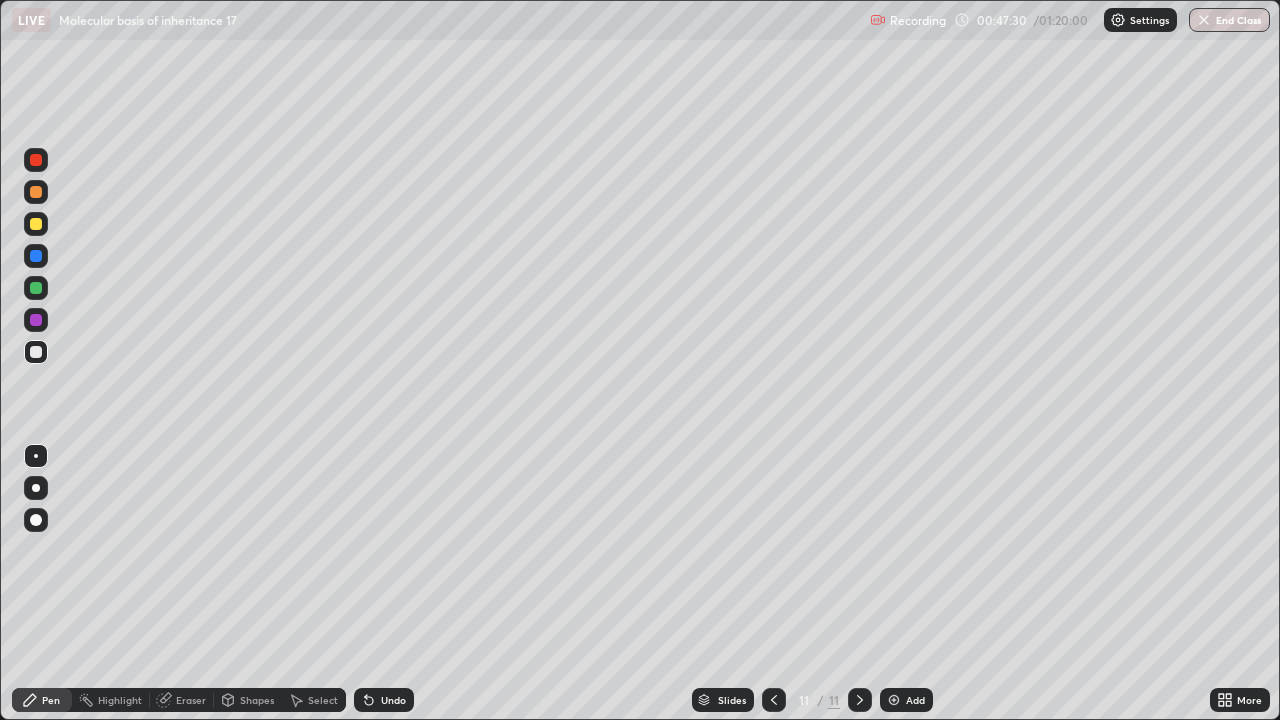 click at bounding box center [36, 288] 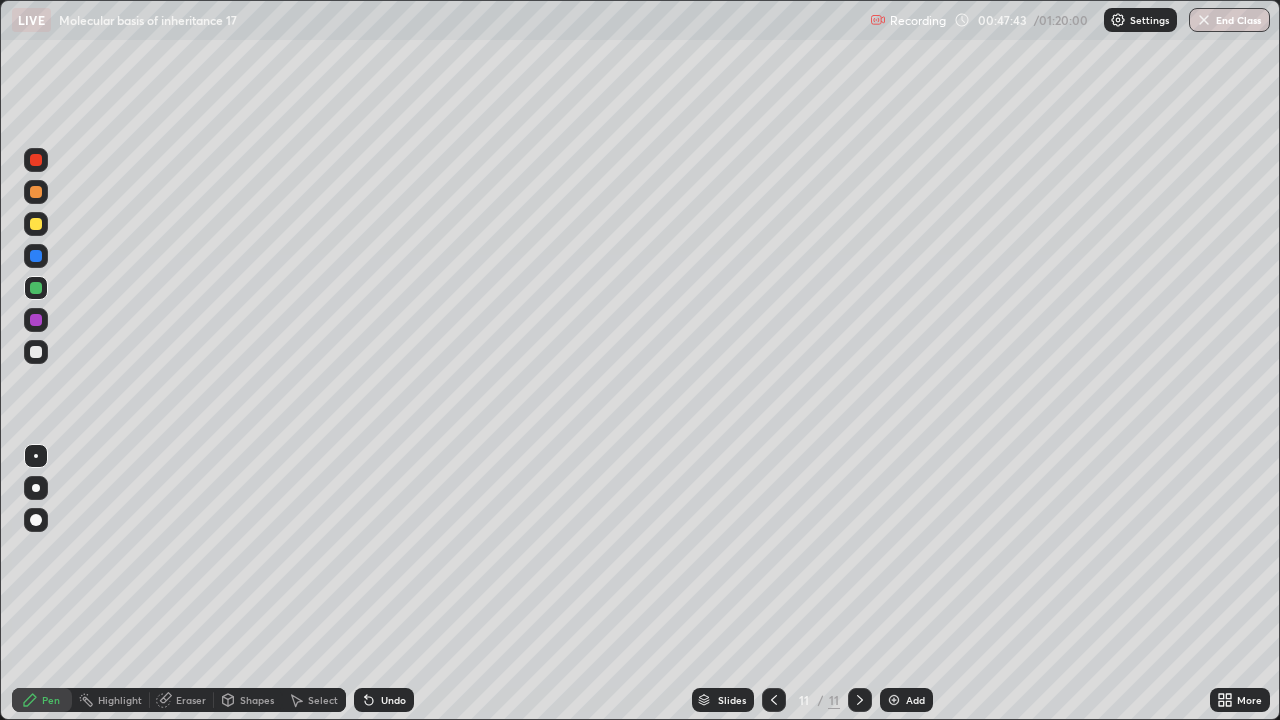 click at bounding box center (774, 700) 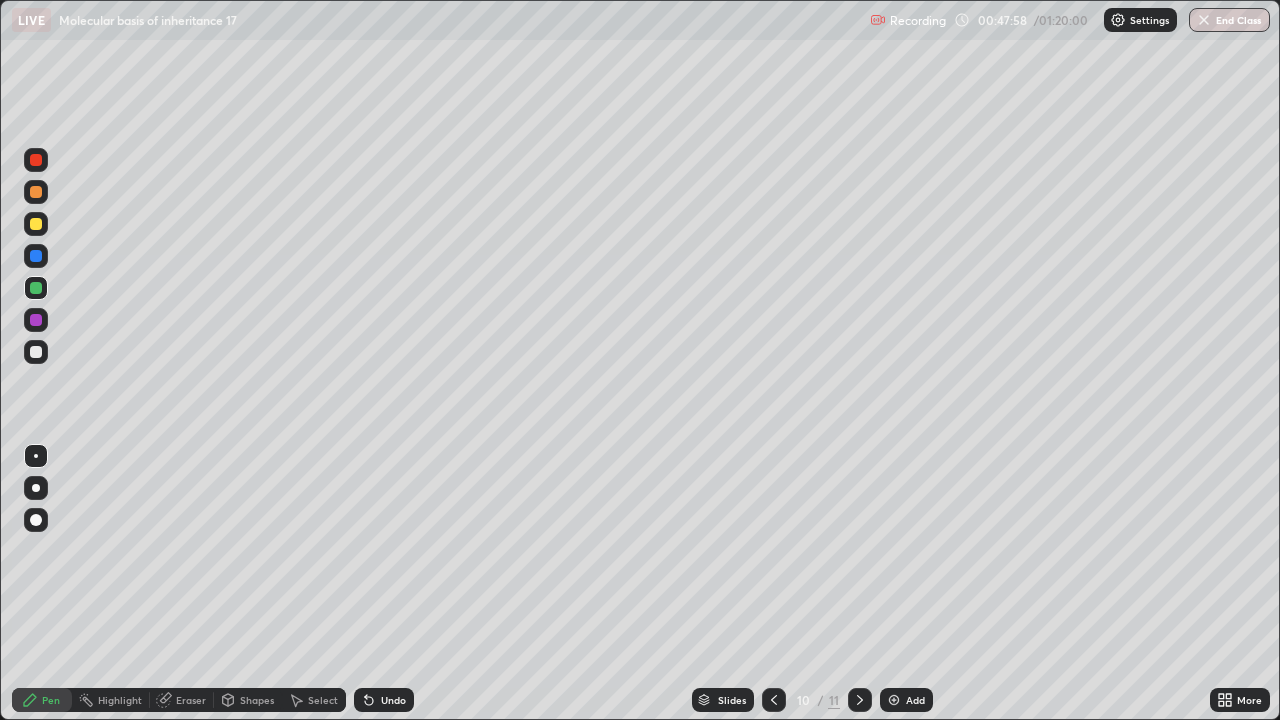 click 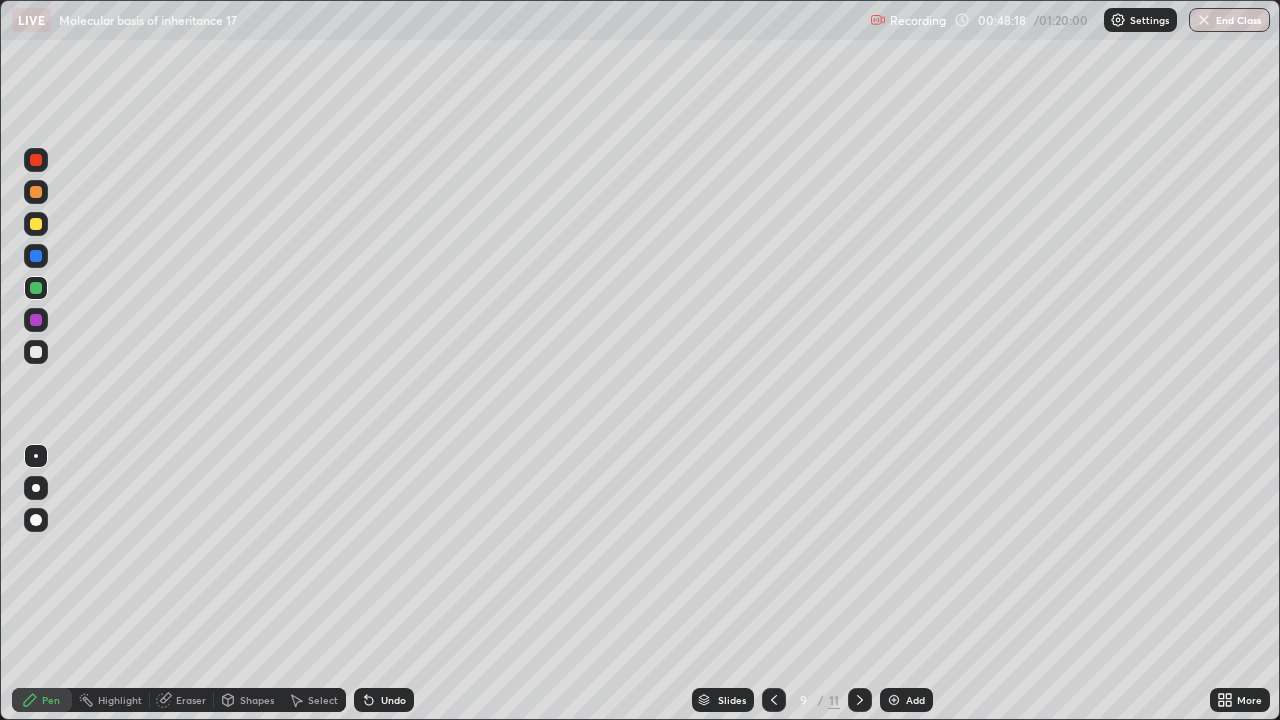 click 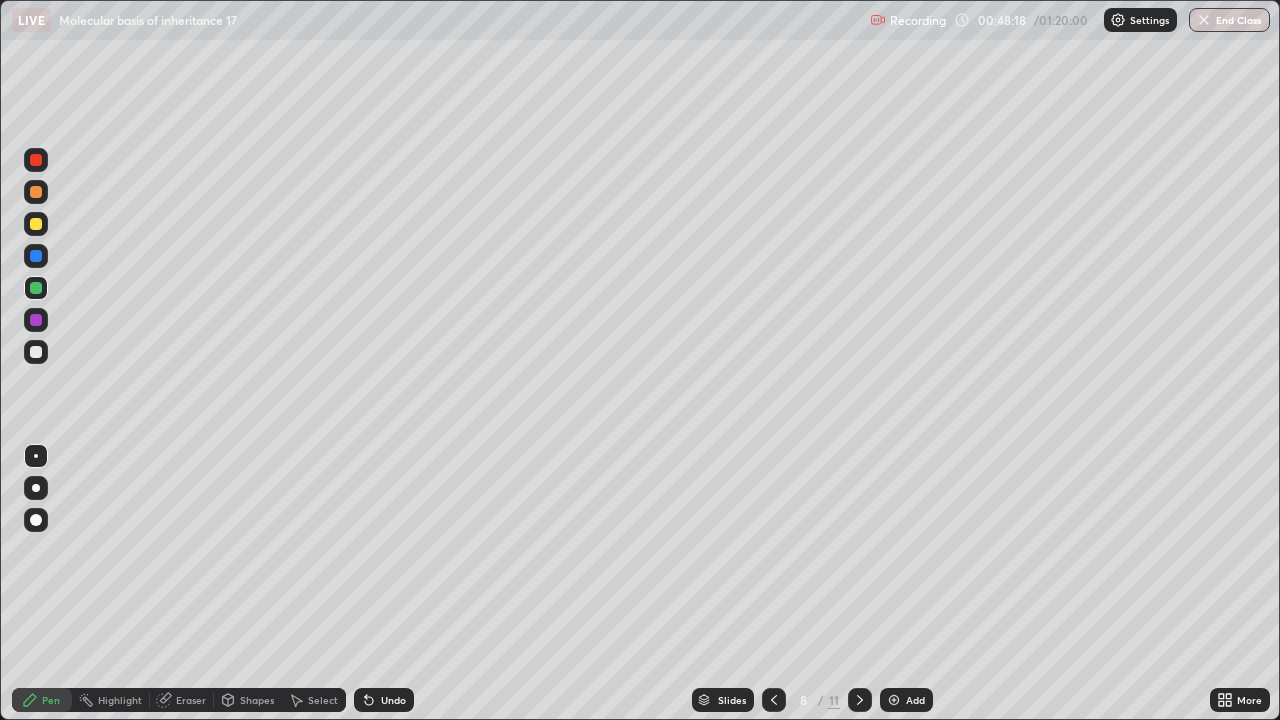 click 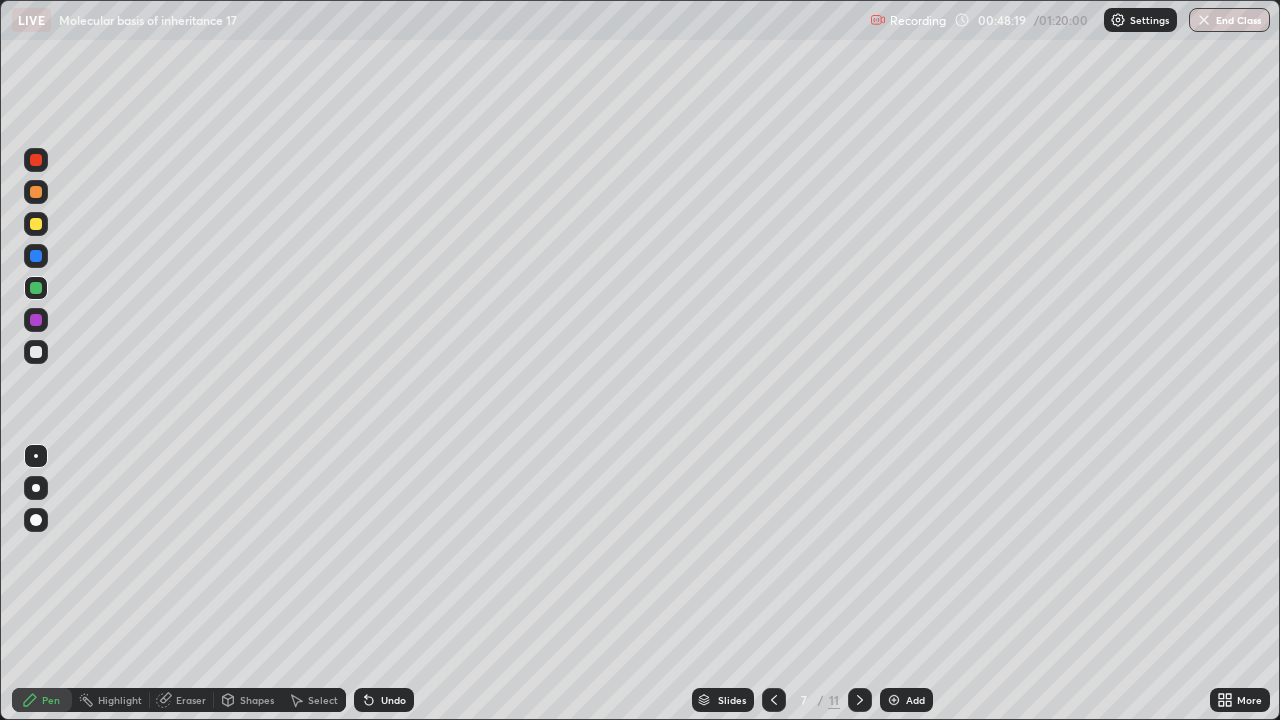 click on "7" at bounding box center (804, 700) 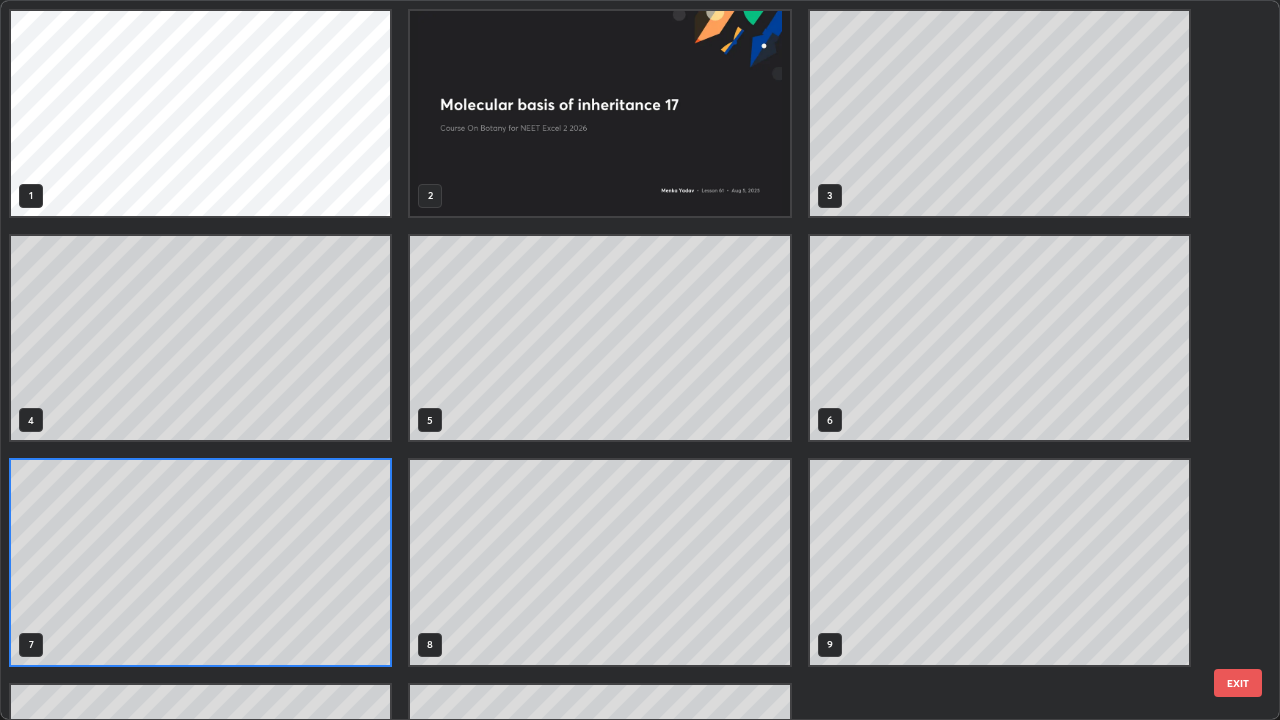 scroll, scrollTop: 7, scrollLeft: 11, axis: both 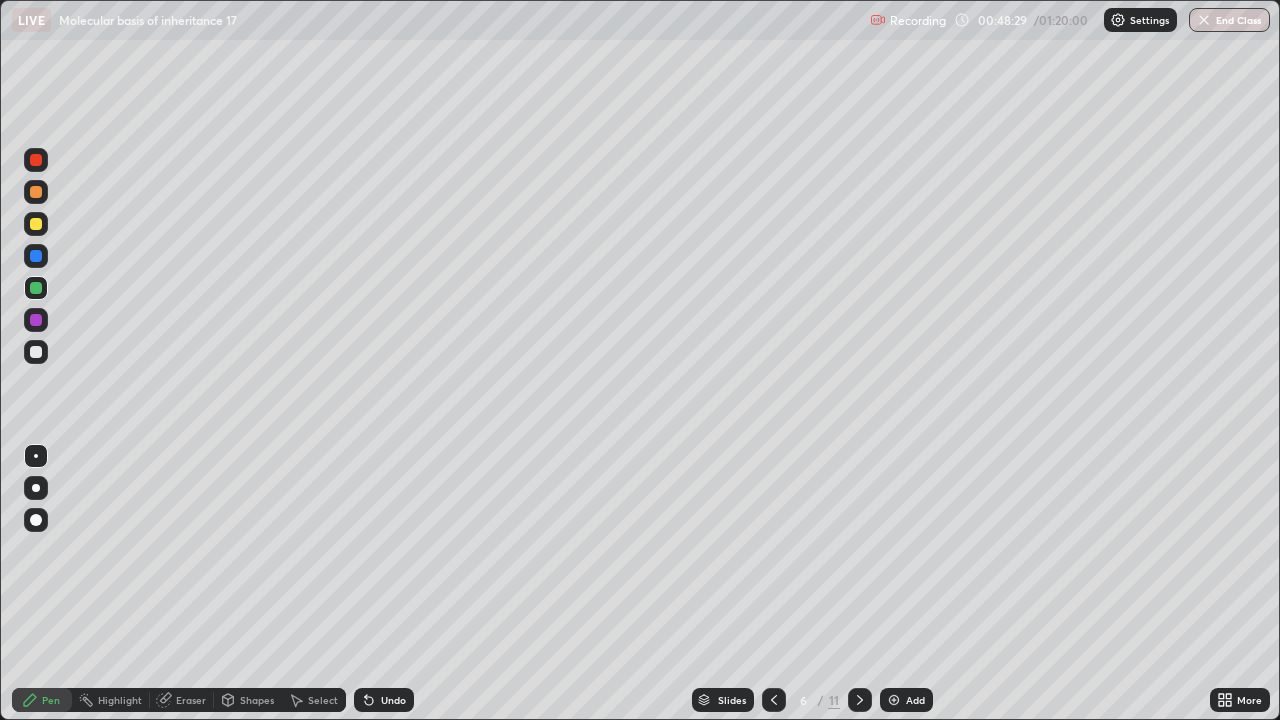 click 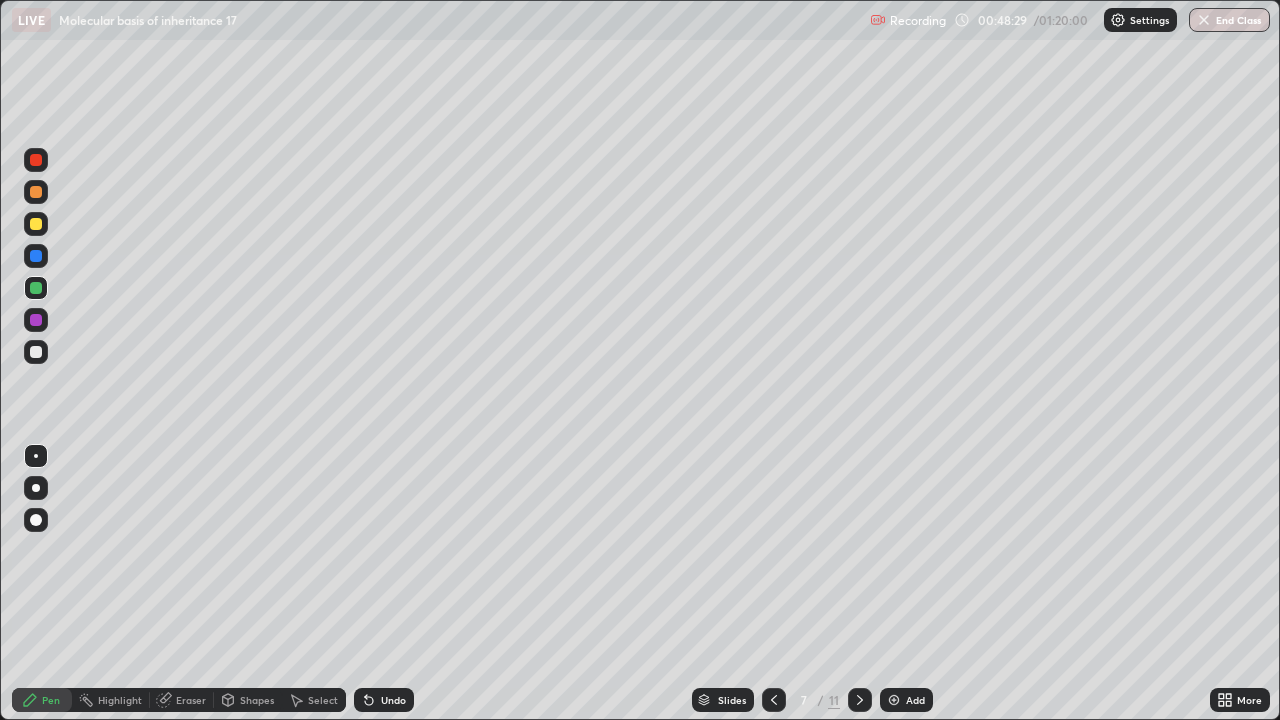 click 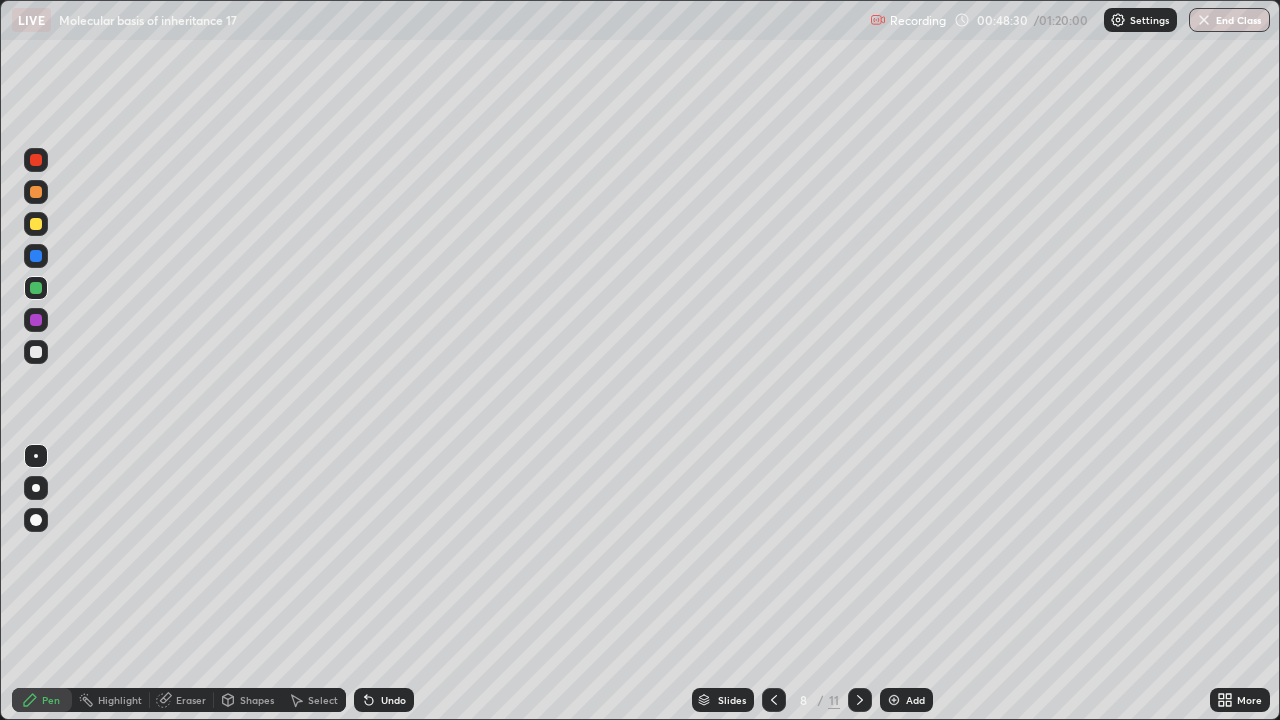 click 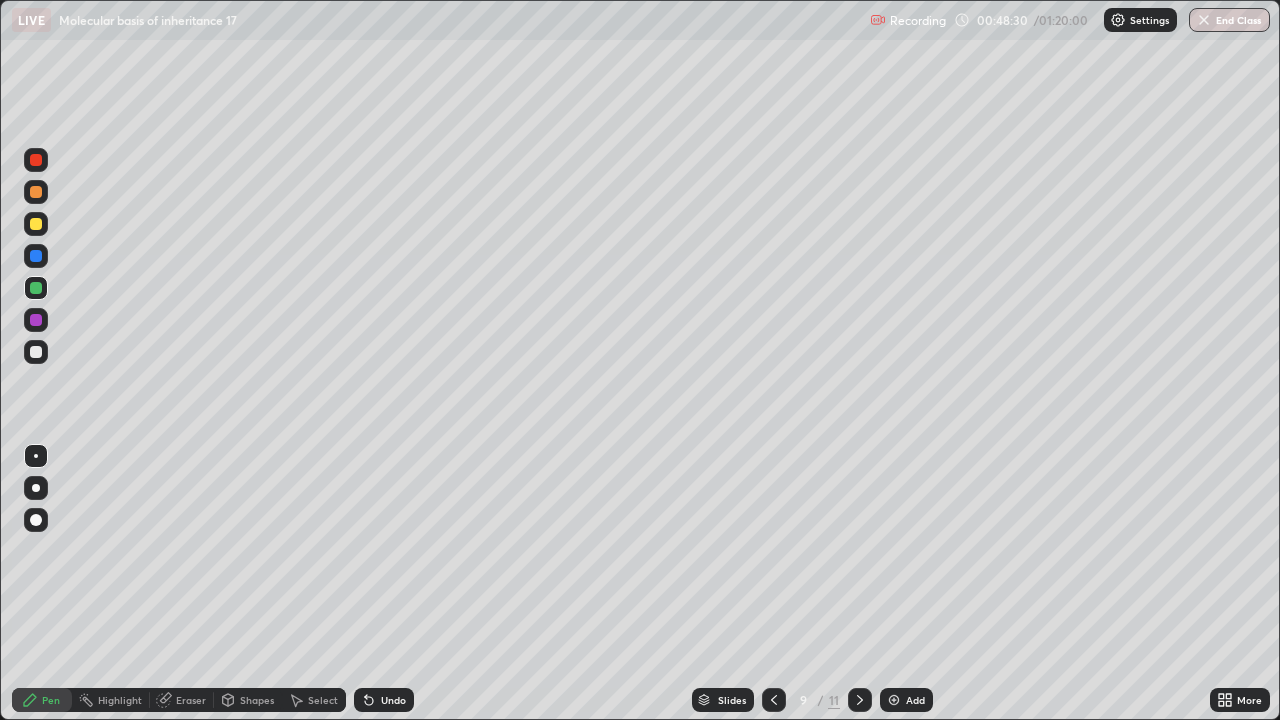 click 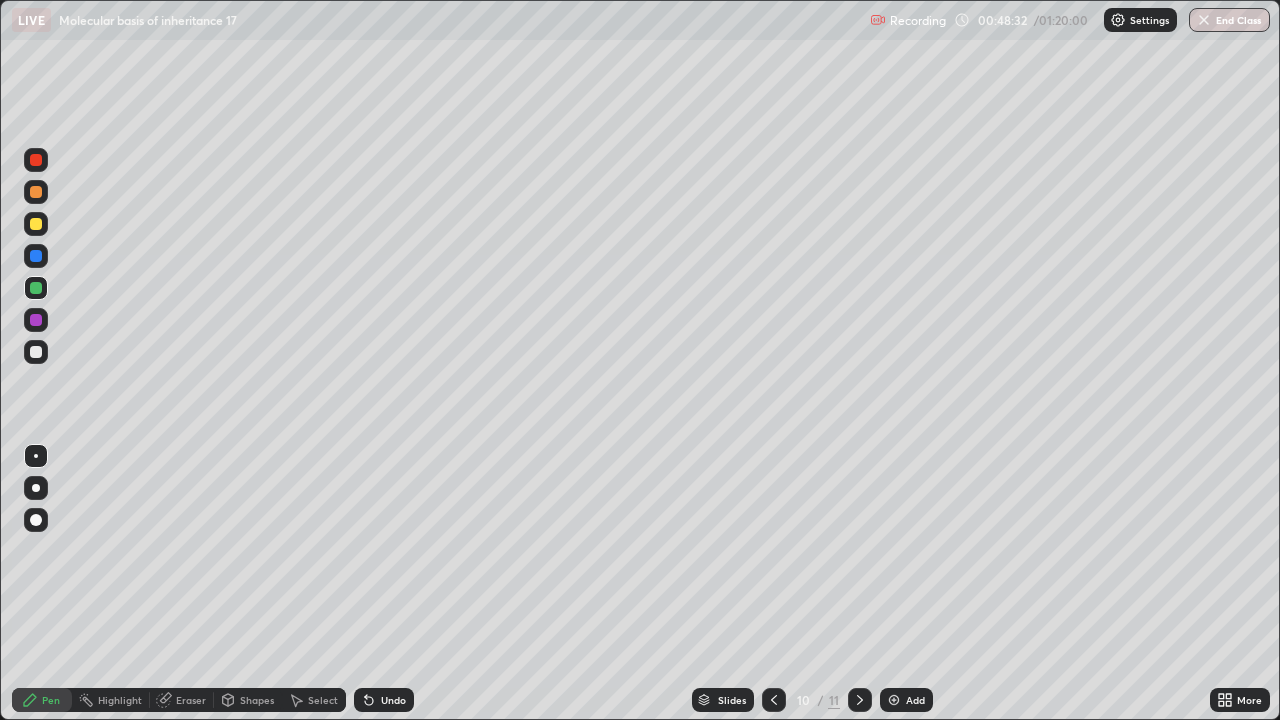 click at bounding box center [774, 700] 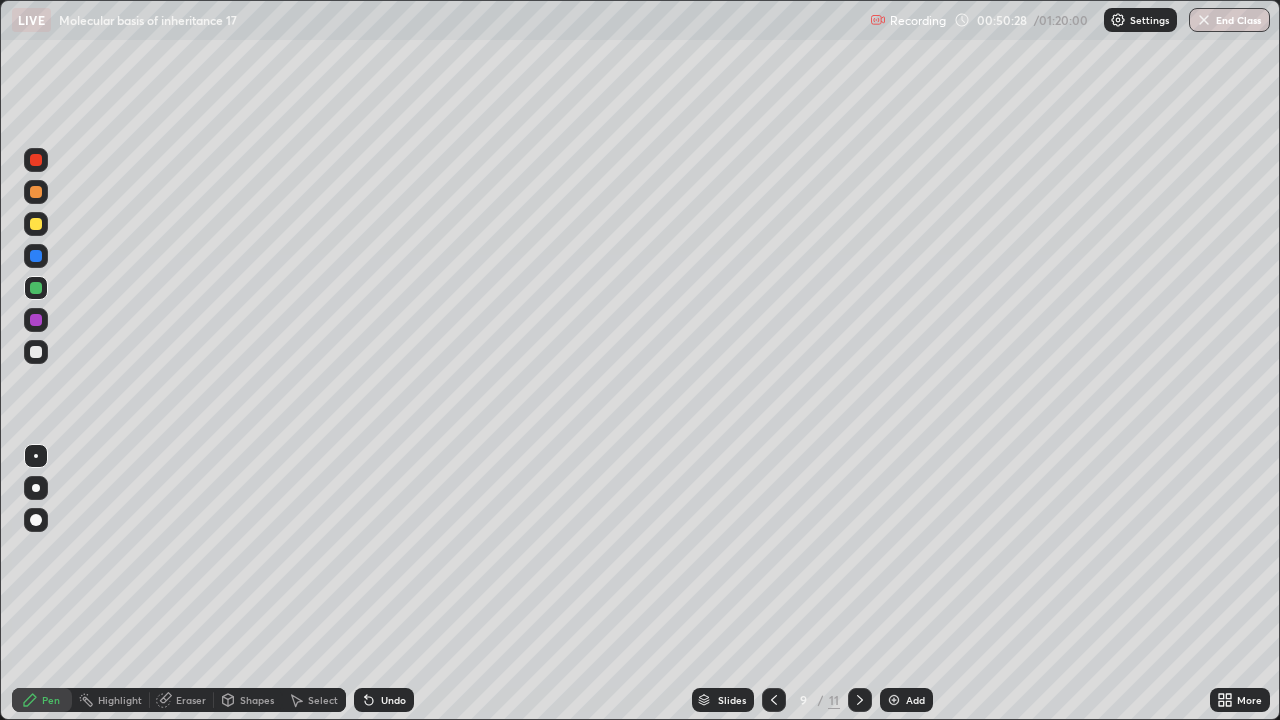 click 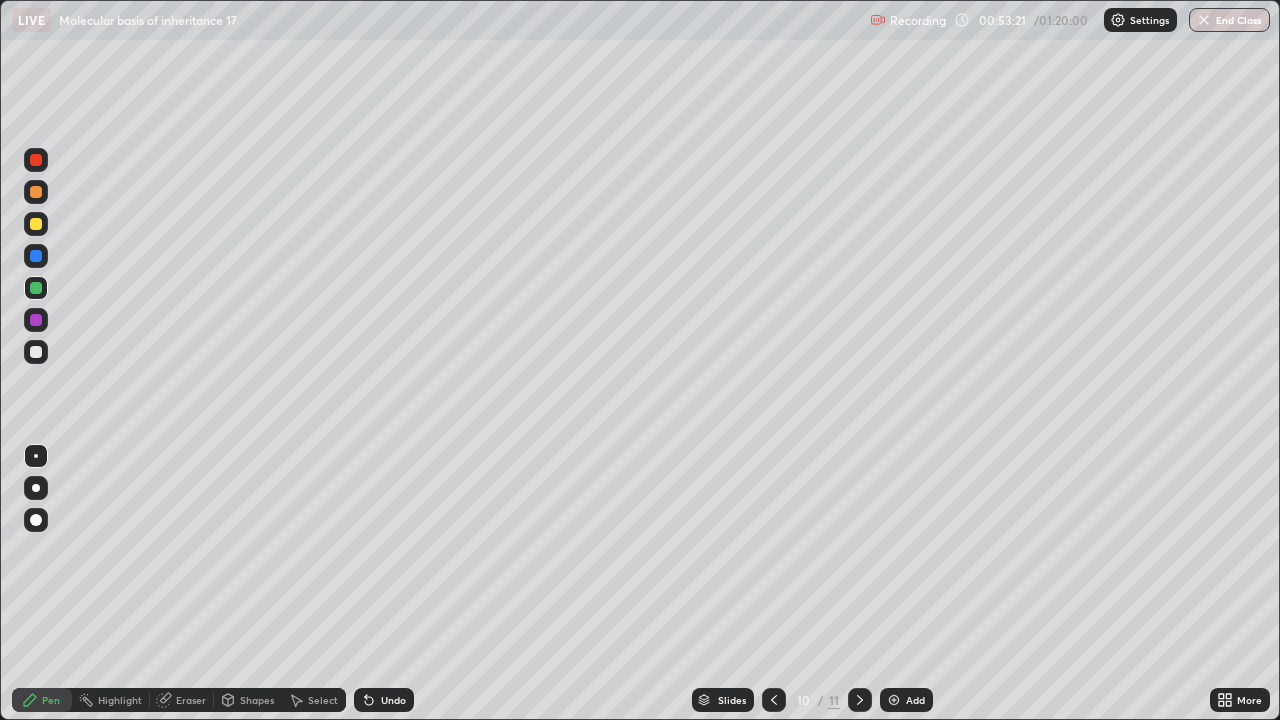 click 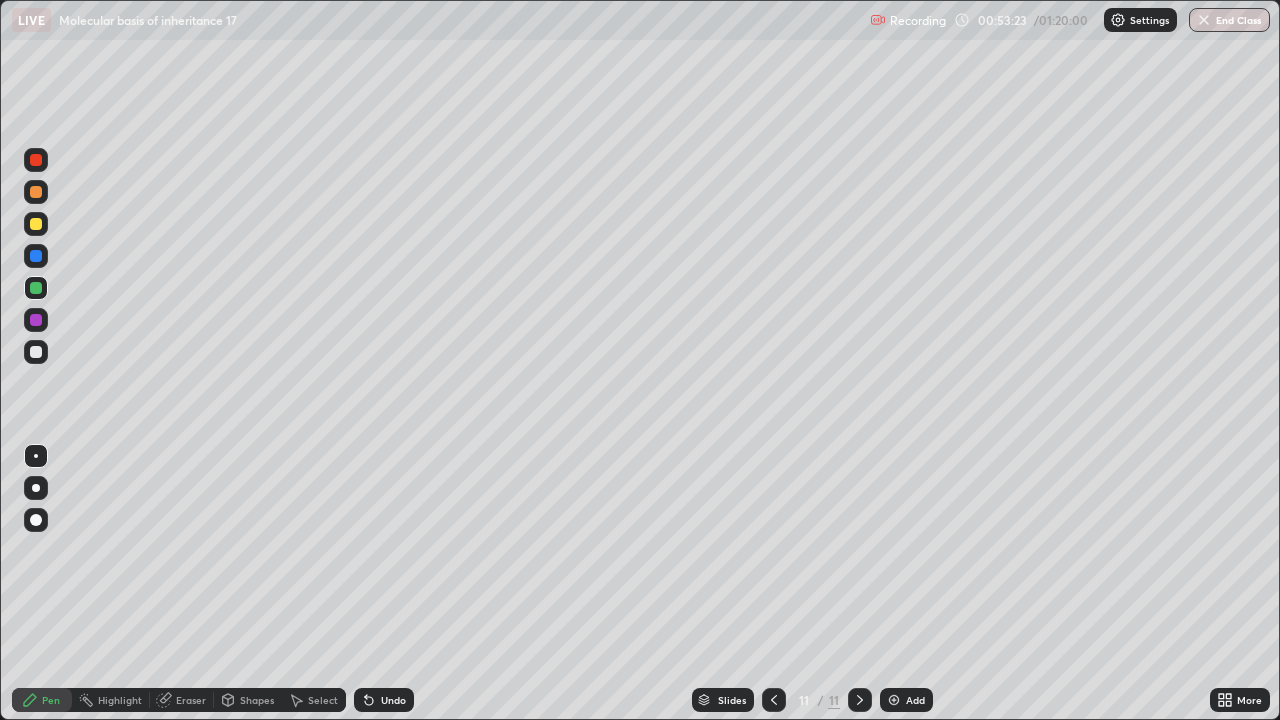 click at bounding box center (774, 700) 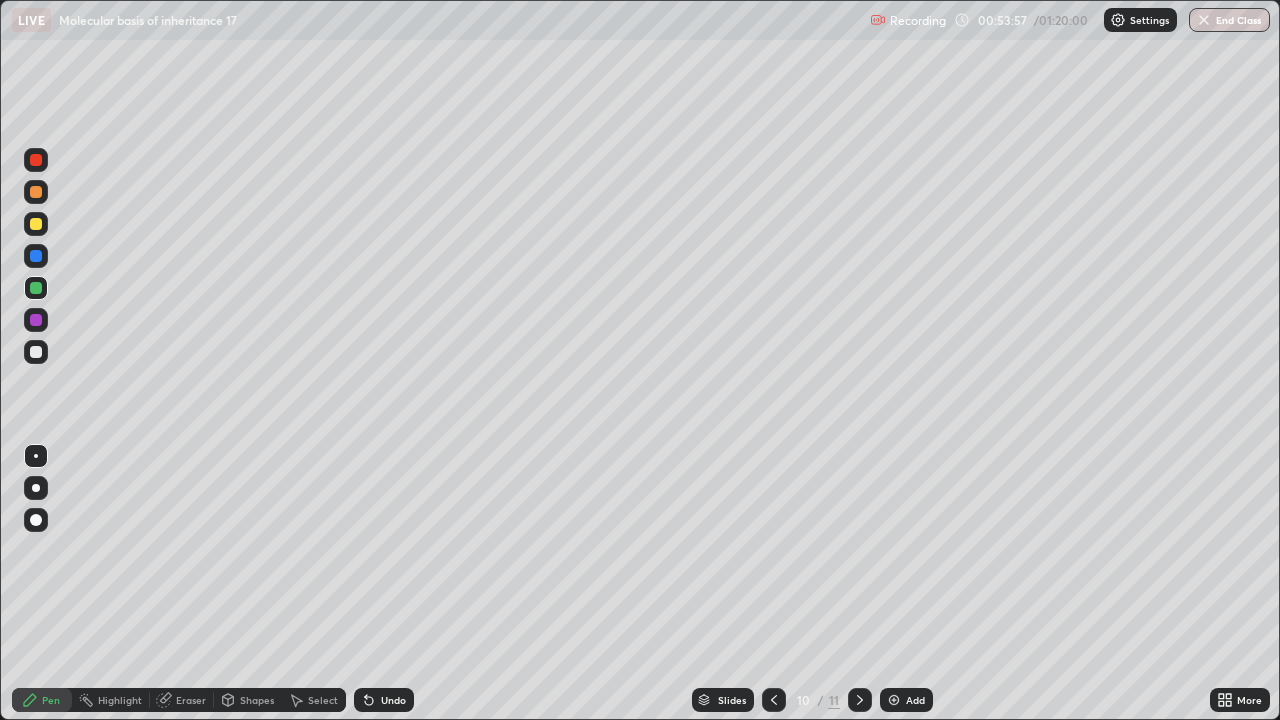 click 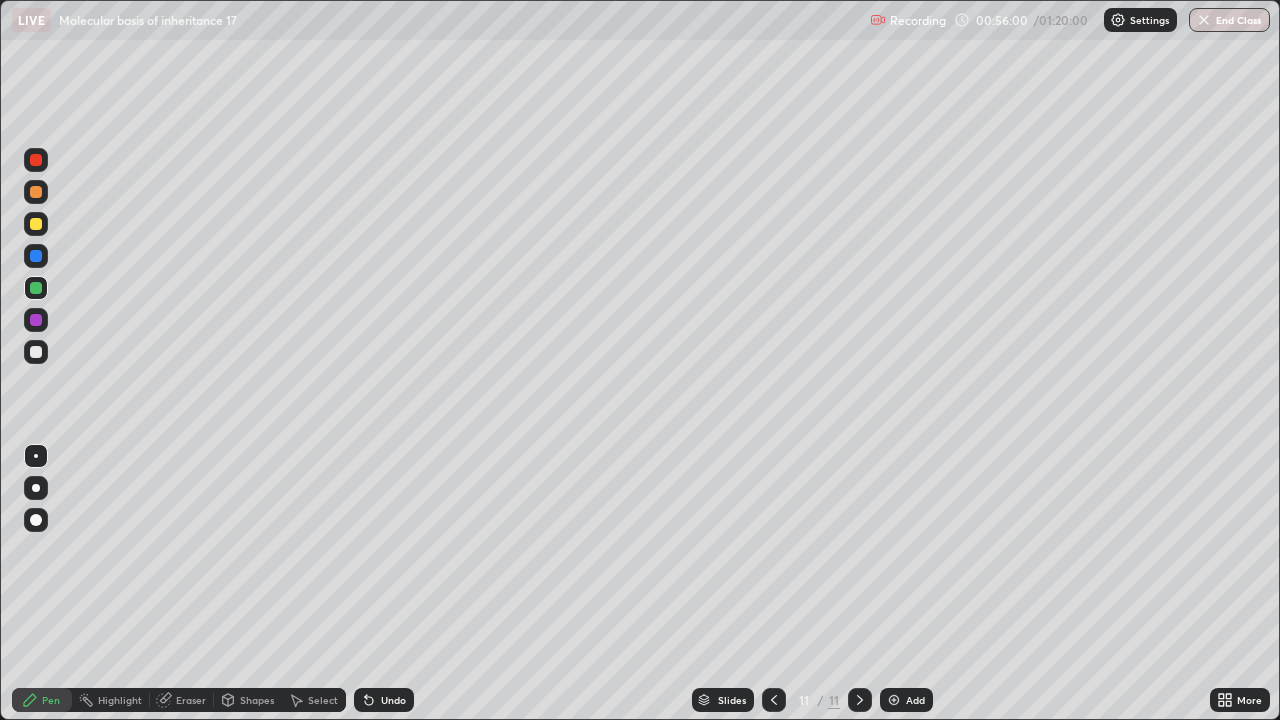click on "Add" at bounding box center [915, 700] 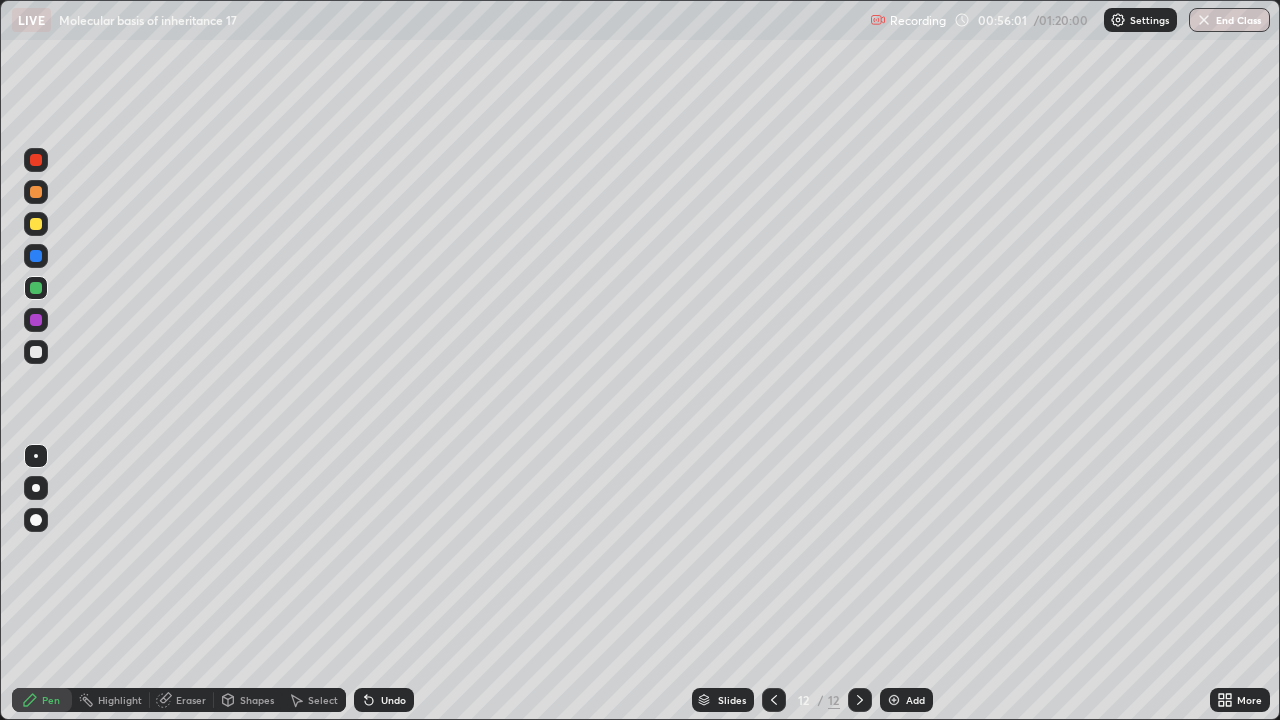 click at bounding box center [36, 192] 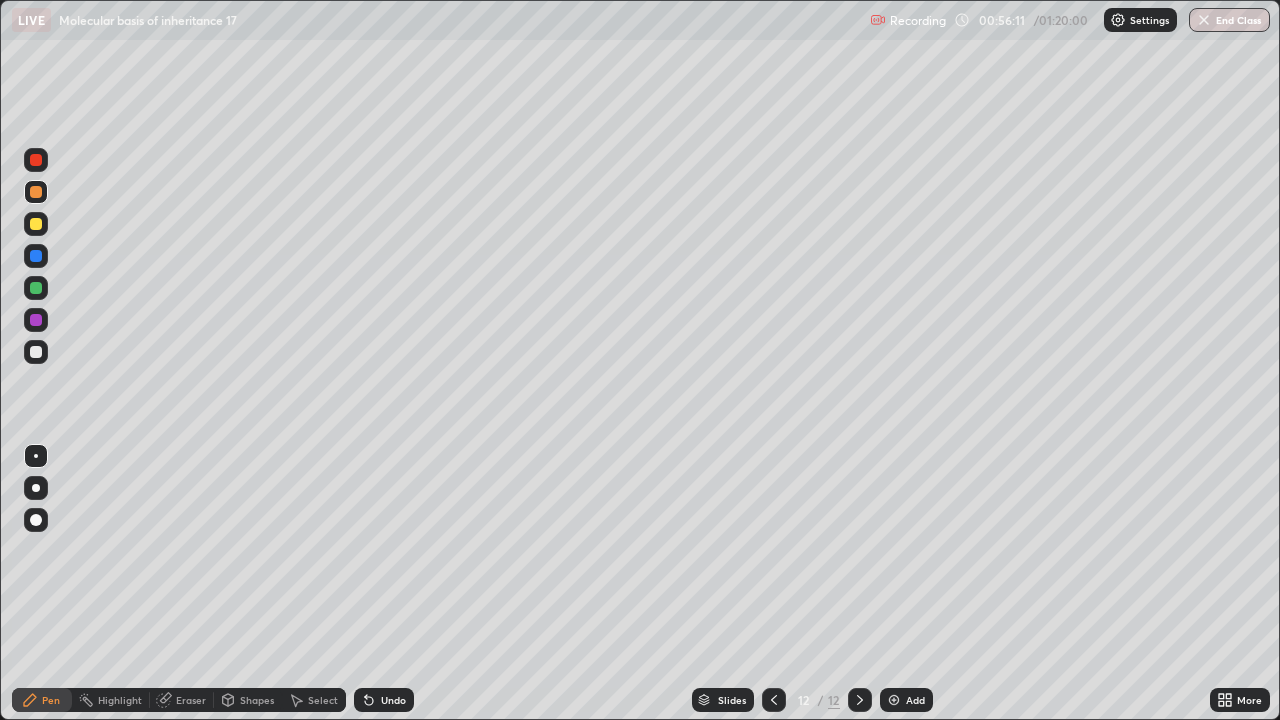 click at bounding box center (36, 288) 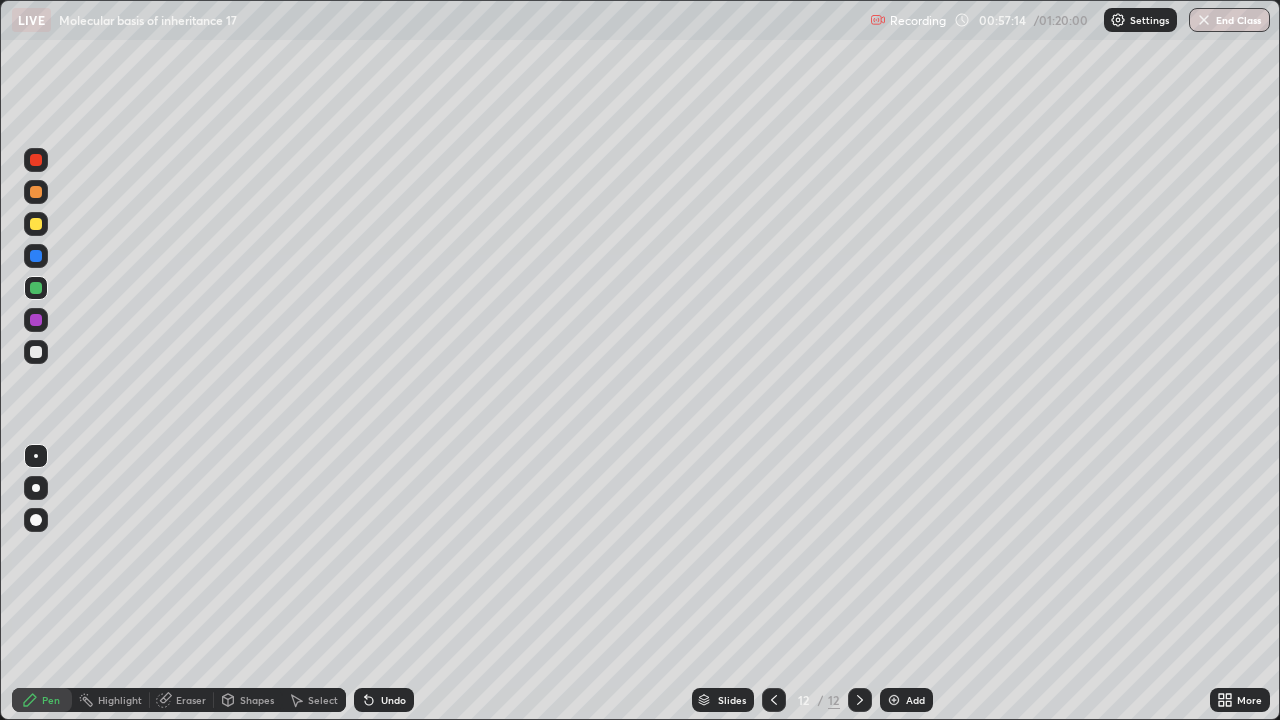 click at bounding box center (36, 320) 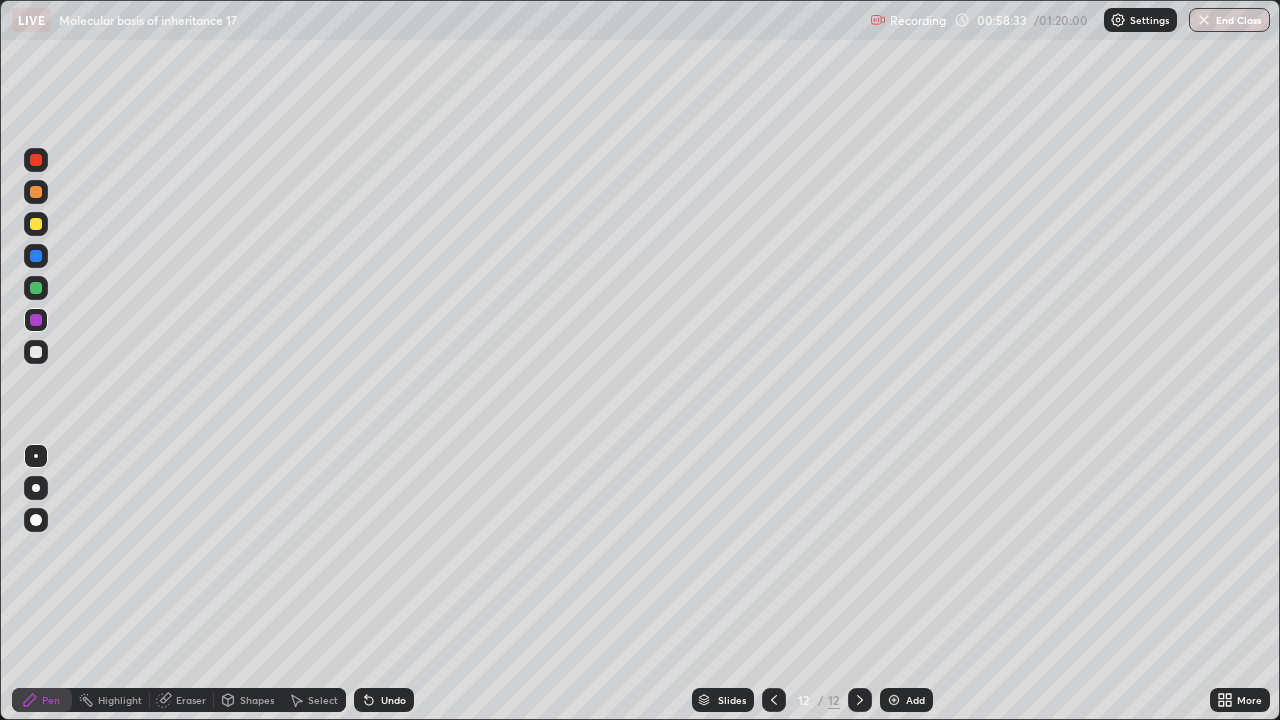click at bounding box center [894, 700] 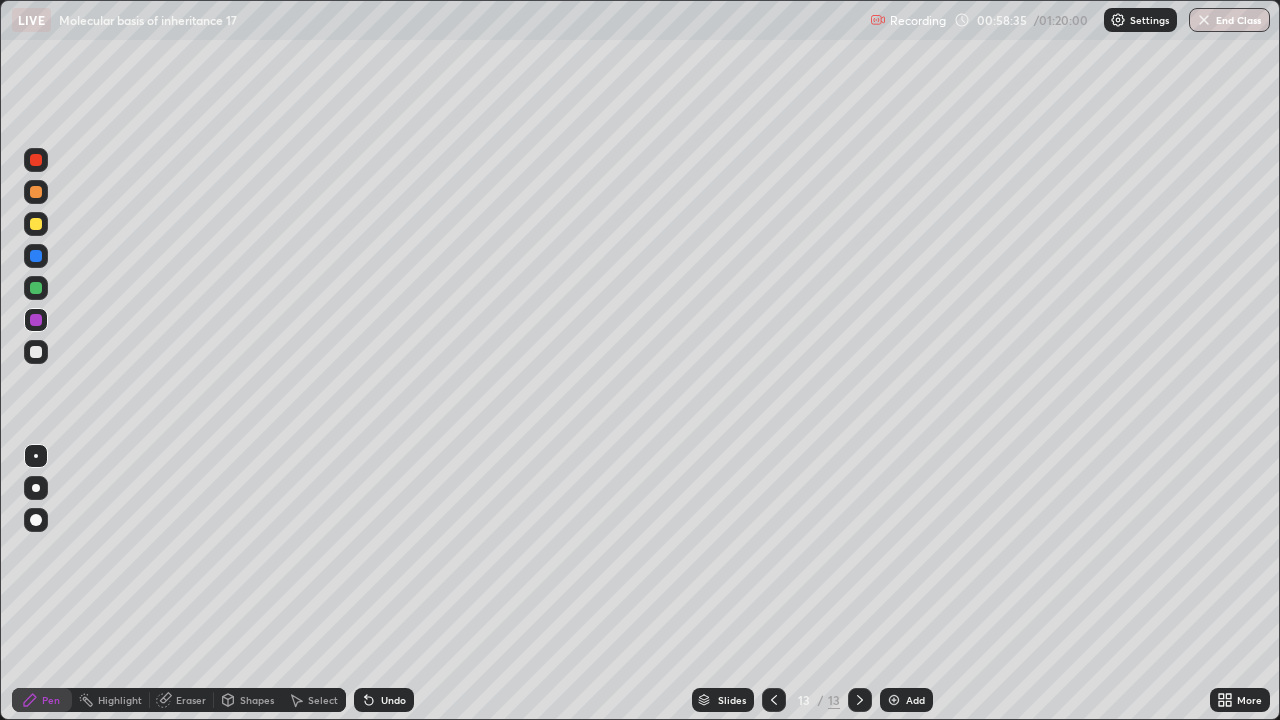 click at bounding box center (36, 352) 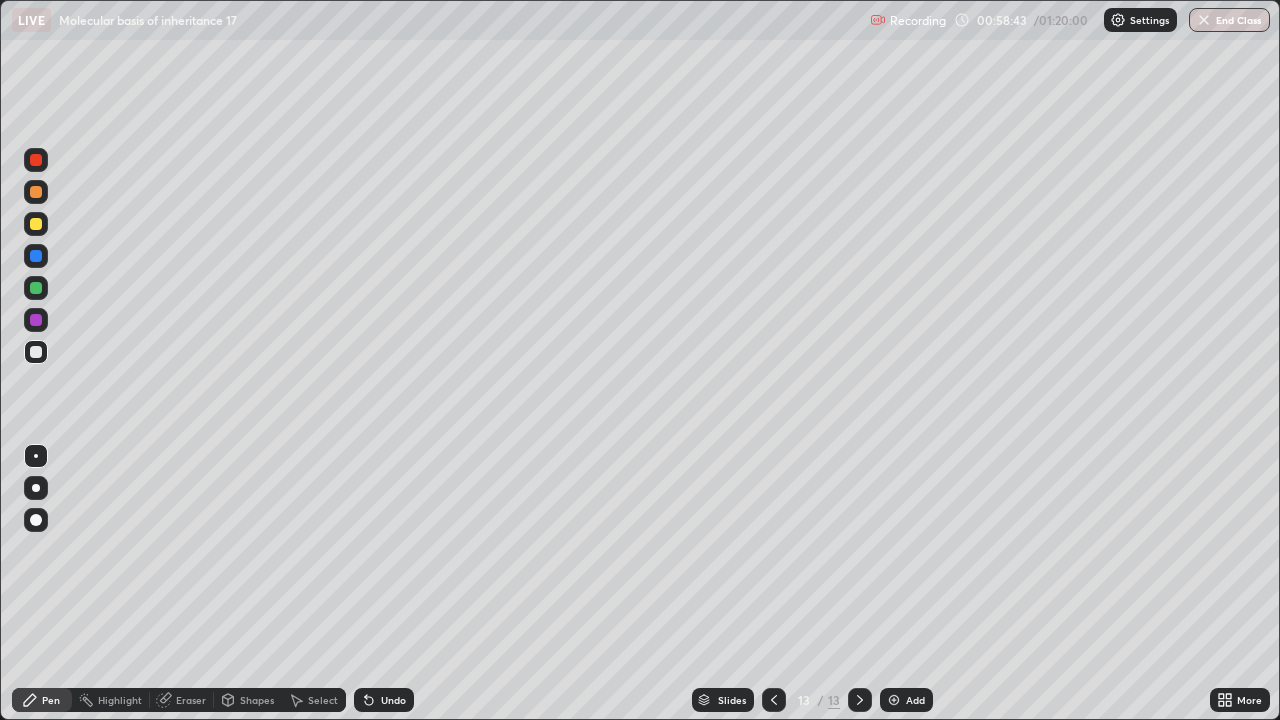 click on "Eraser" at bounding box center [191, 700] 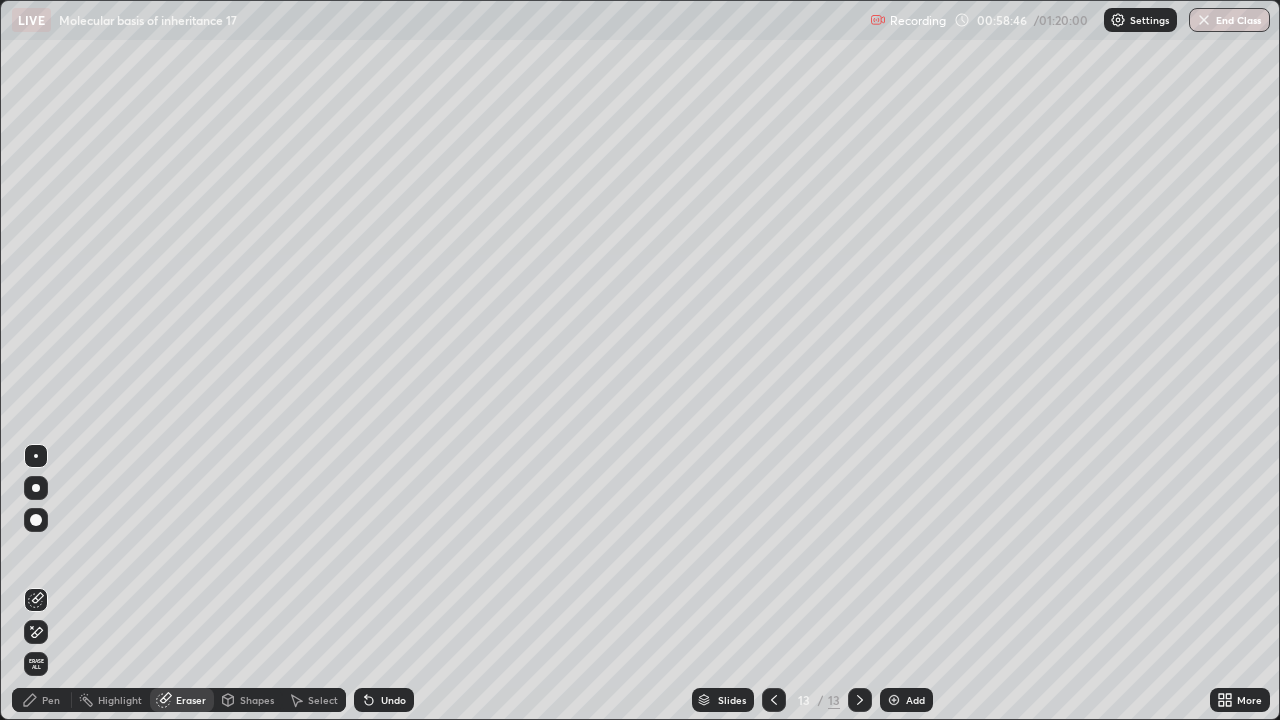click on "Pen" at bounding box center (51, 700) 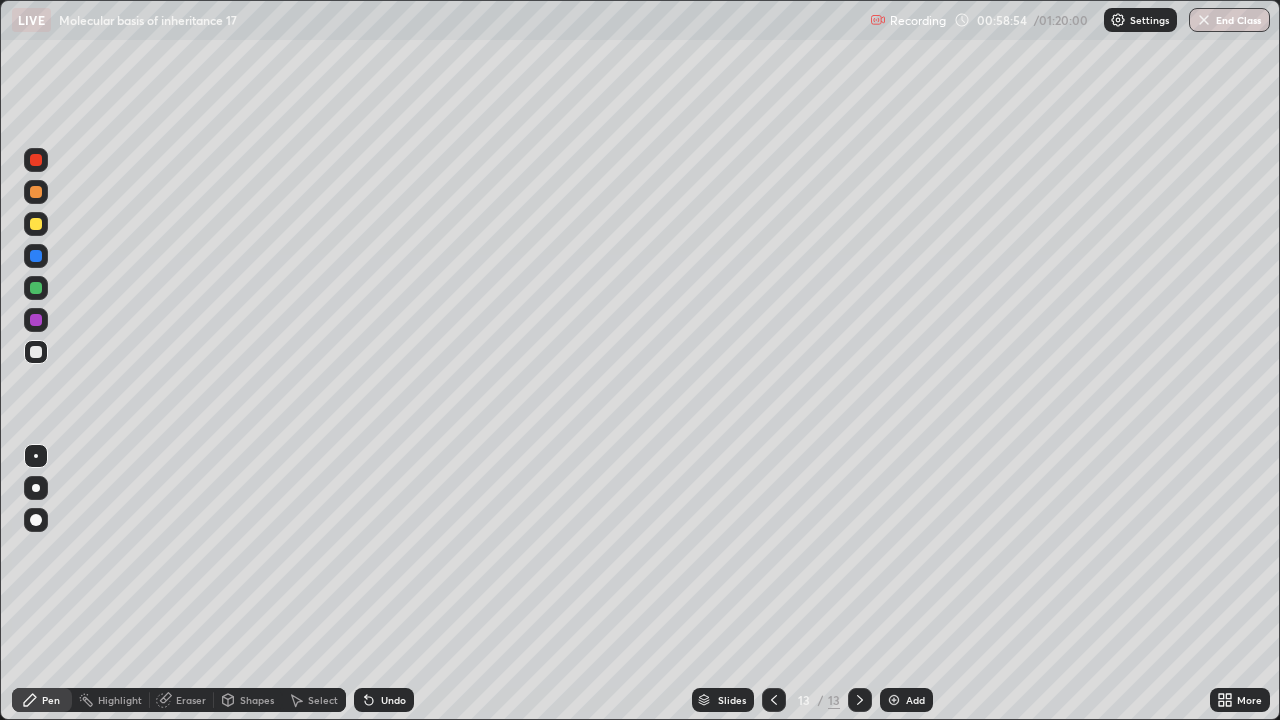click on "Shapes" at bounding box center (257, 700) 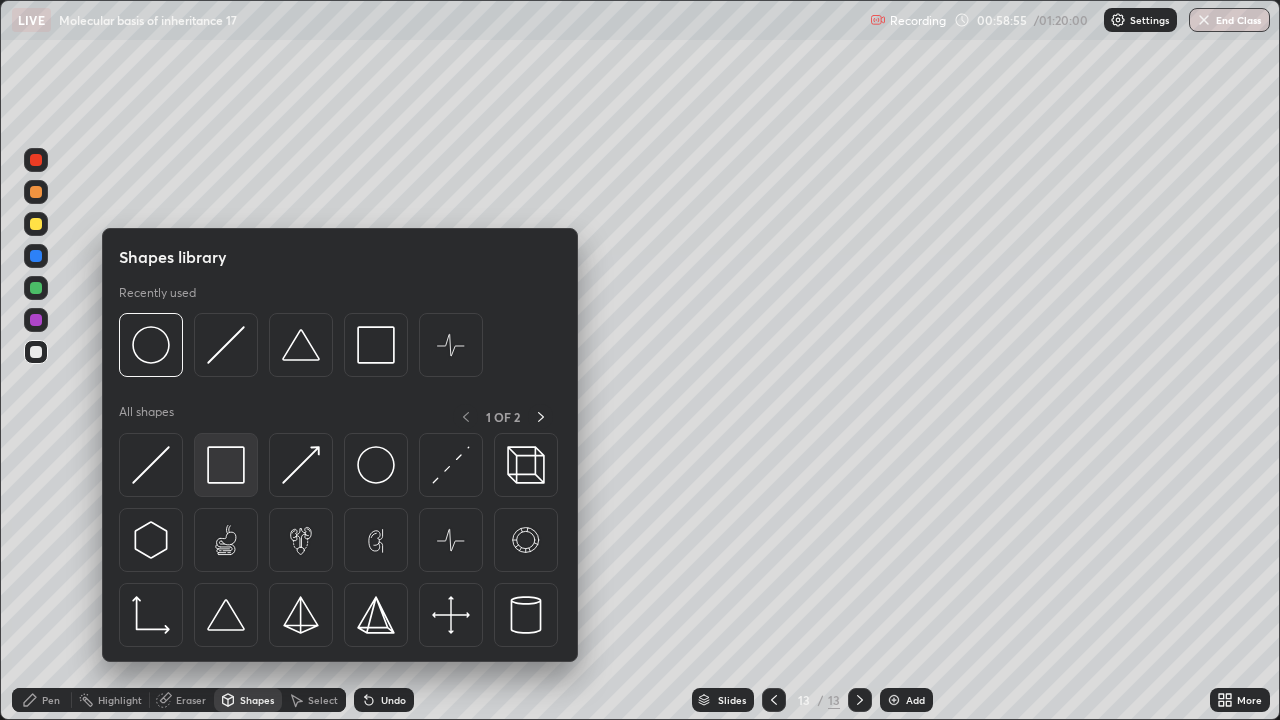 click at bounding box center [226, 465] 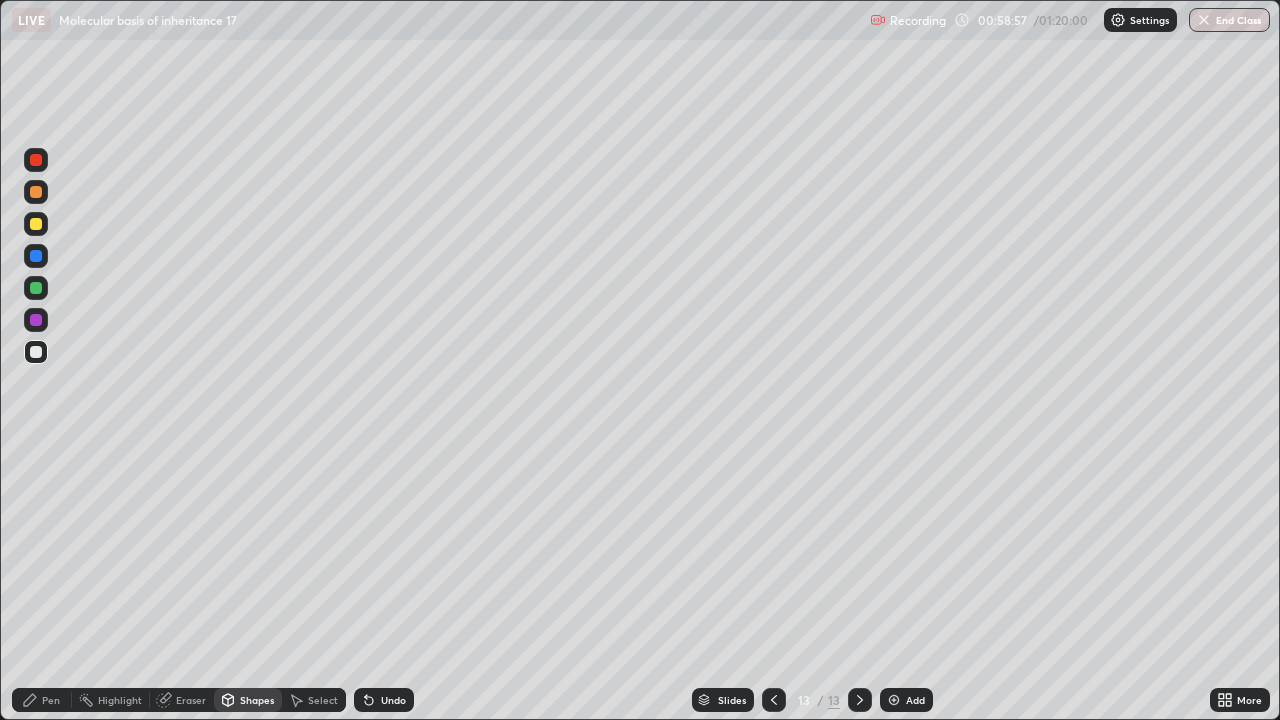 click on "Undo" at bounding box center [384, 700] 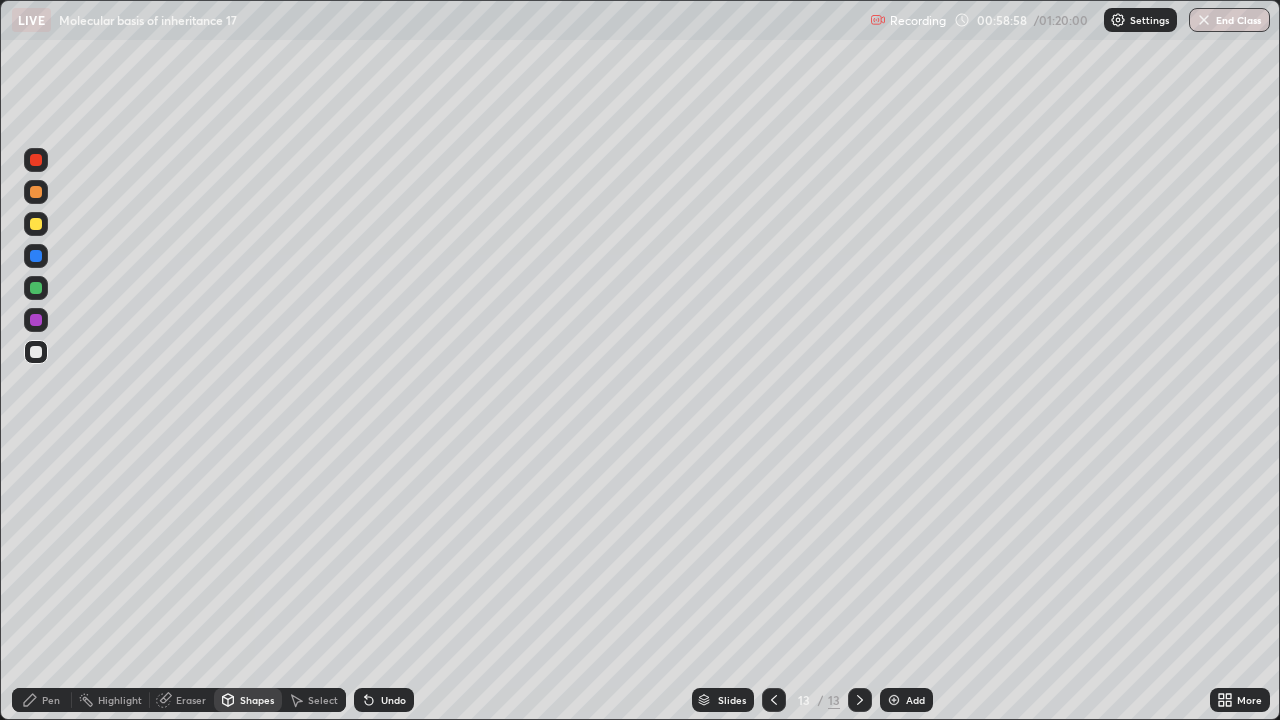 click at bounding box center (36, 288) 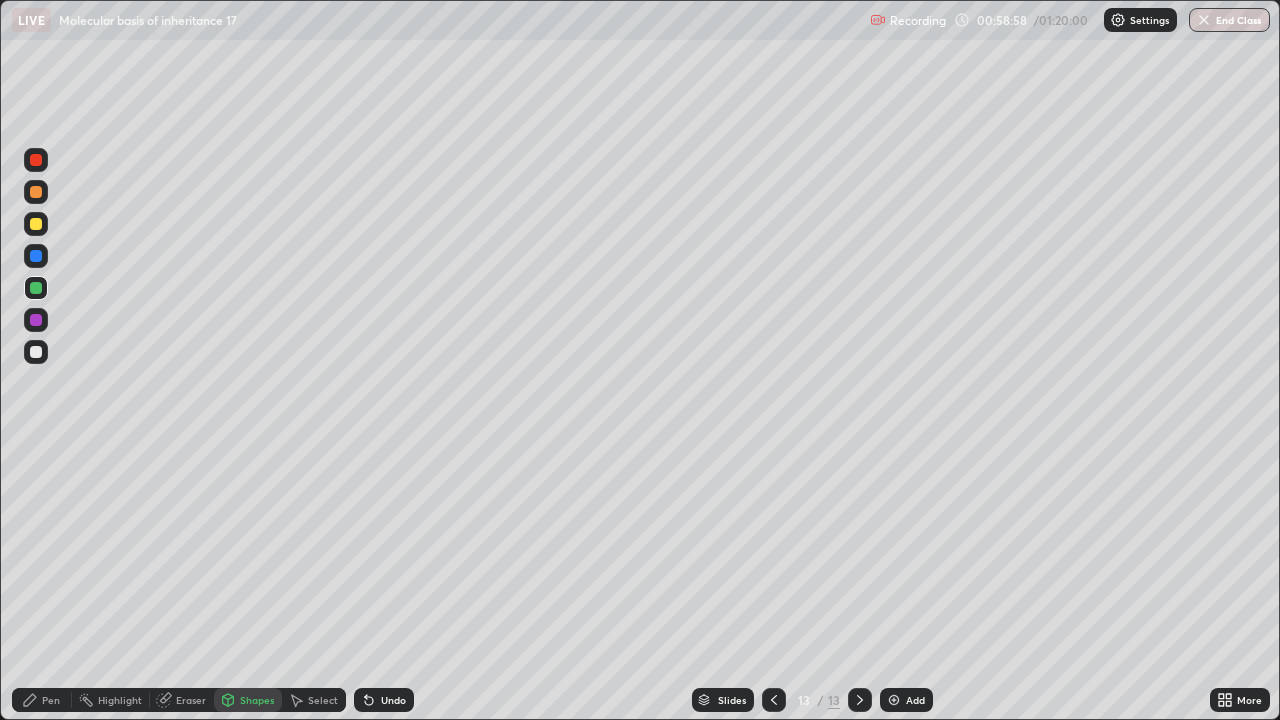 click at bounding box center [36, 288] 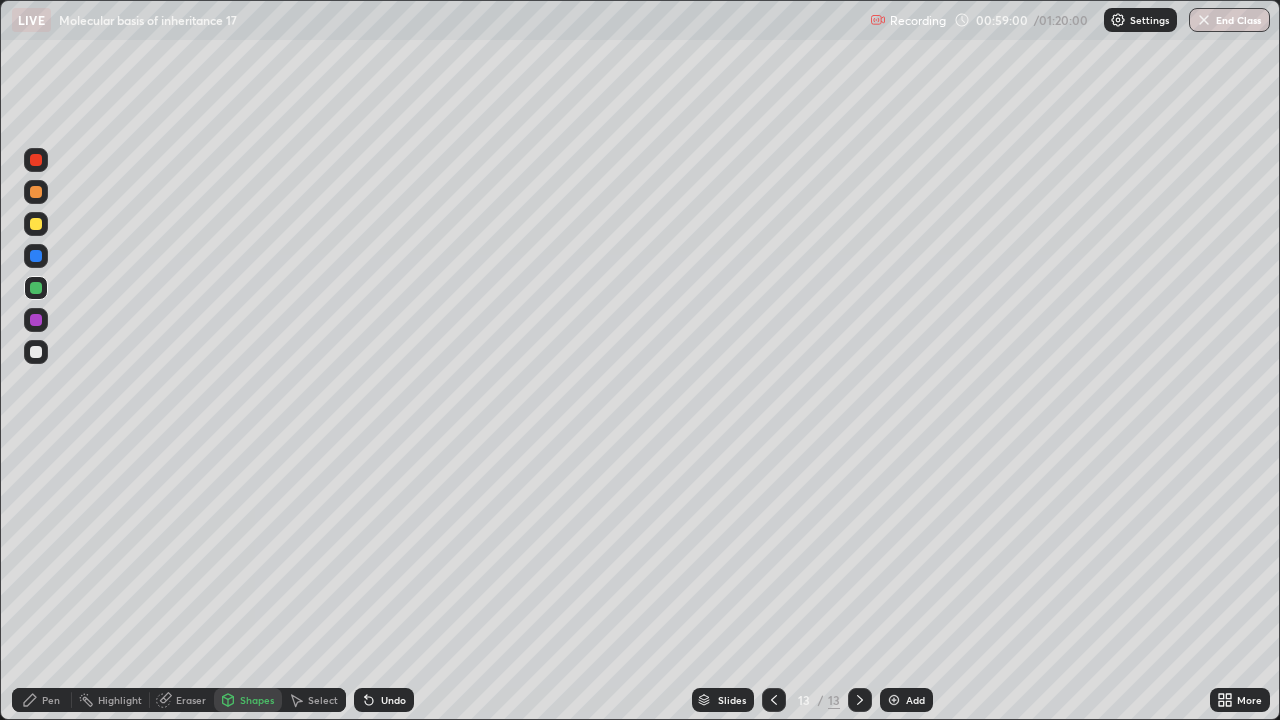 click on "Shapes" at bounding box center (248, 700) 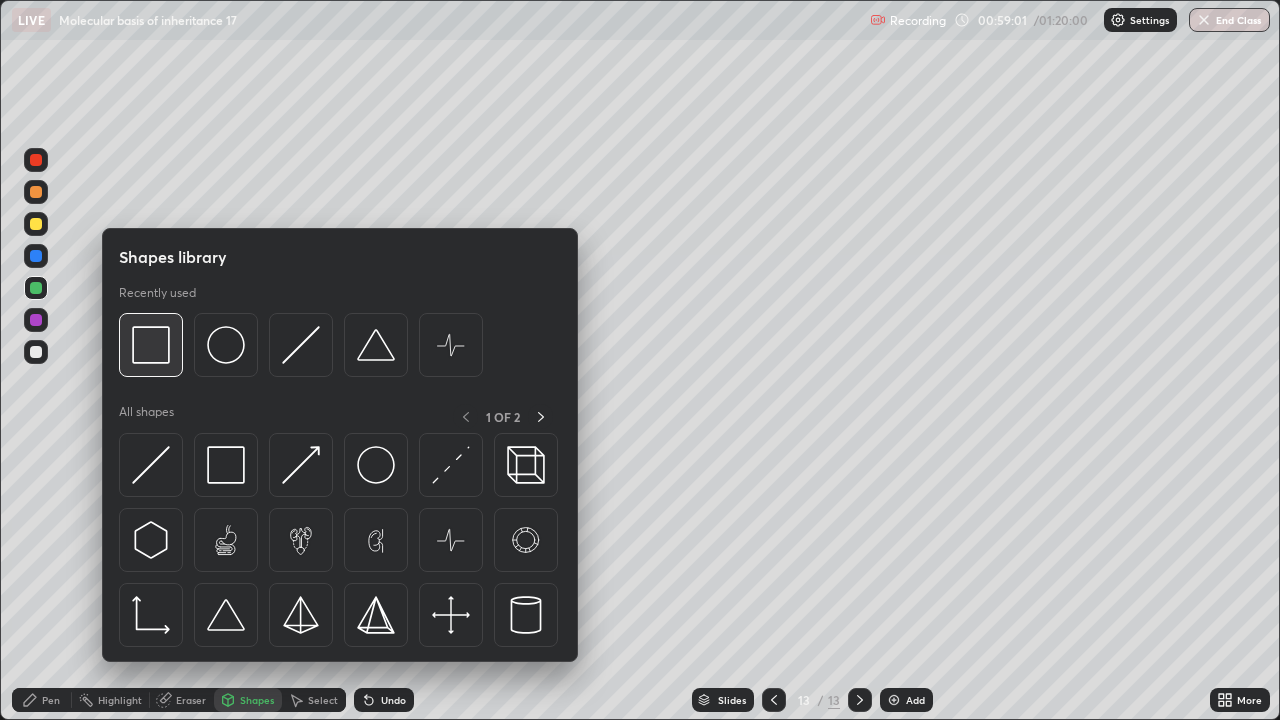 click at bounding box center [151, 345] 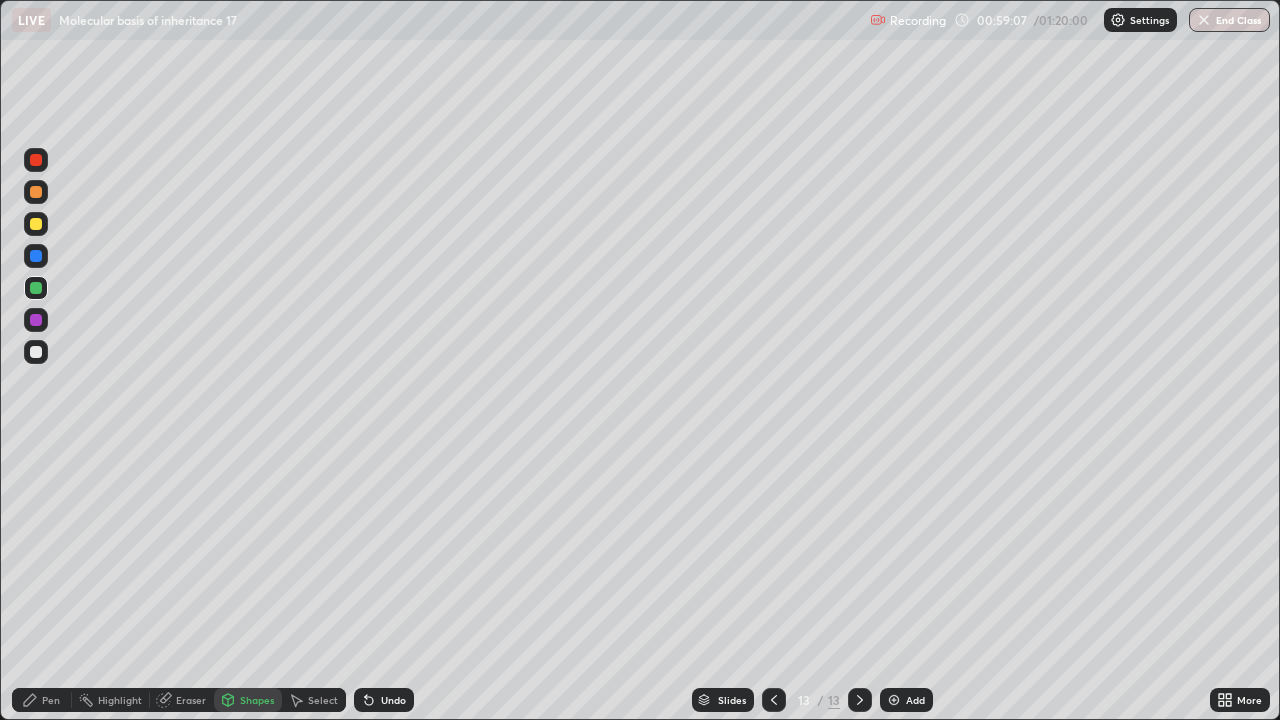 click at bounding box center (36, 256) 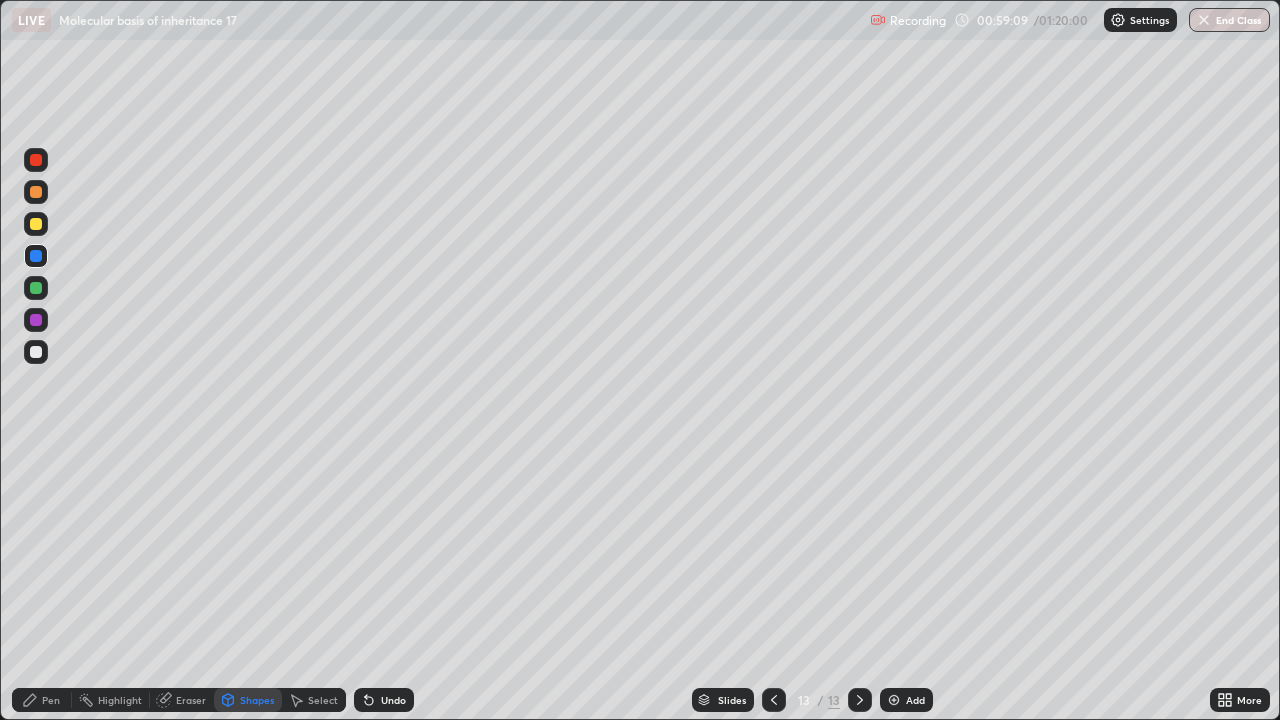 click on "Undo" at bounding box center (384, 700) 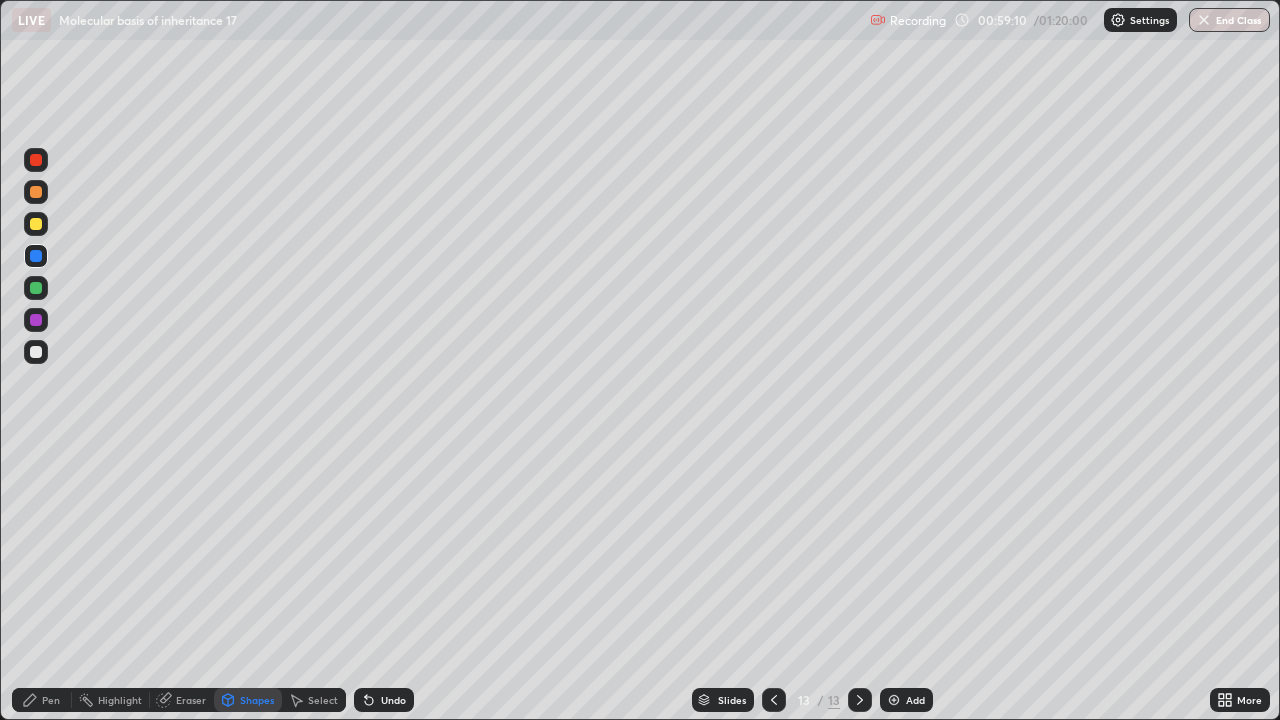 click on "Undo" at bounding box center [384, 700] 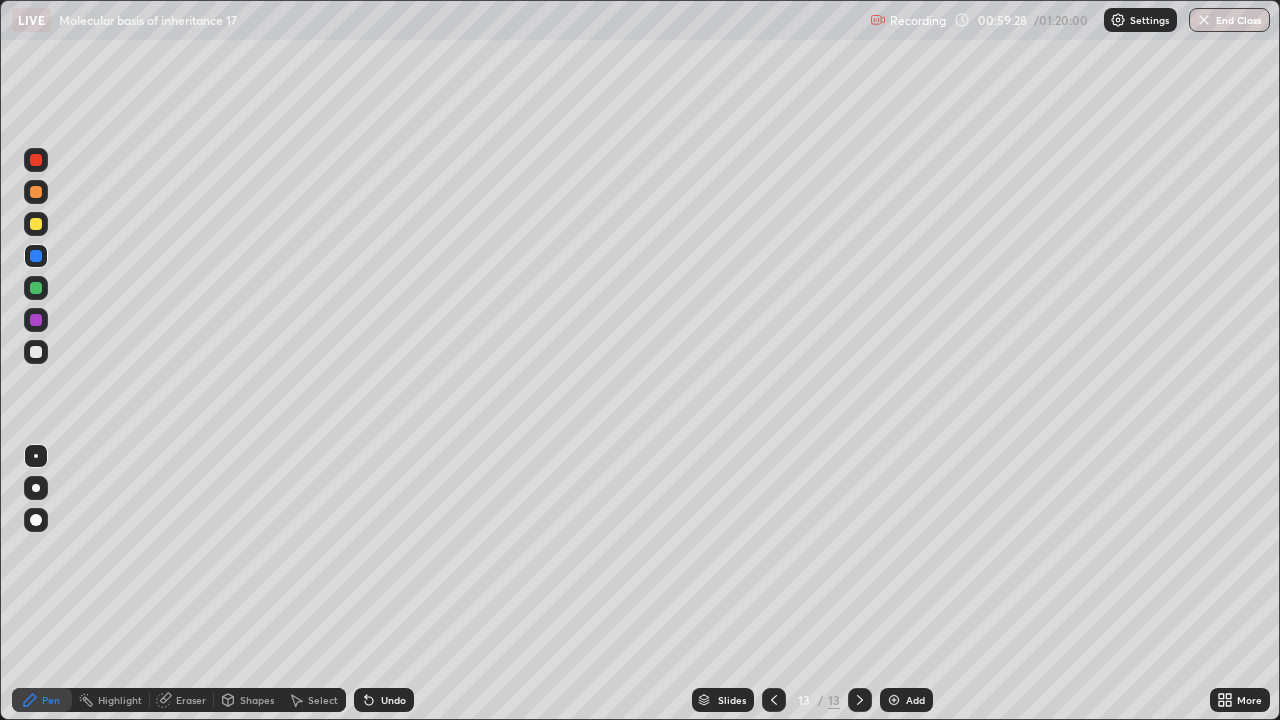click at bounding box center [36, 320] 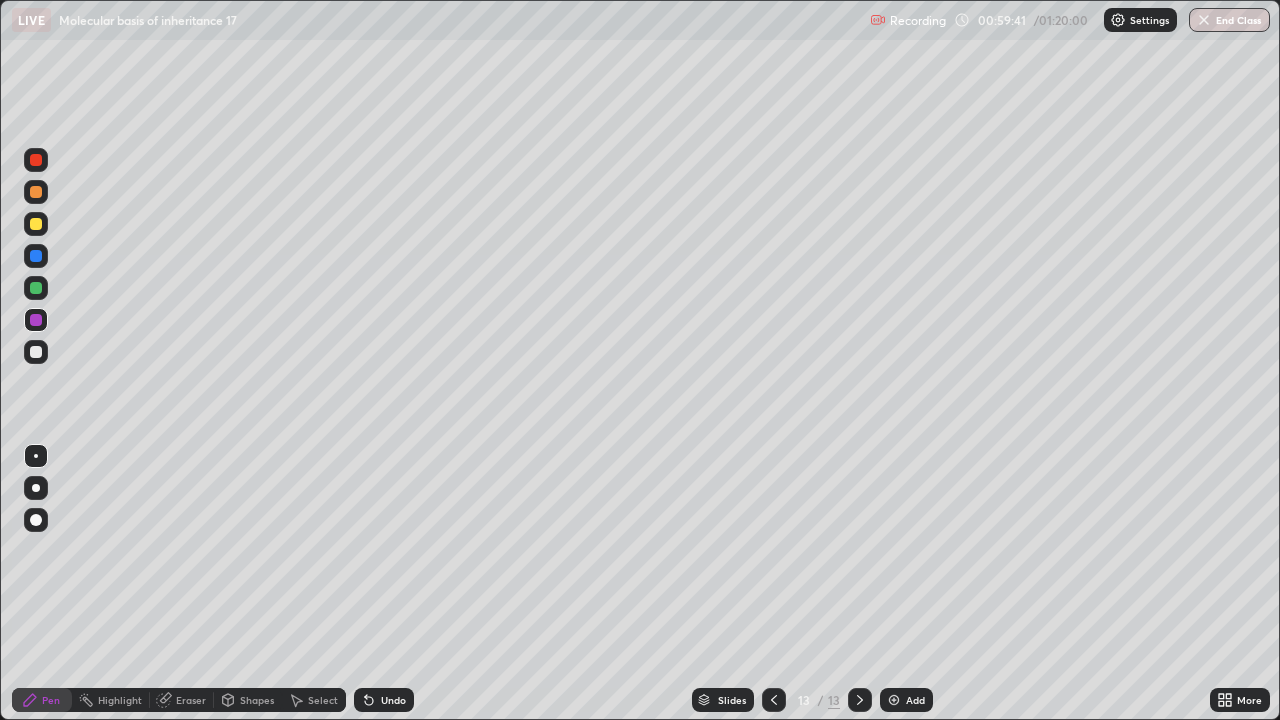 click 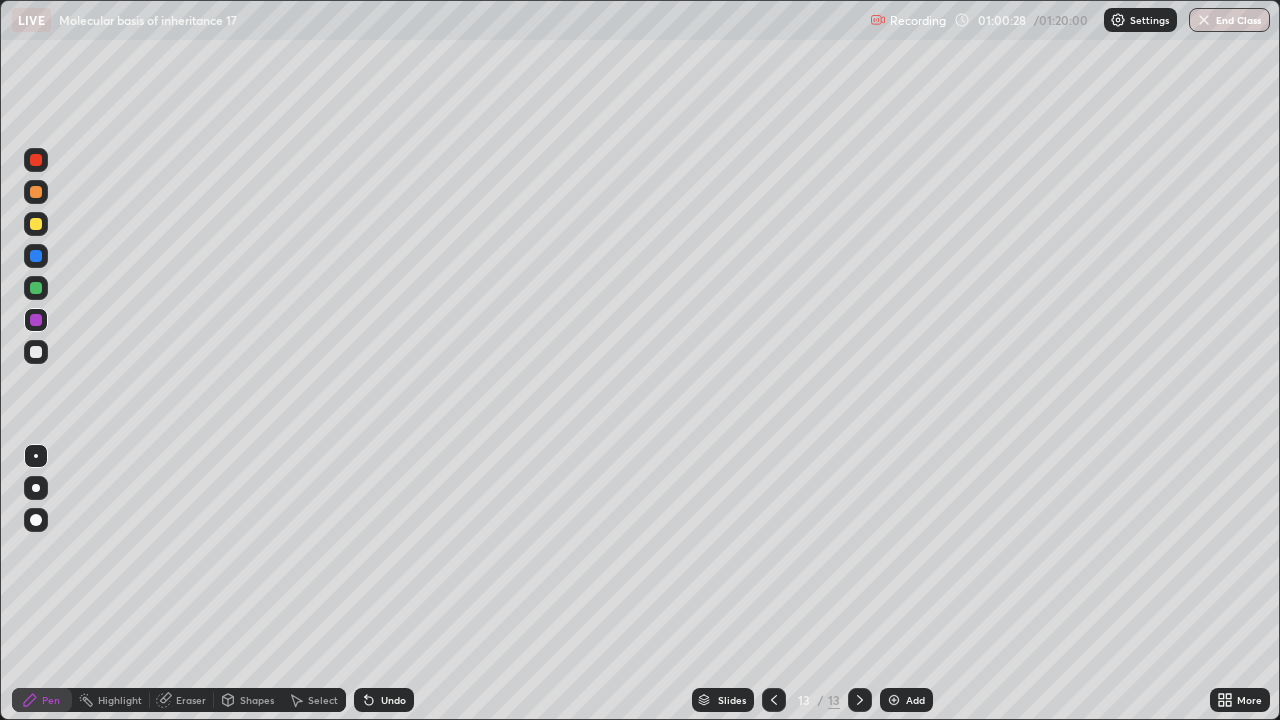 click at bounding box center (36, 224) 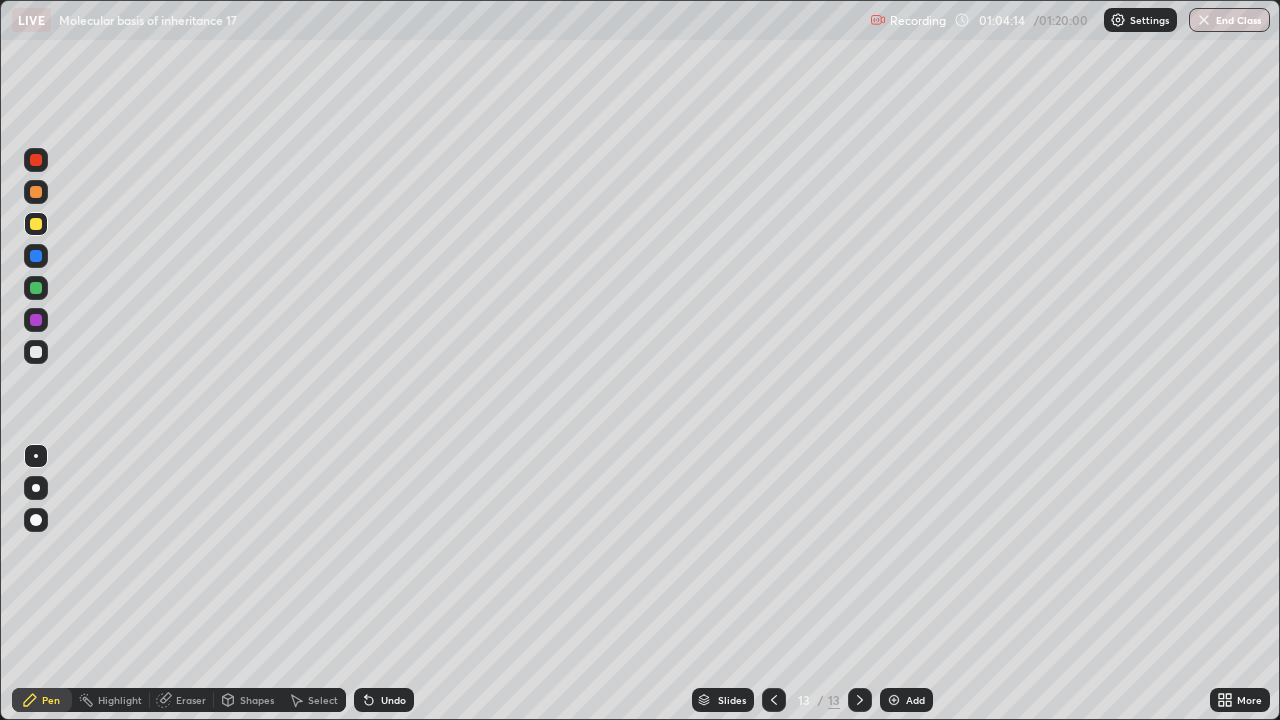 click on "Add" at bounding box center (915, 700) 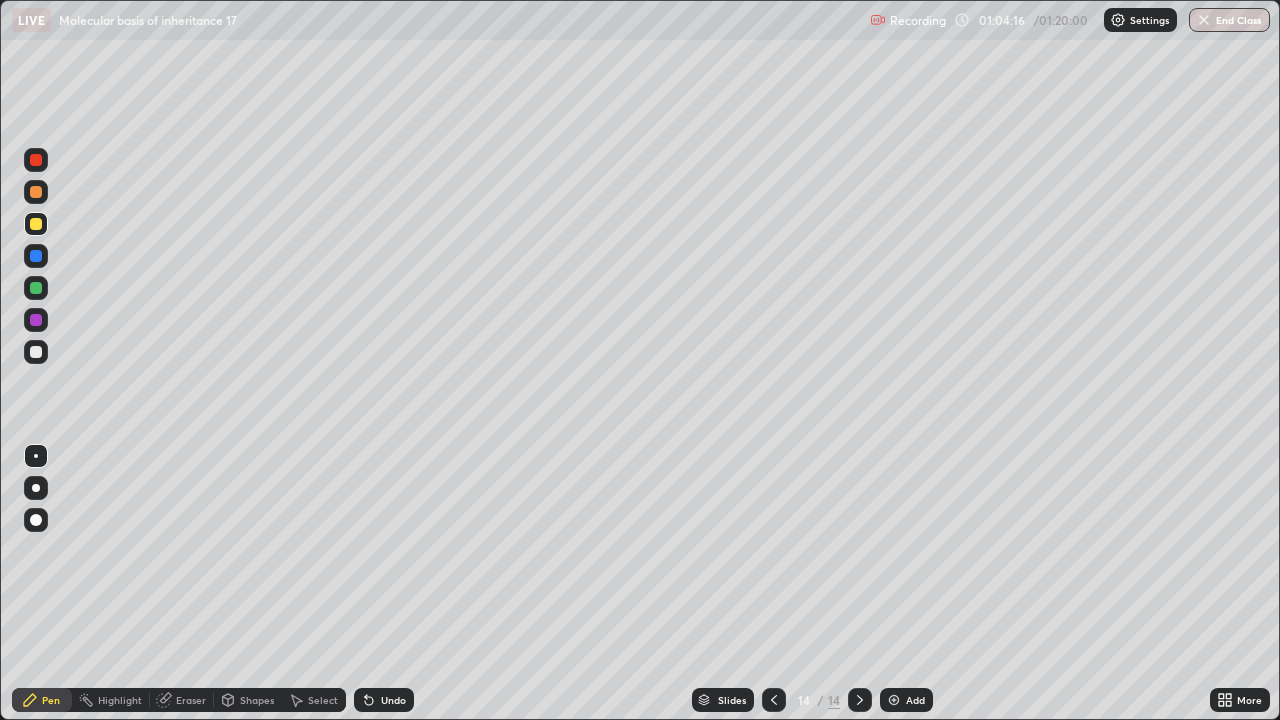 click at bounding box center (36, 192) 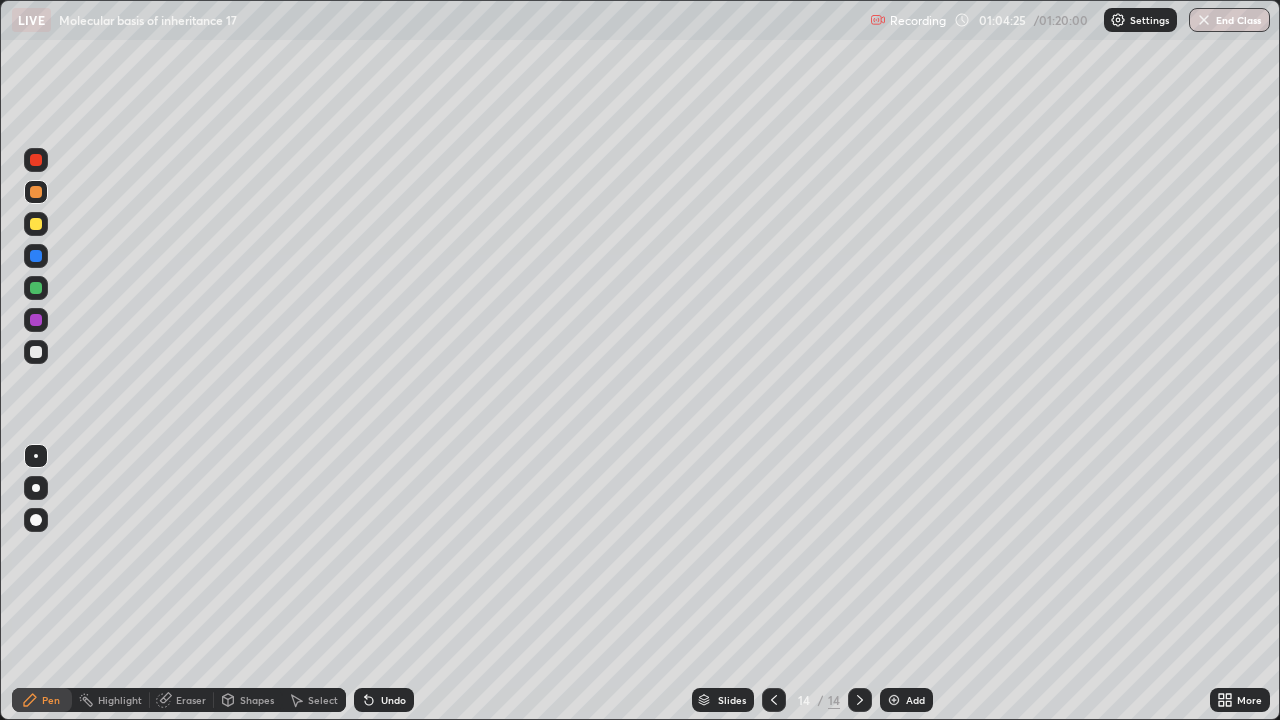 click on "Shapes" at bounding box center [257, 700] 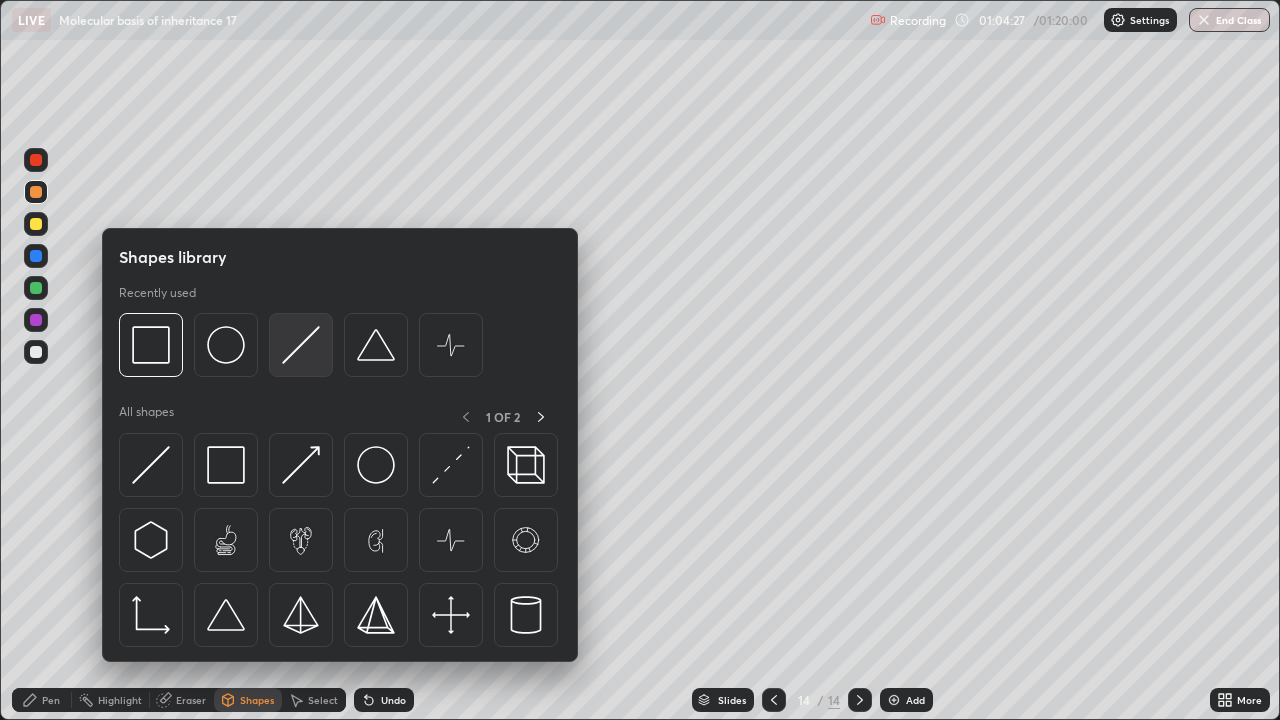 click at bounding box center (301, 345) 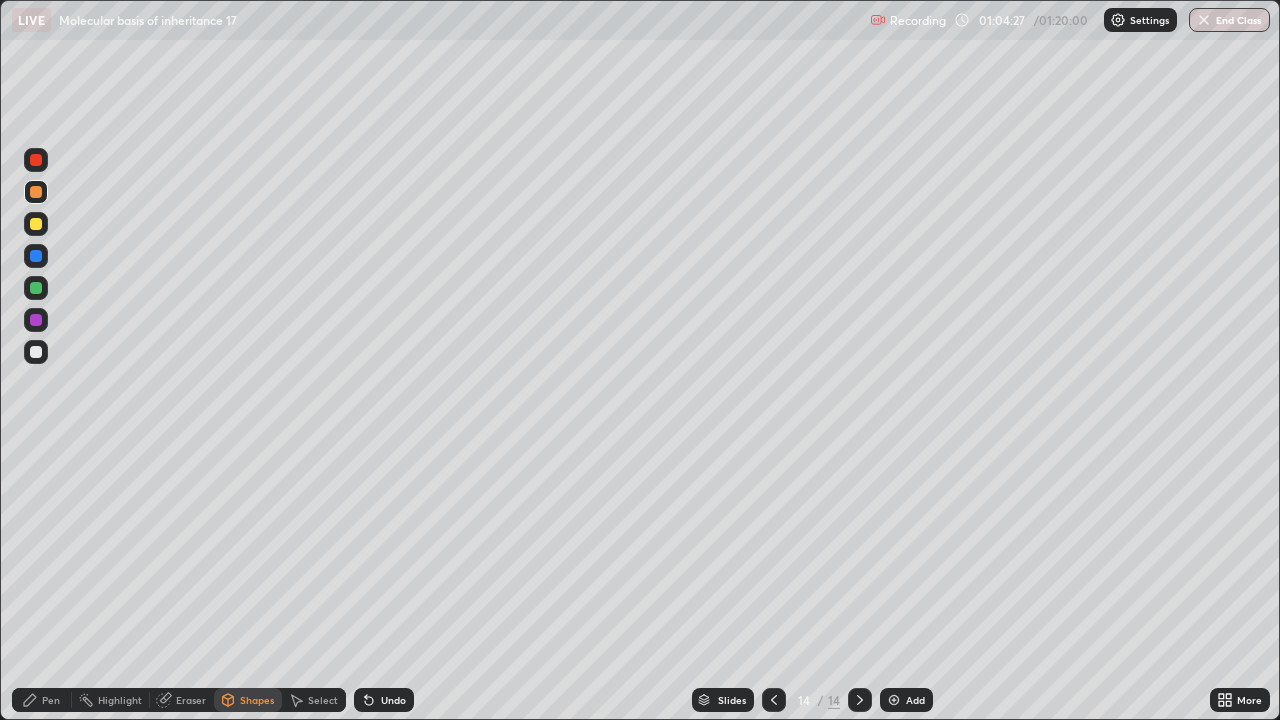 click at bounding box center [36, 352] 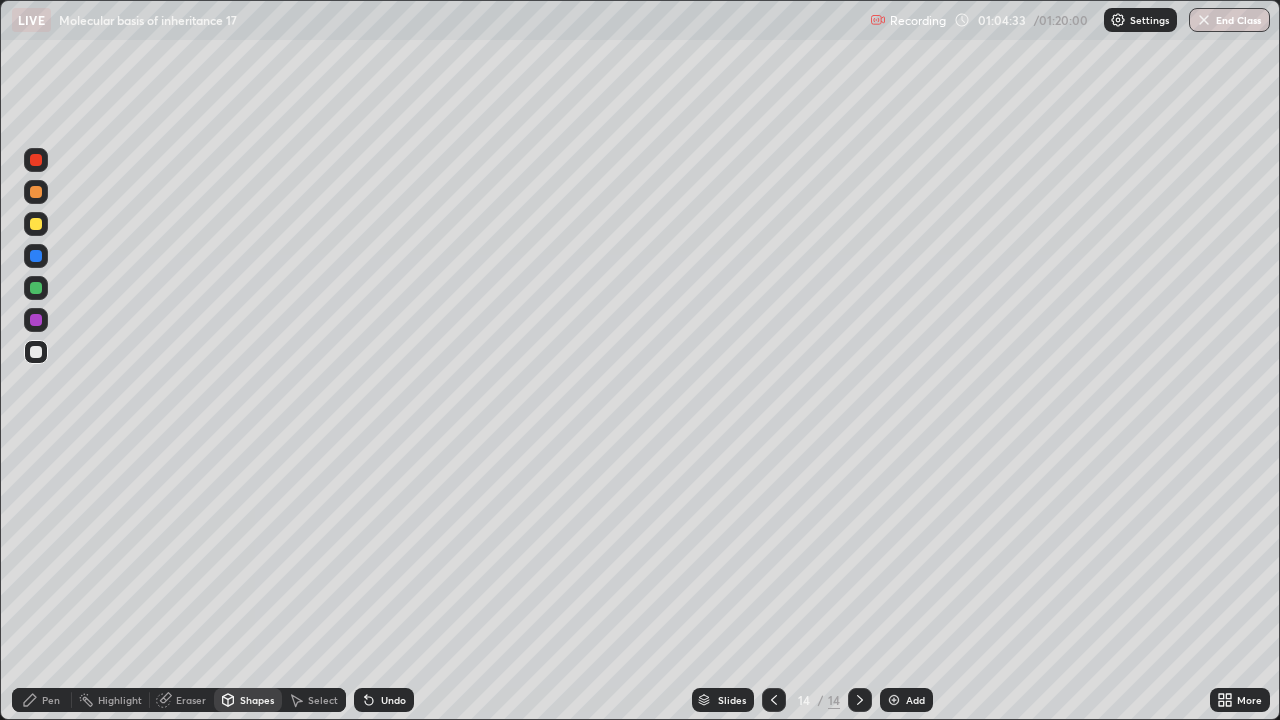 click on "Pen" at bounding box center [42, 700] 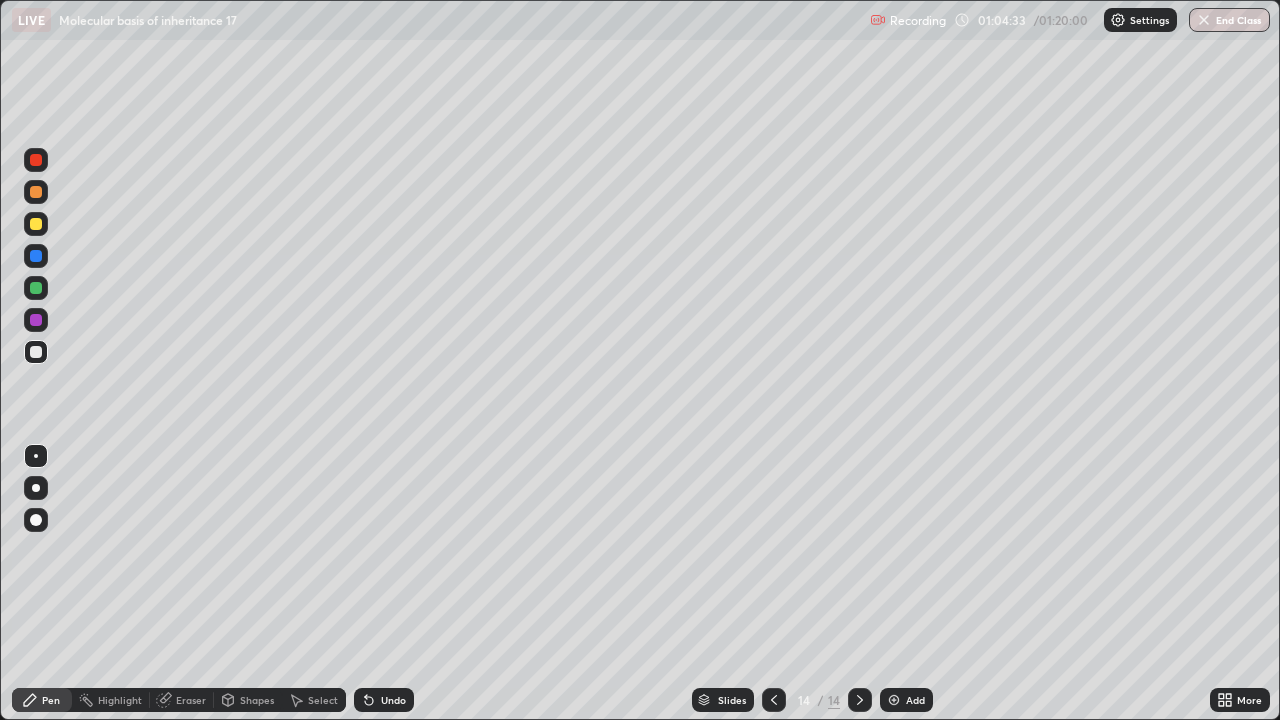 click at bounding box center (36, 320) 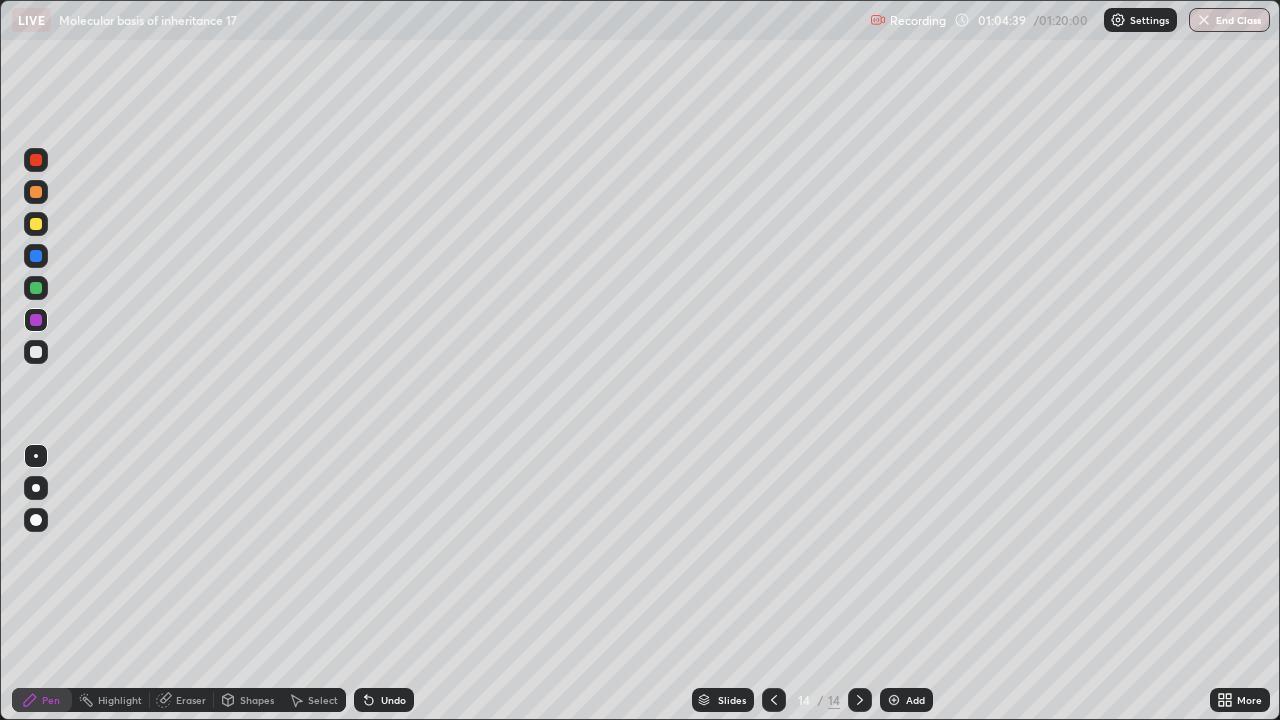 click on "Eraser" at bounding box center (191, 700) 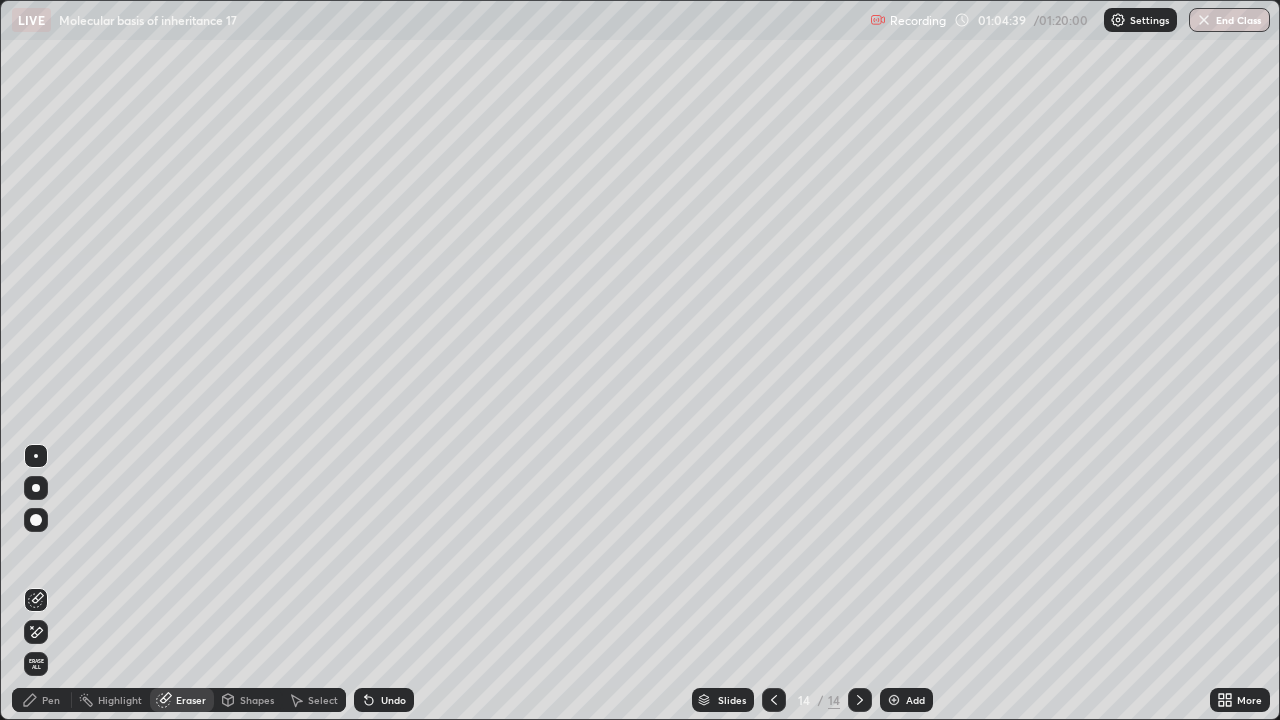 click on "Shapes" at bounding box center (257, 700) 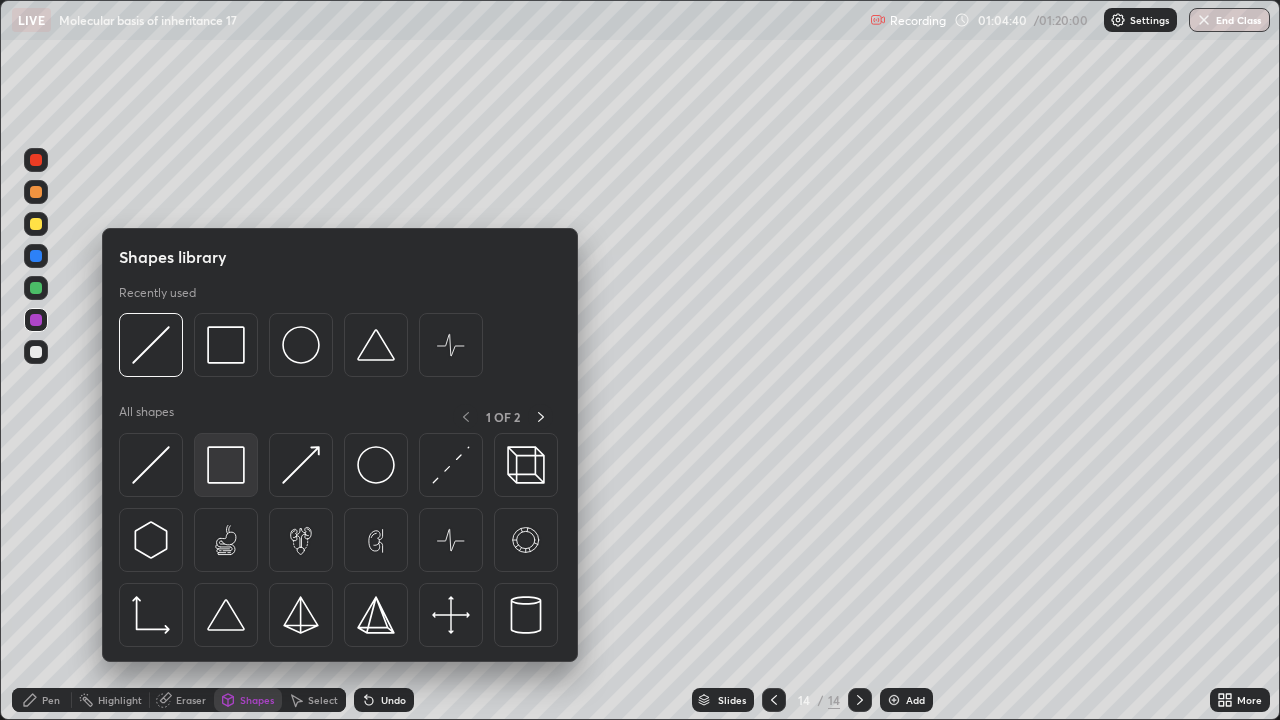 click at bounding box center [226, 465] 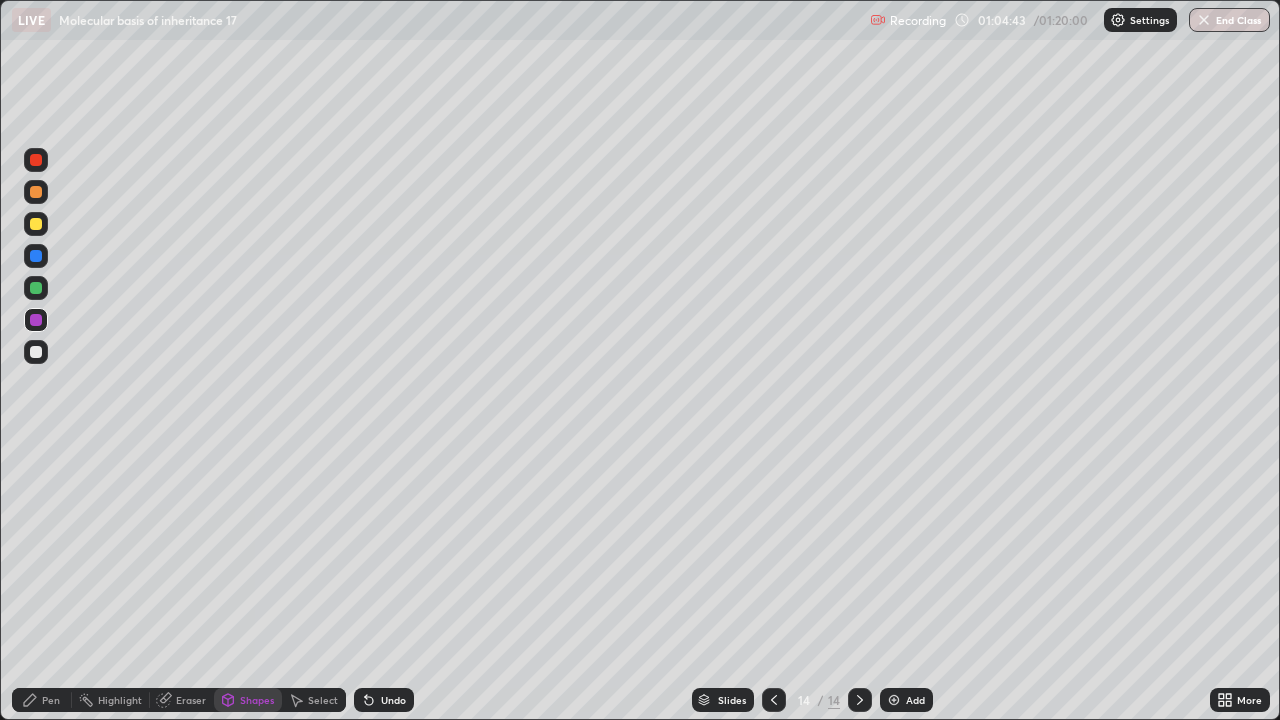 click at bounding box center [36, 320] 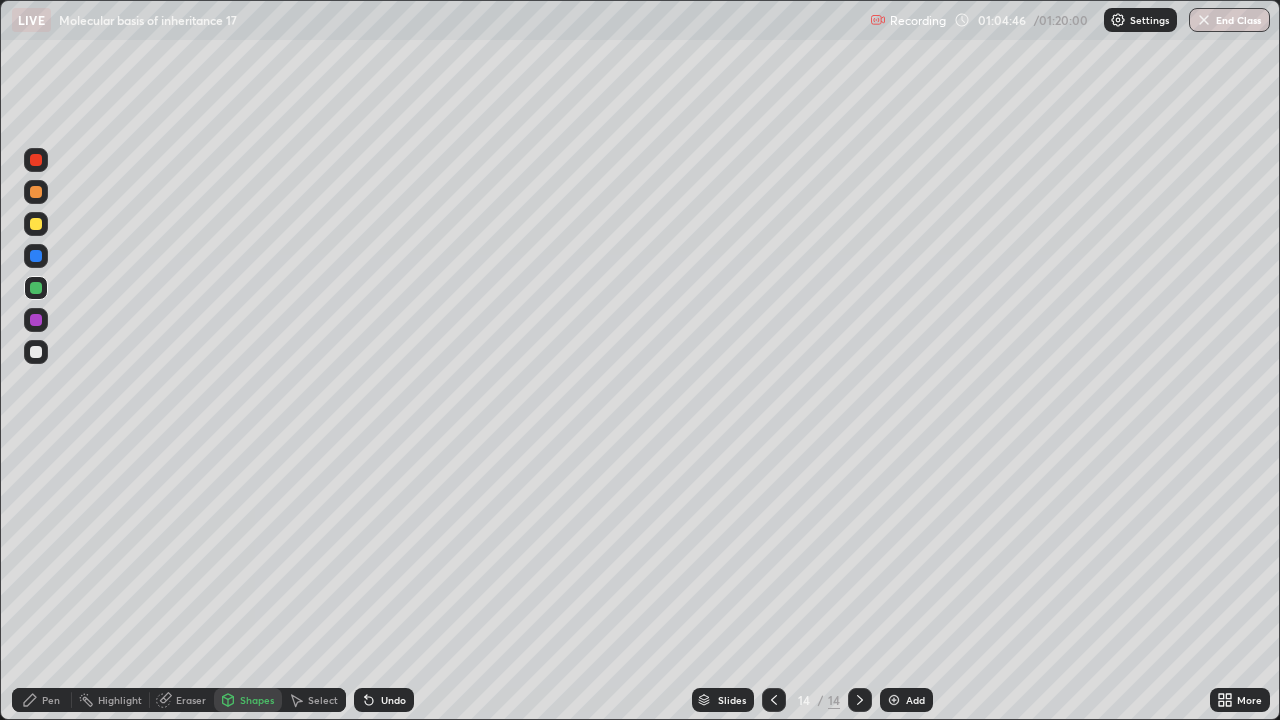 click on "Undo" at bounding box center [393, 700] 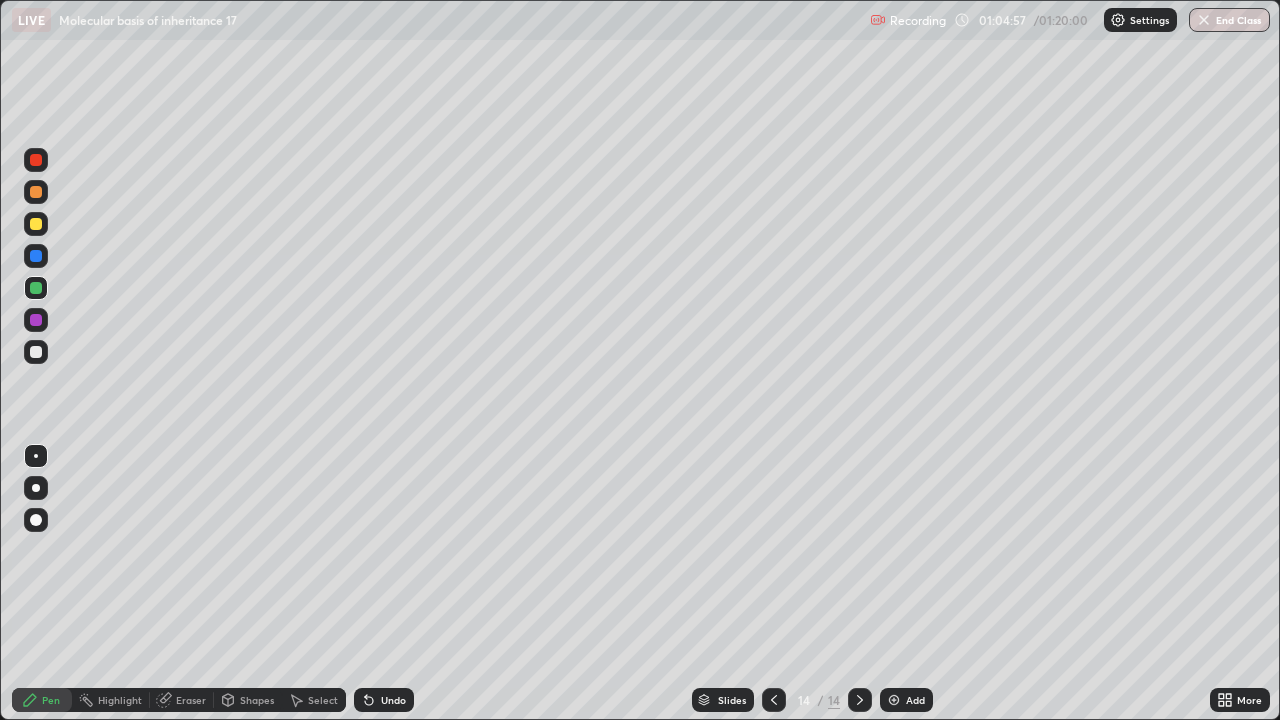 click at bounding box center [36, 320] 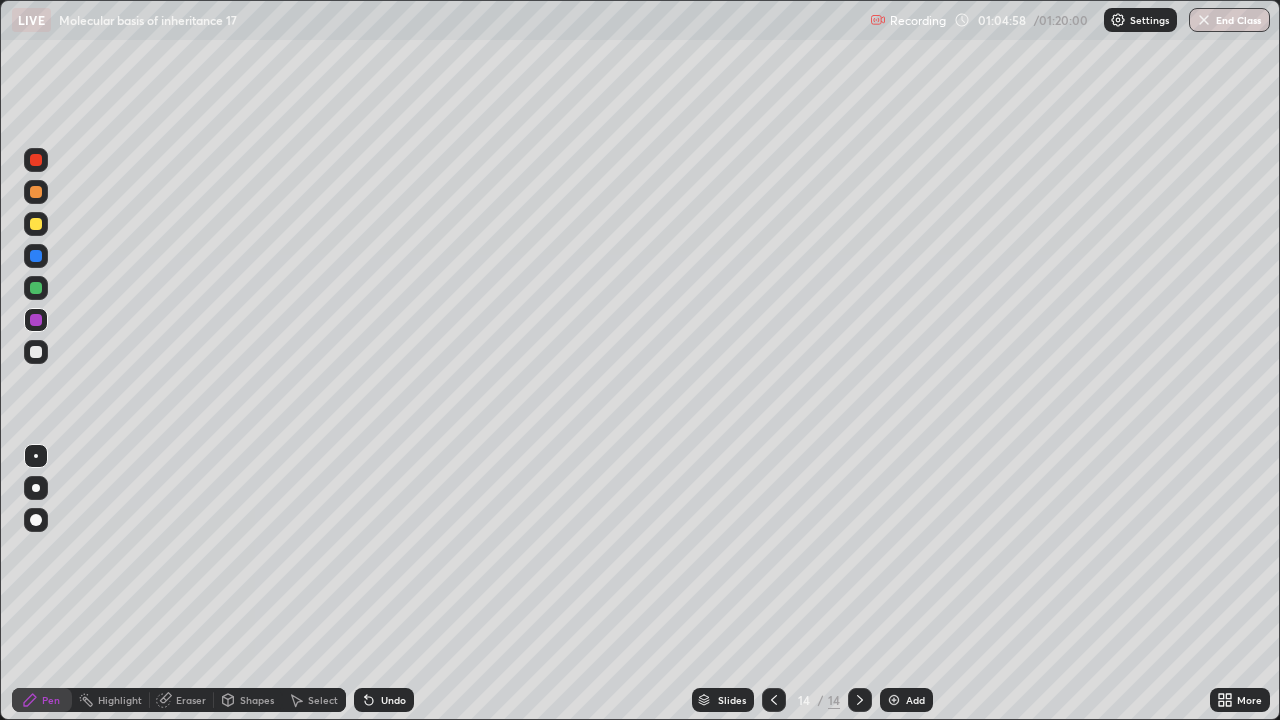 click at bounding box center (36, 288) 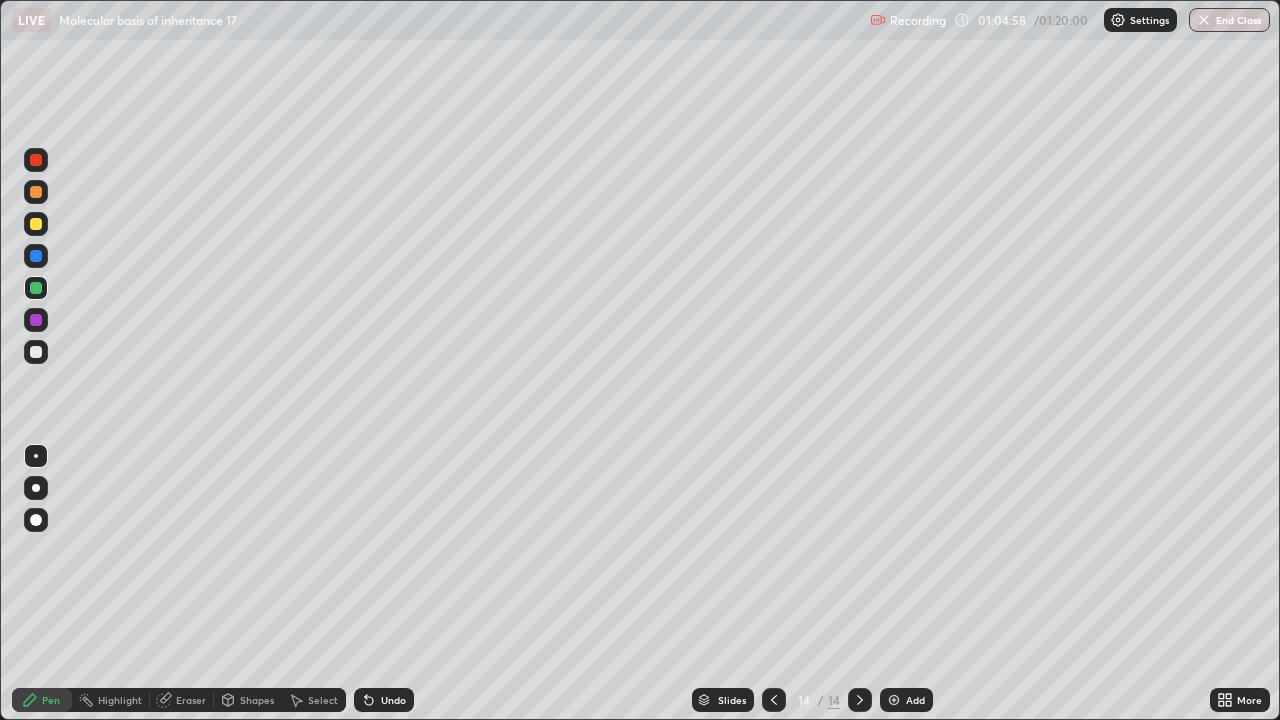 click at bounding box center (36, 256) 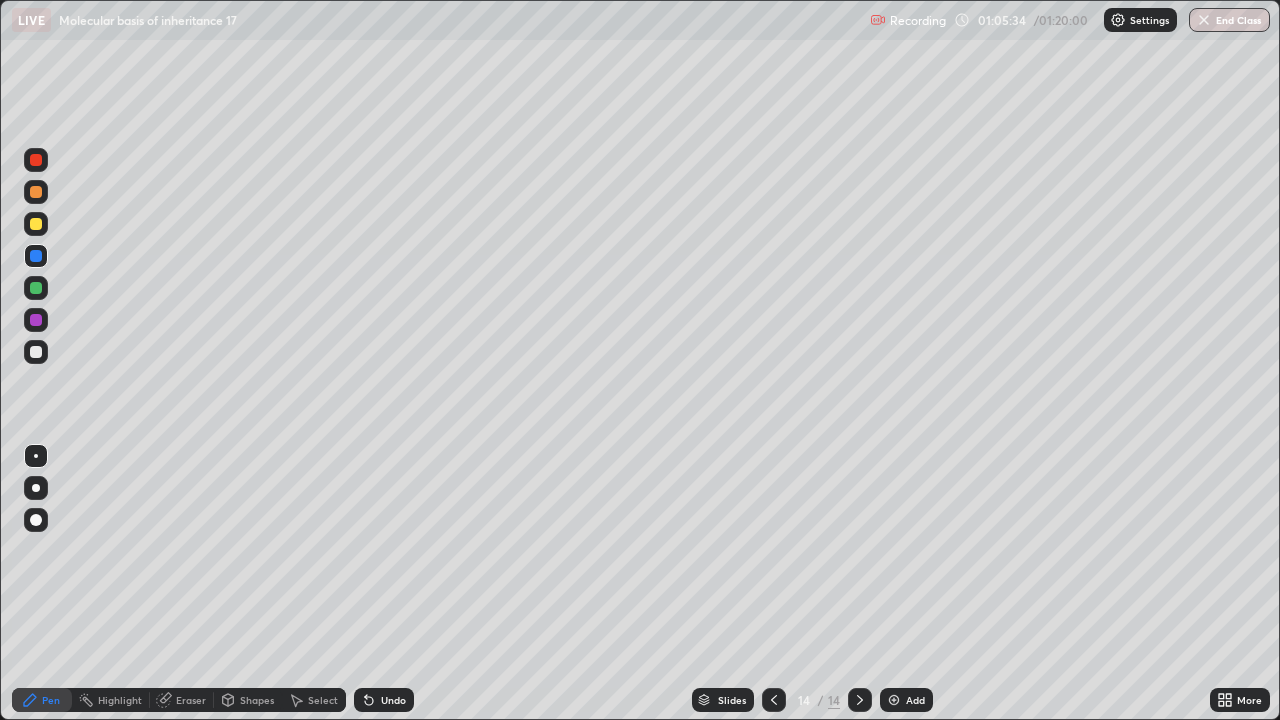 click at bounding box center (36, 224) 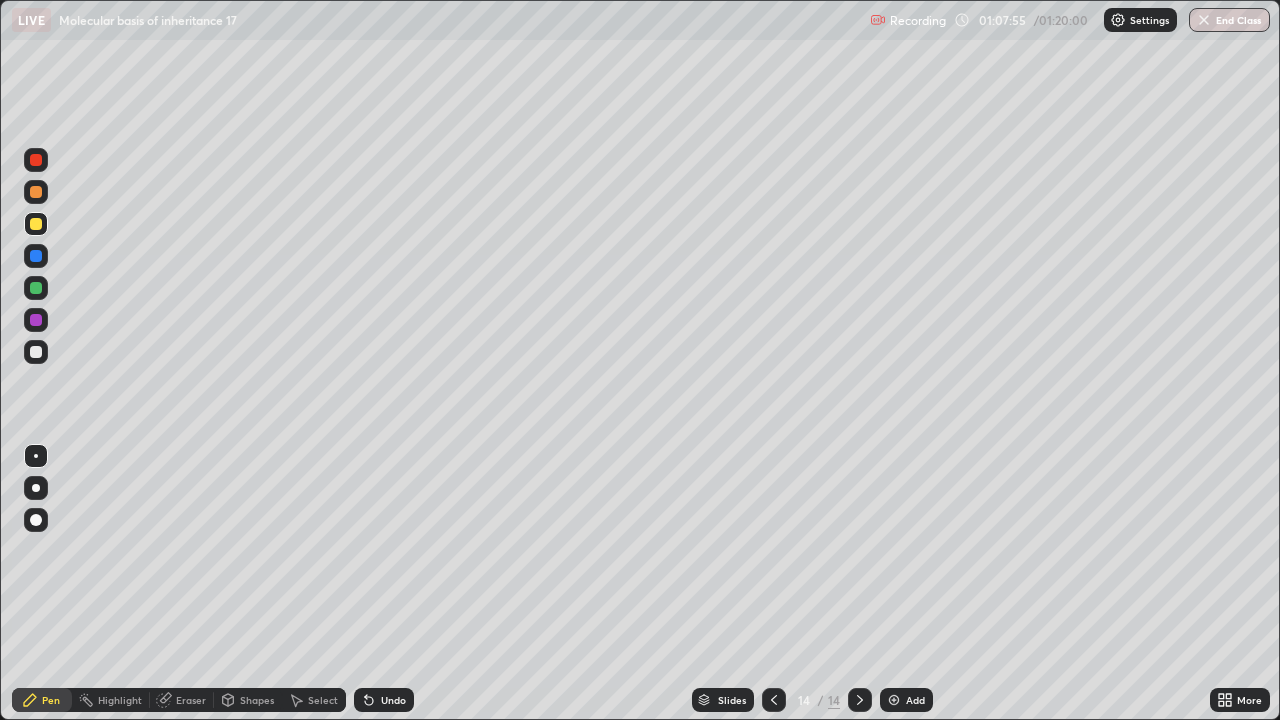 click on "Add" at bounding box center (906, 700) 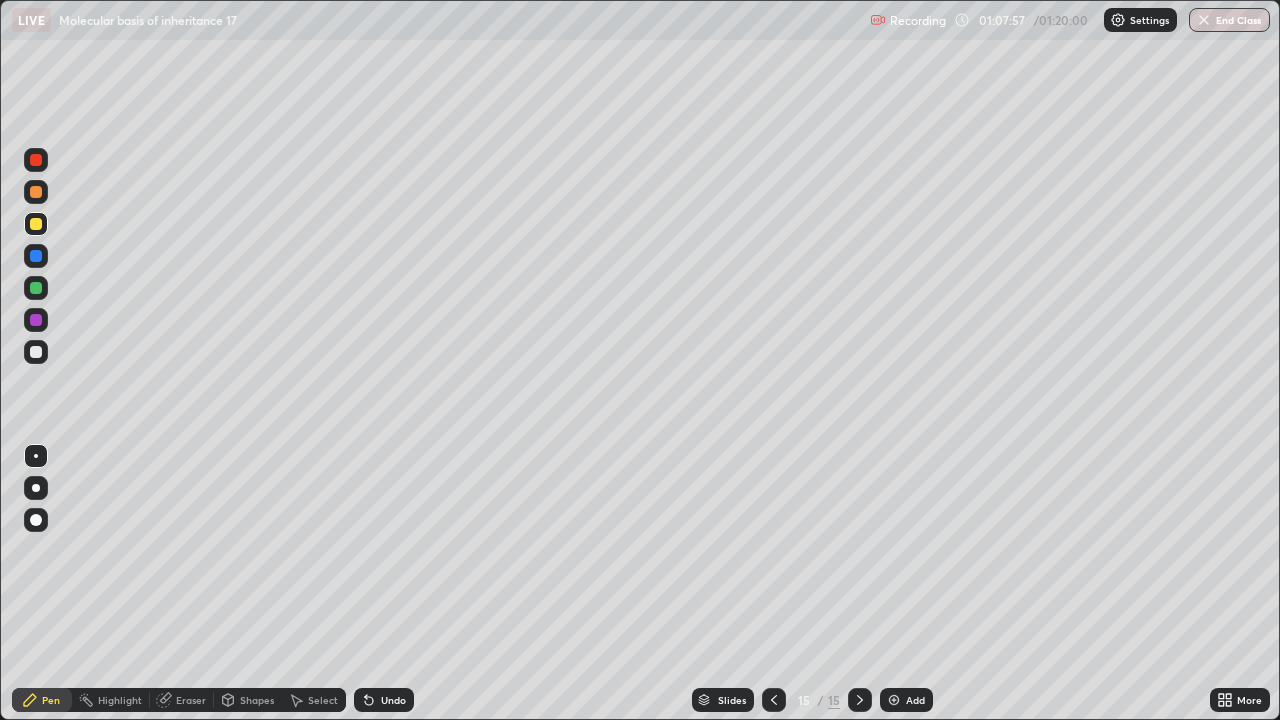 click at bounding box center [36, 256] 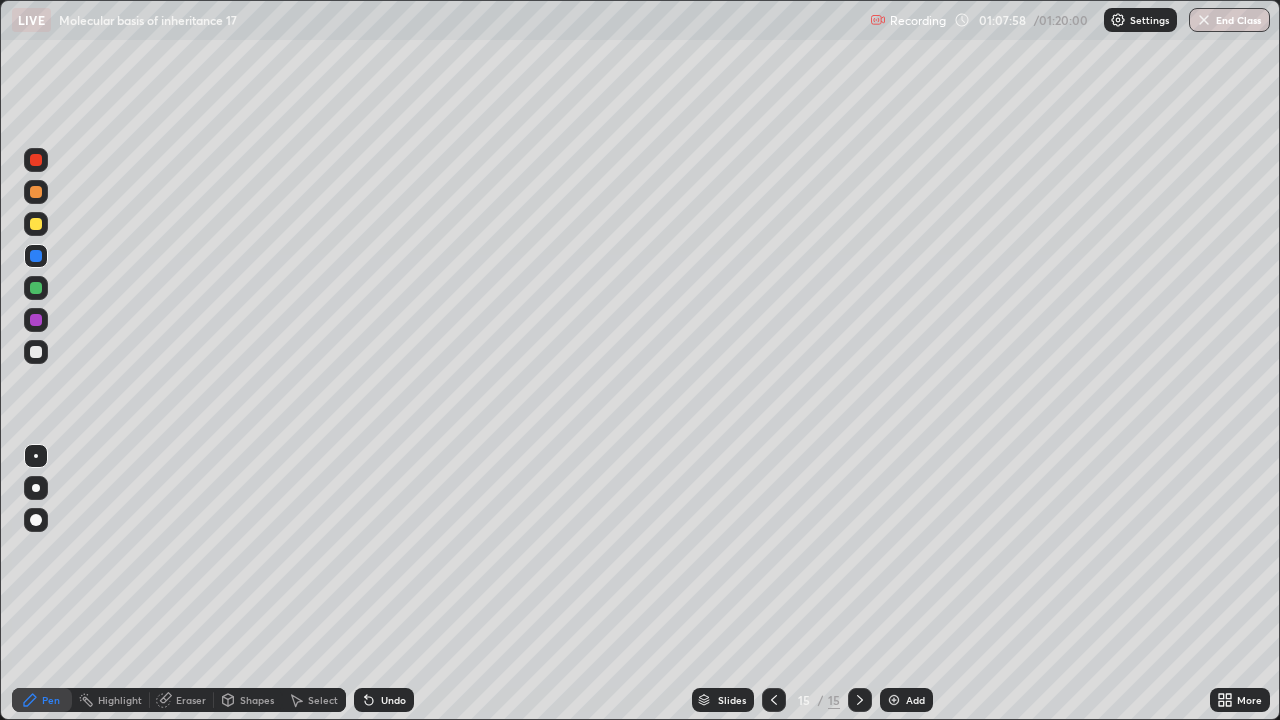 click at bounding box center (36, 288) 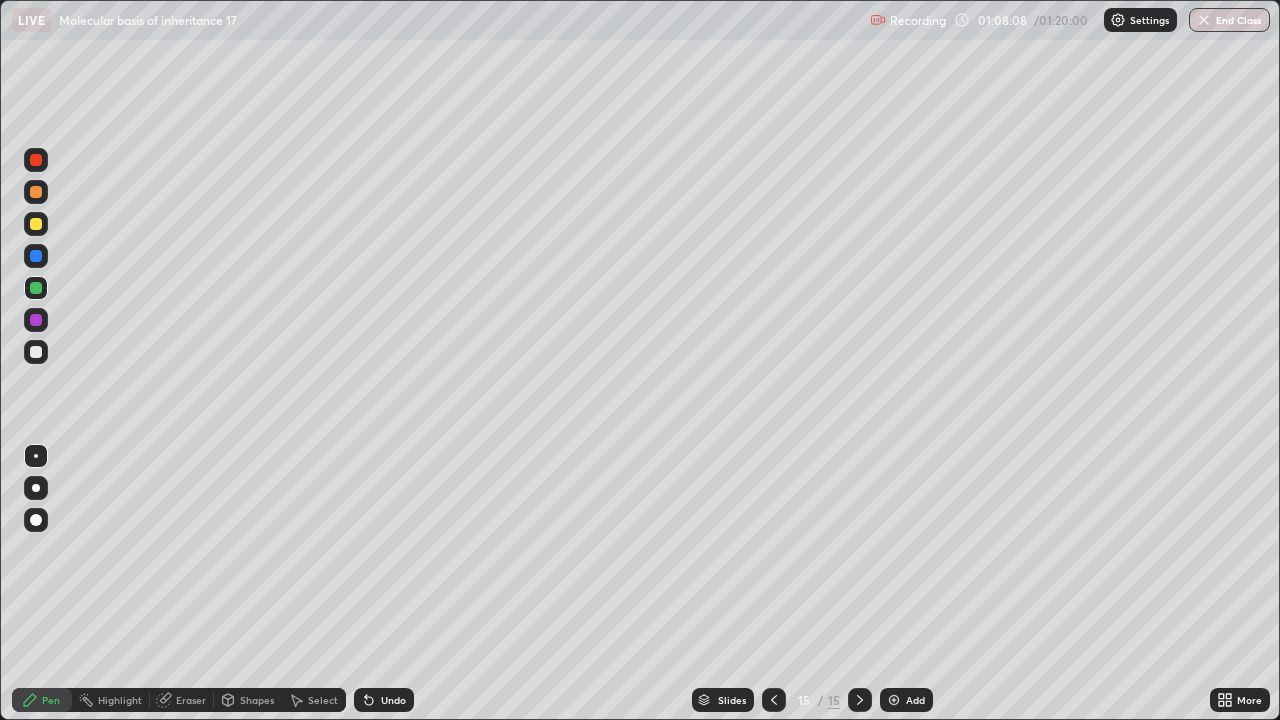 click on "Shapes" at bounding box center [257, 700] 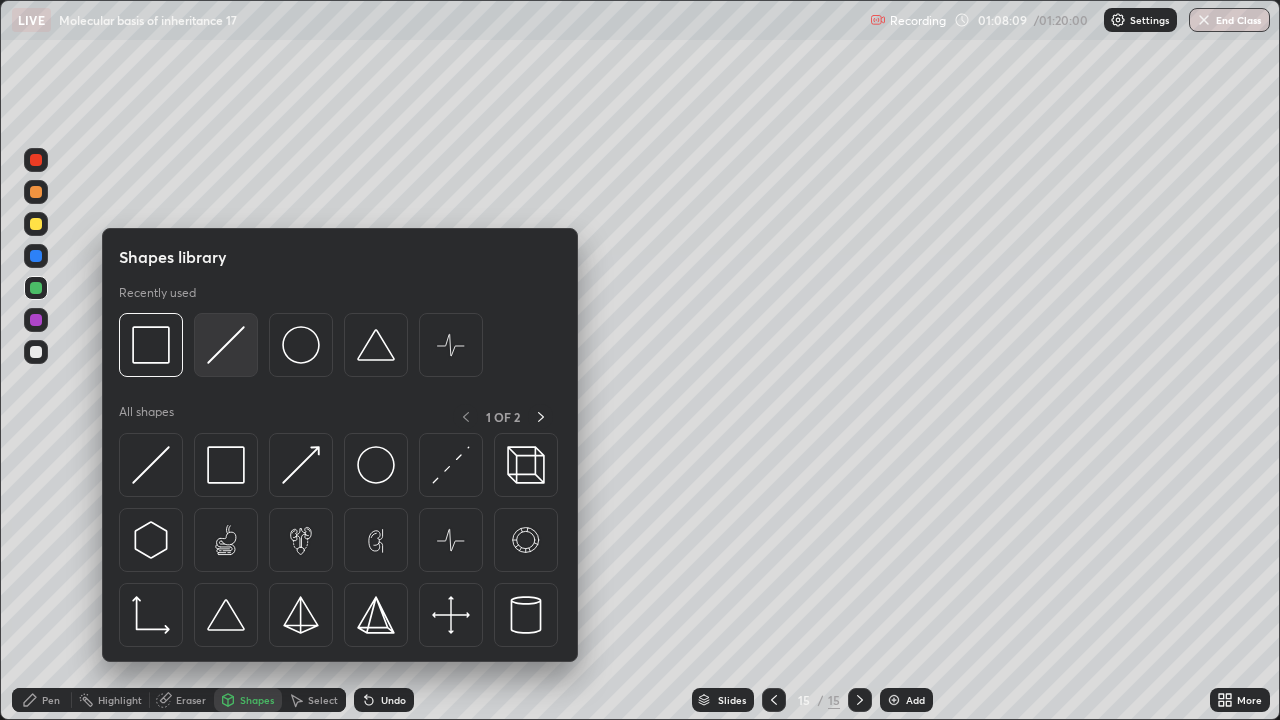 click at bounding box center (226, 345) 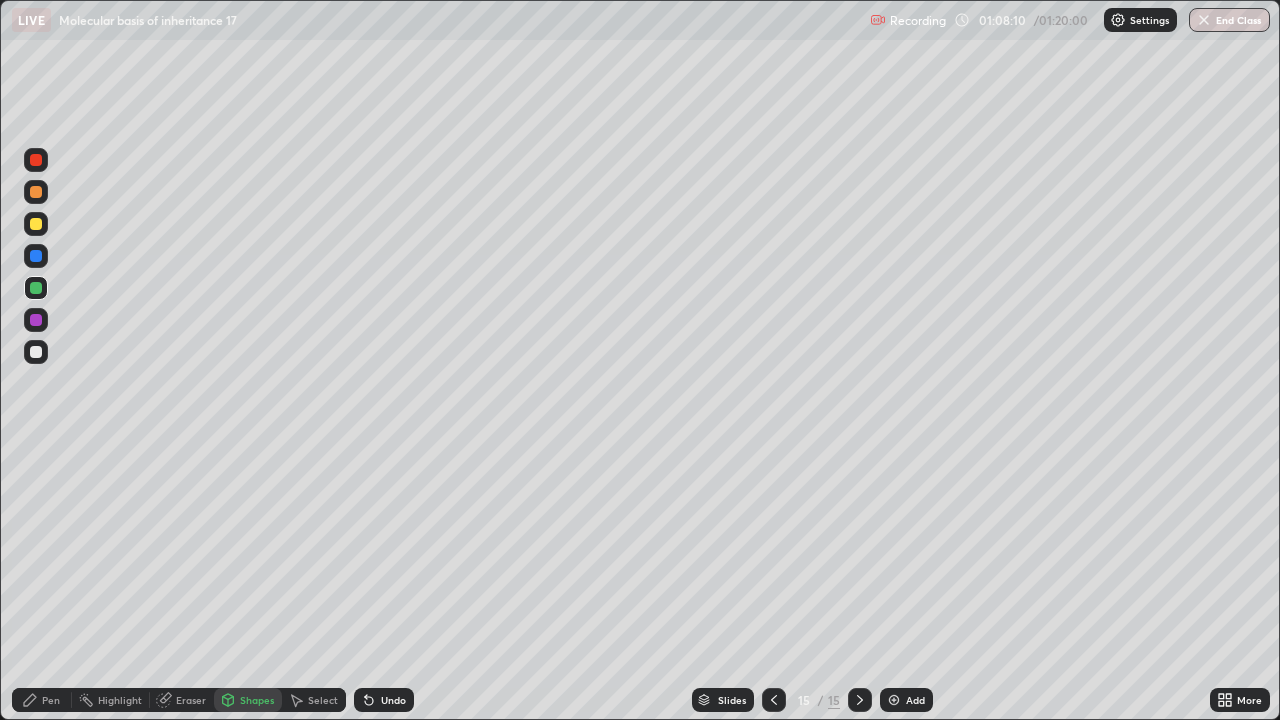 click at bounding box center [36, 352] 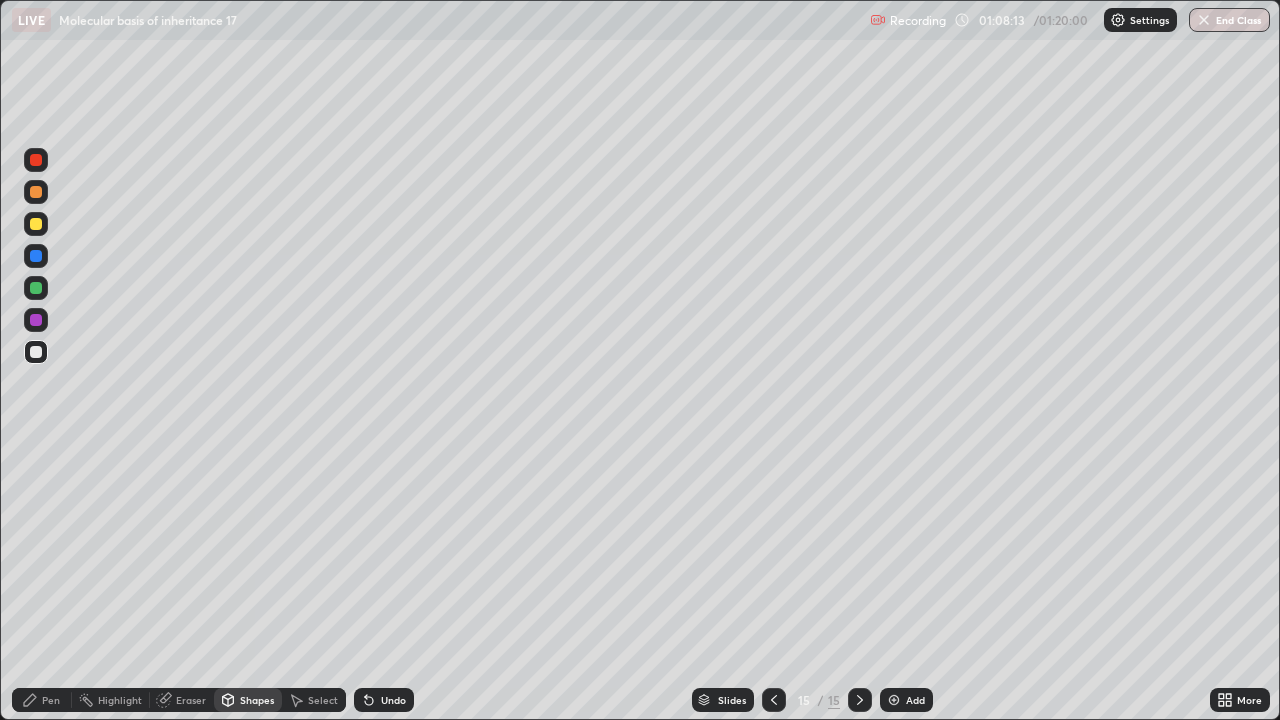 click on "Pen" at bounding box center (51, 700) 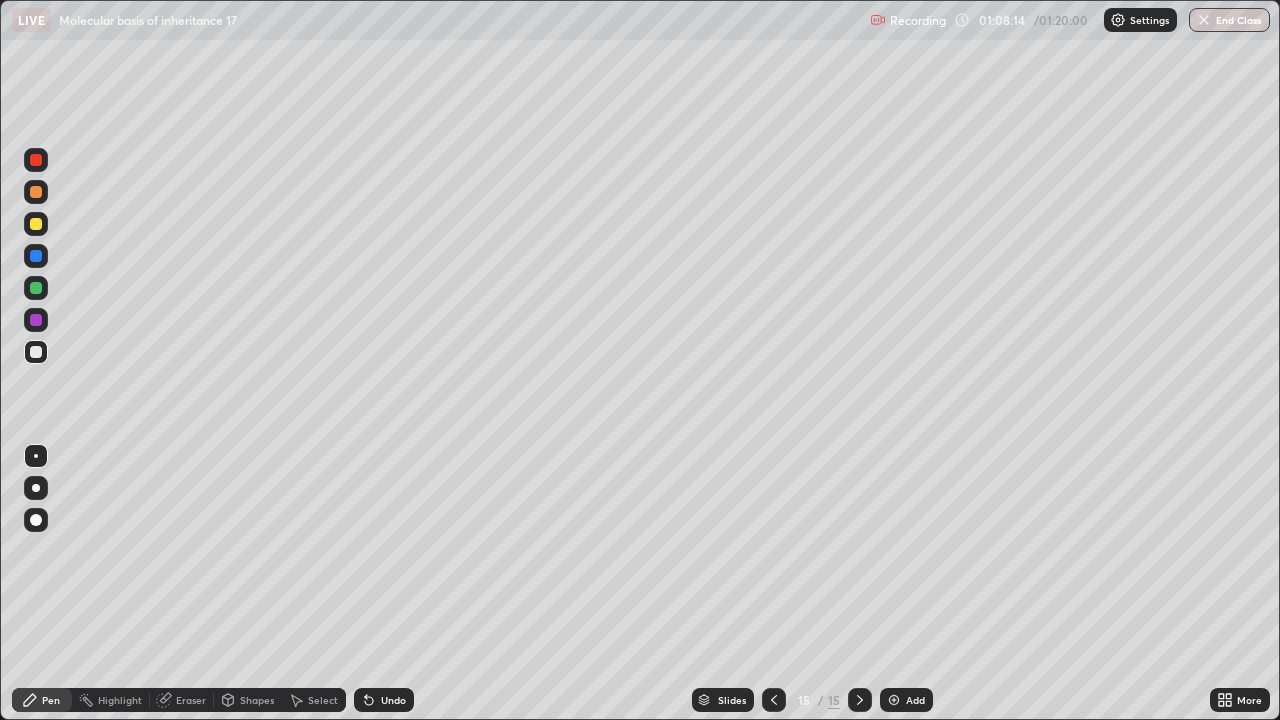 click at bounding box center (36, 320) 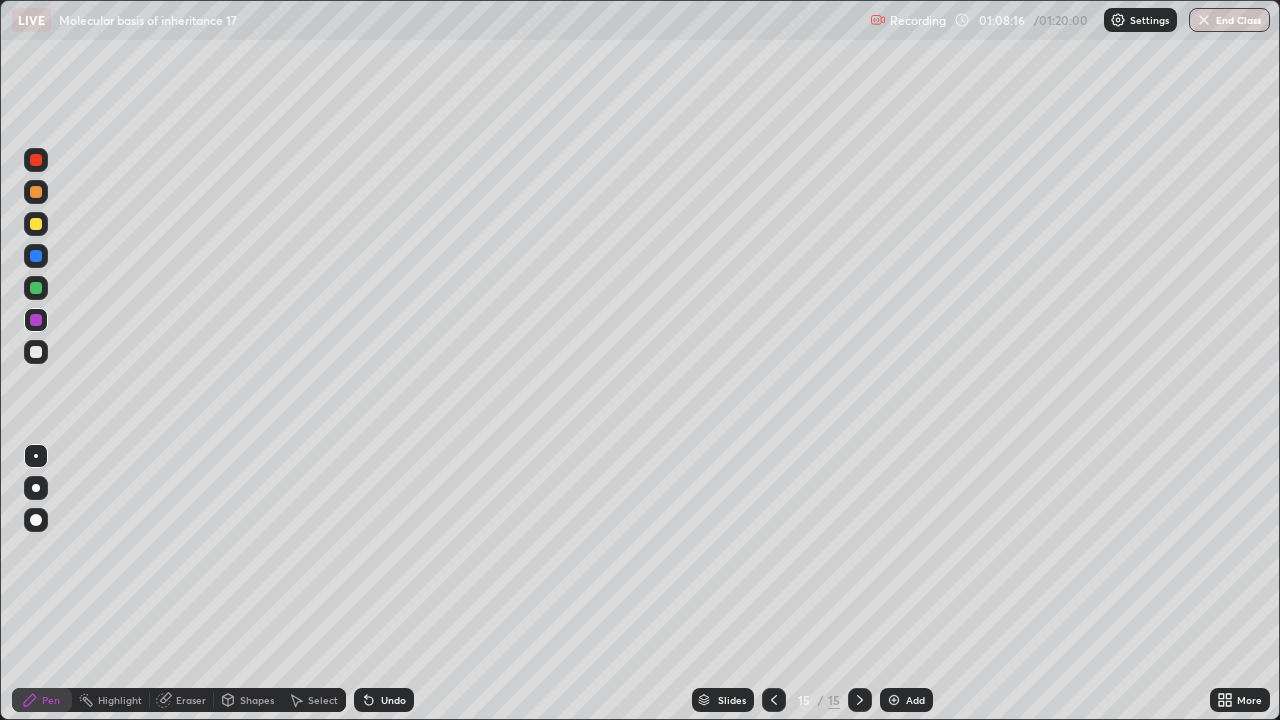 click on "Shapes" at bounding box center (257, 700) 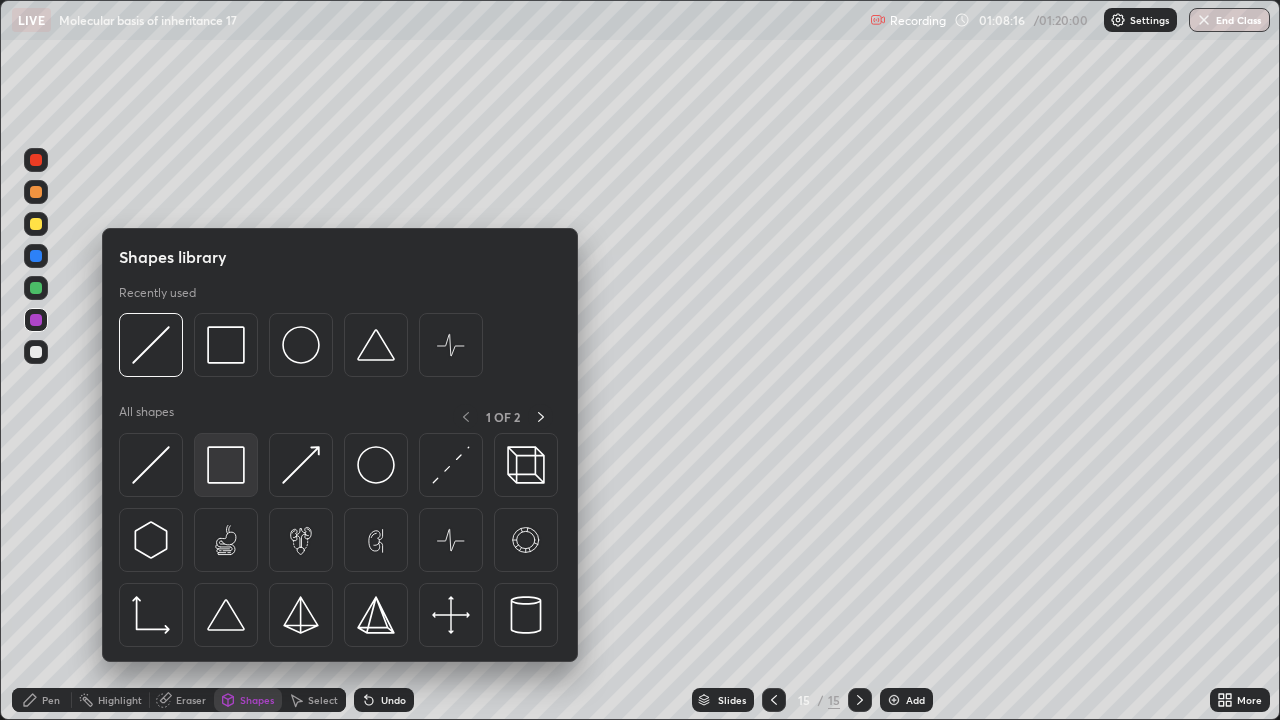 click at bounding box center (226, 465) 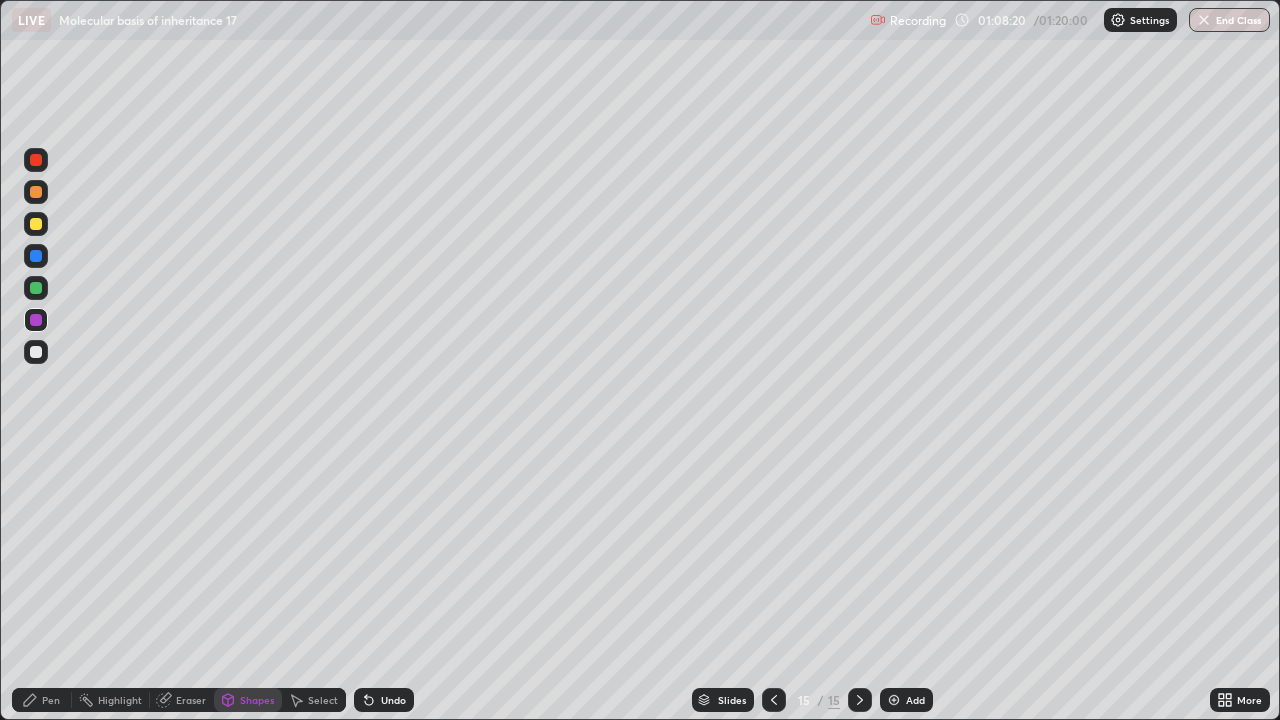 click on "Pen" at bounding box center (42, 700) 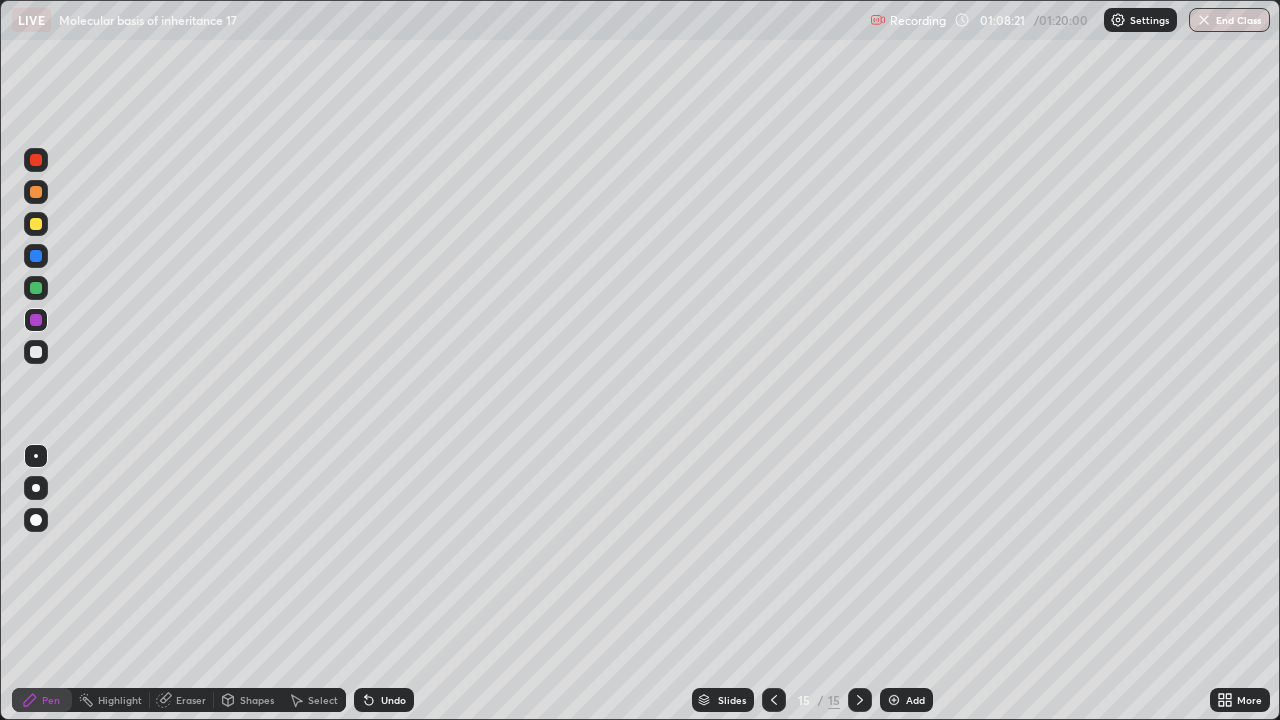 click at bounding box center (36, 352) 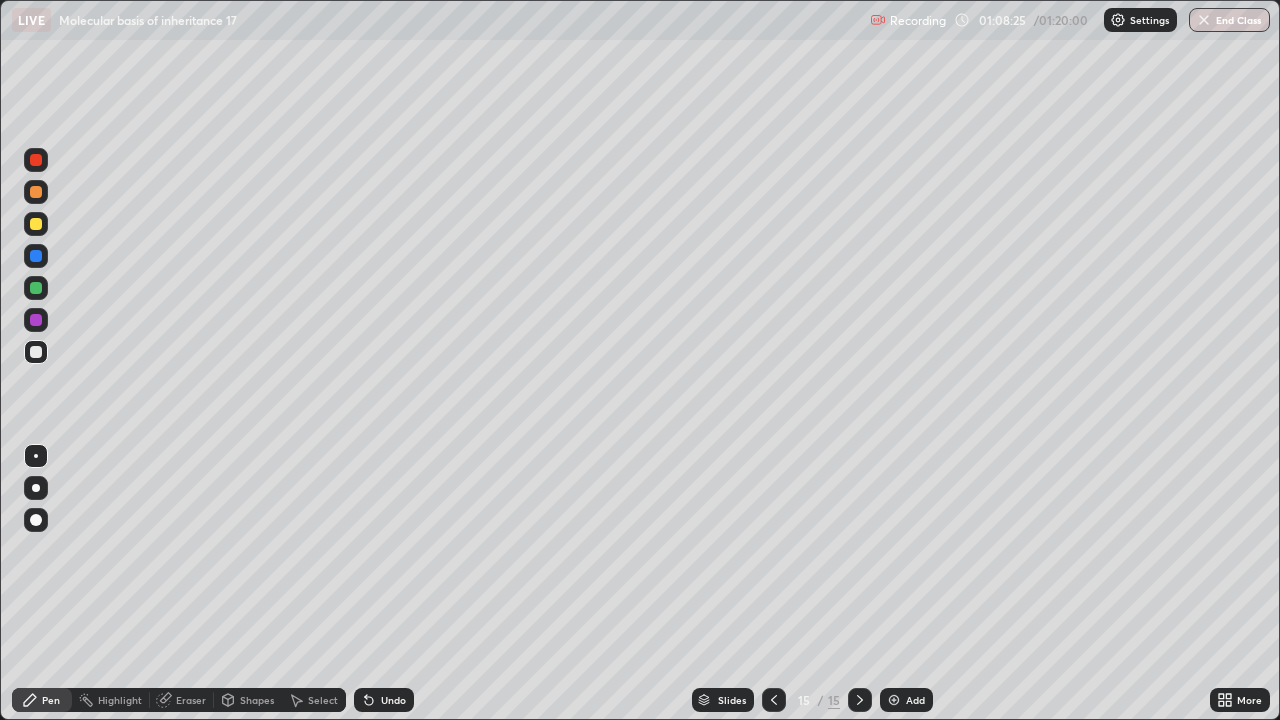 click on "Undo" at bounding box center (393, 700) 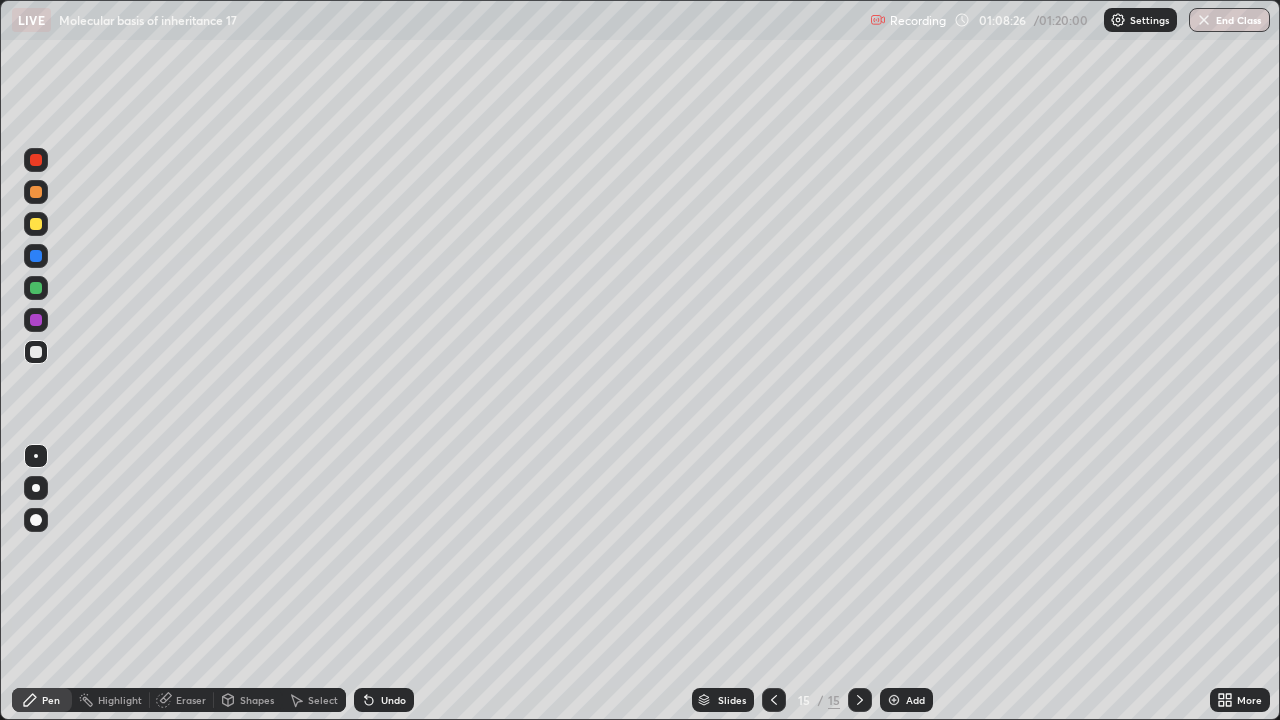 click on "Undo" at bounding box center [393, 700] 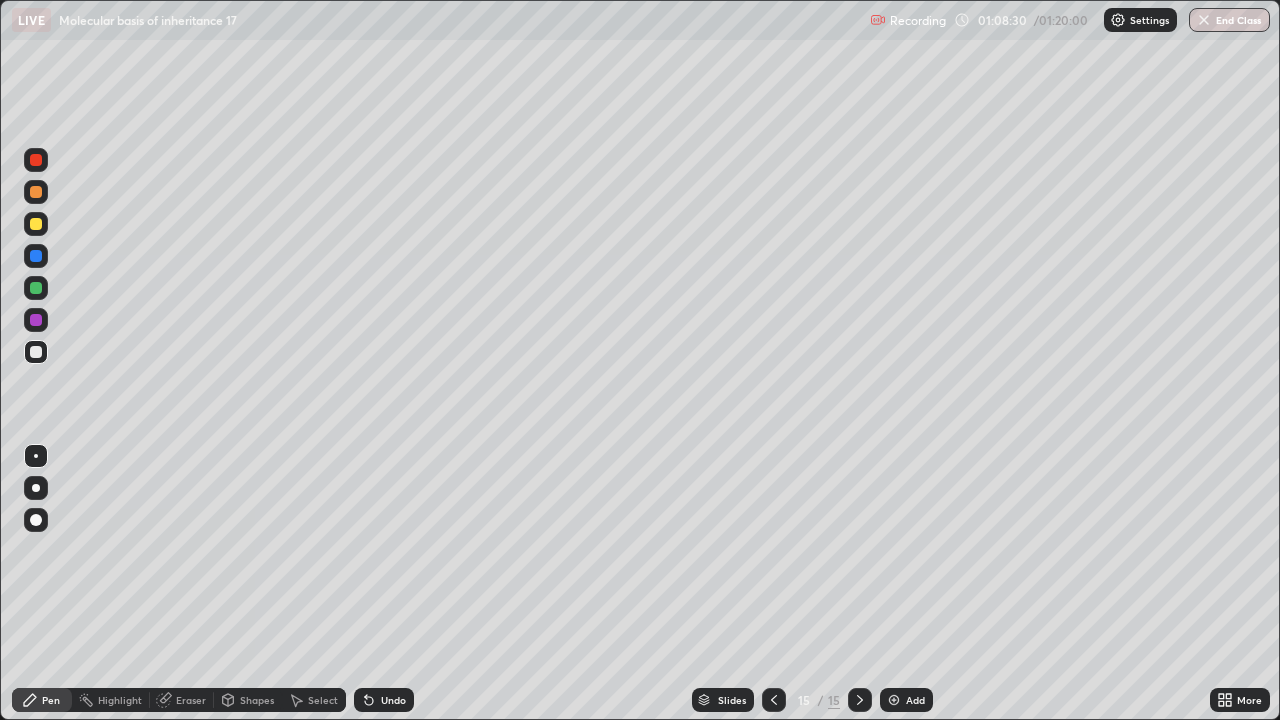 click on "Undo" at bounding box center (393, 700) 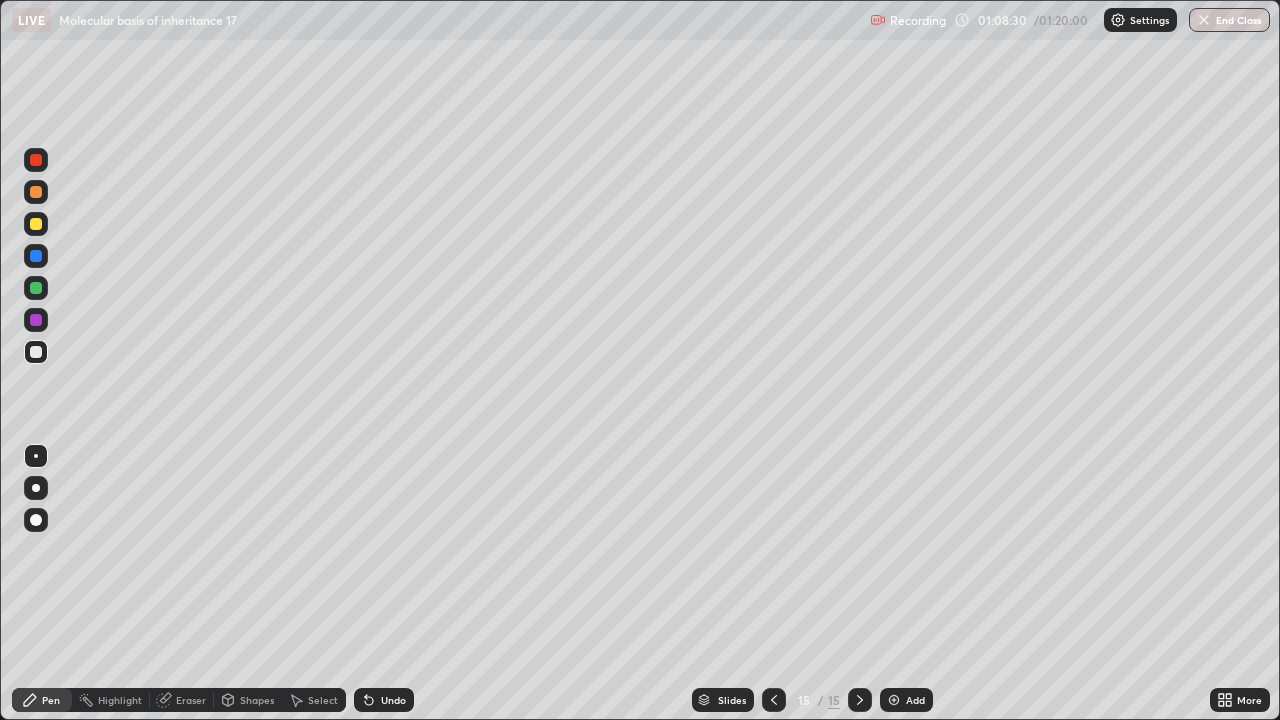 click on "Undo" at bounding box center [393, 700] 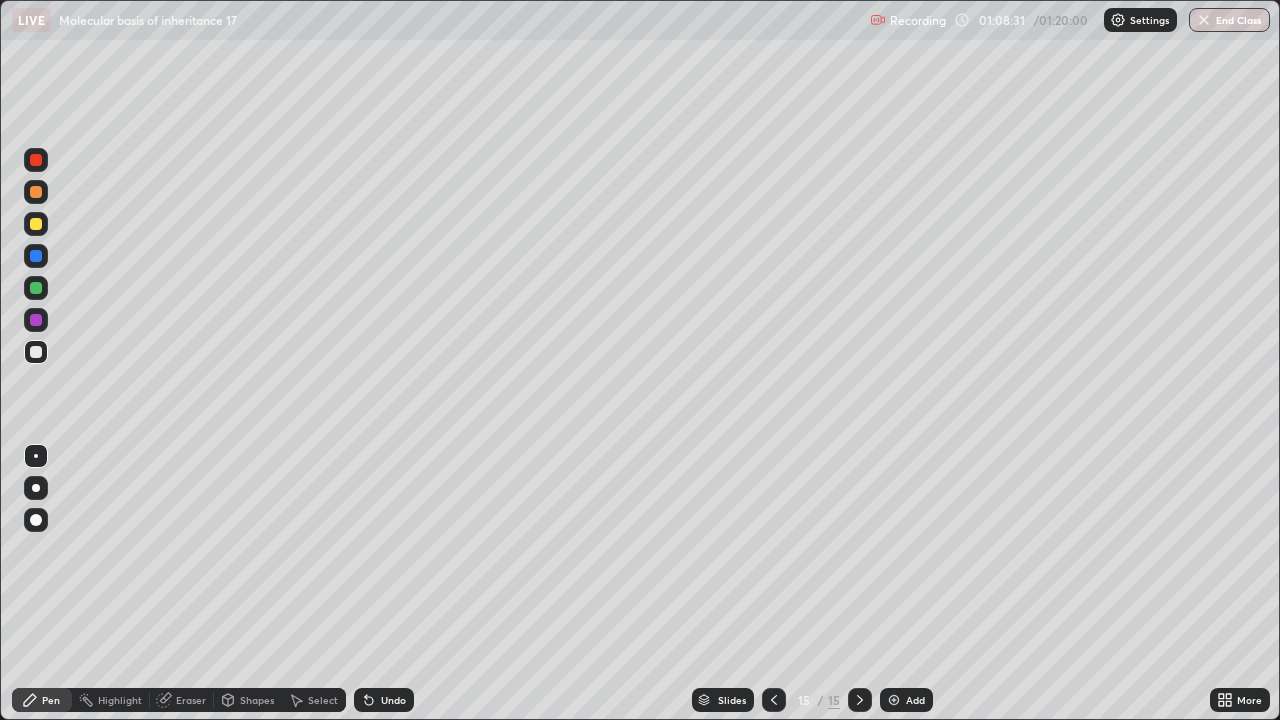 click on "Undo" at bounding box center (393, 700) 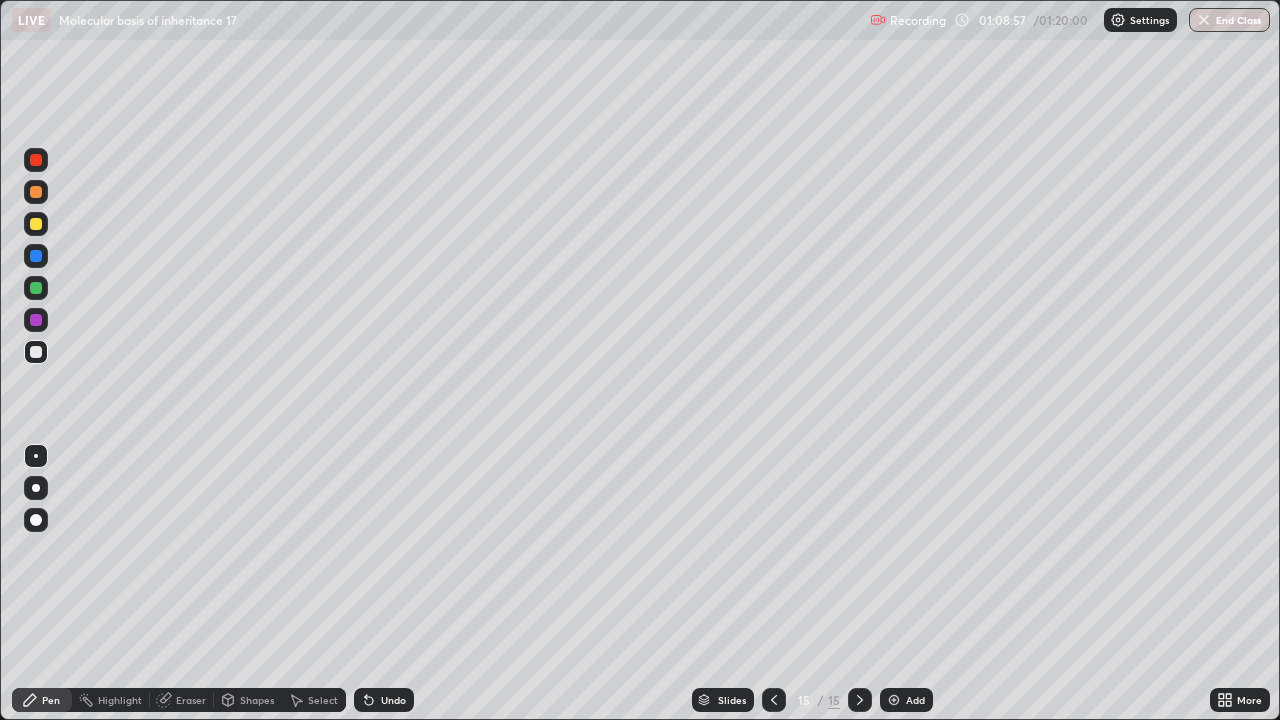 click at bounding box center (36, 320) 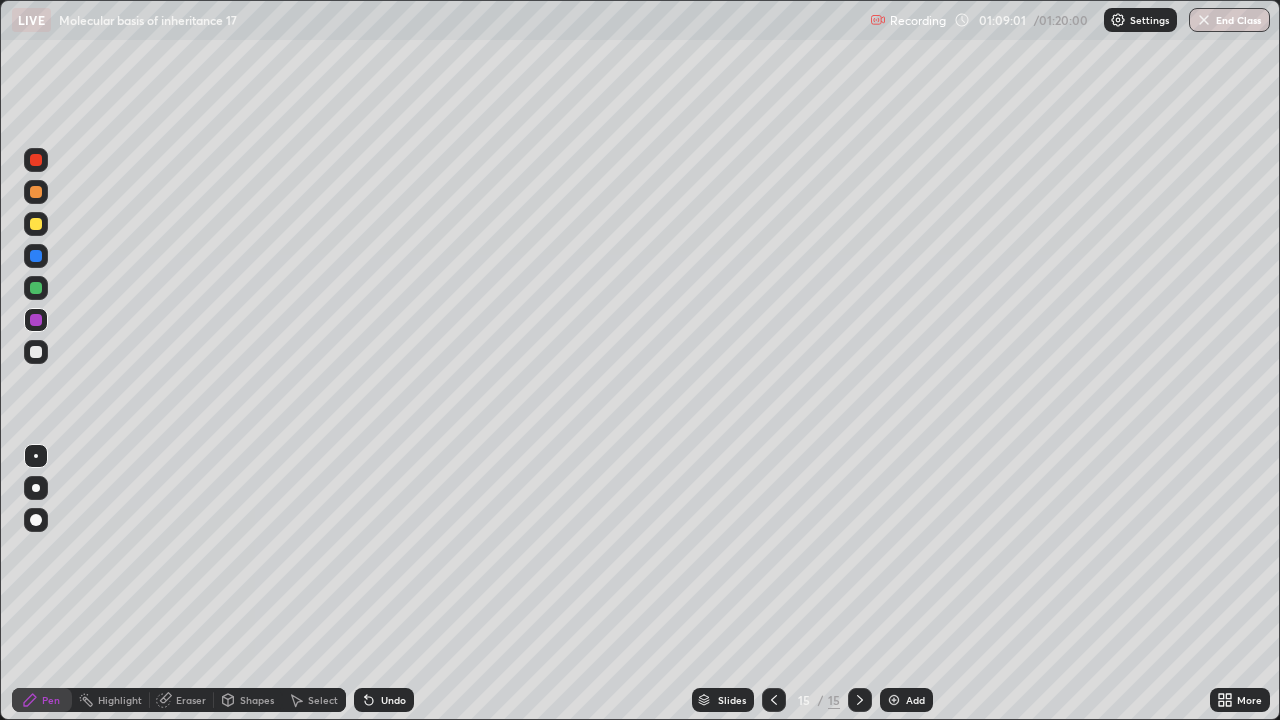 click at bounding box center (36, 288) 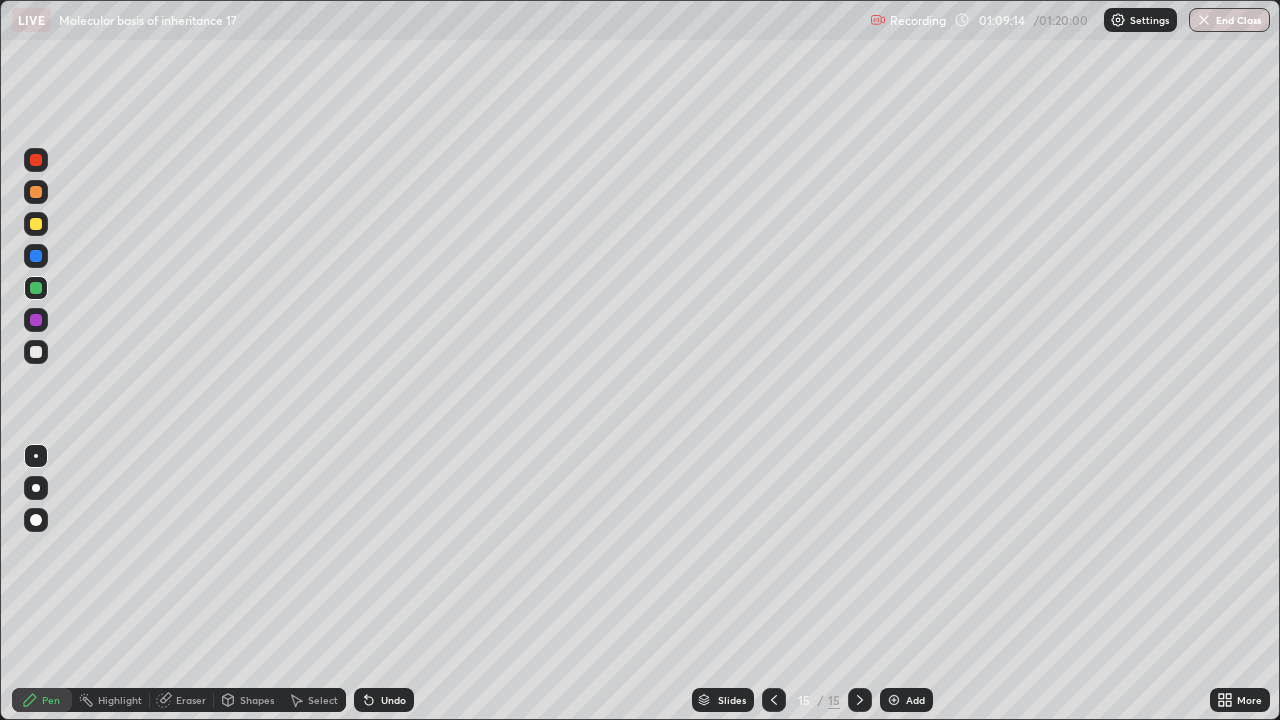 click on "Undo" at bounding box center [393, 700] 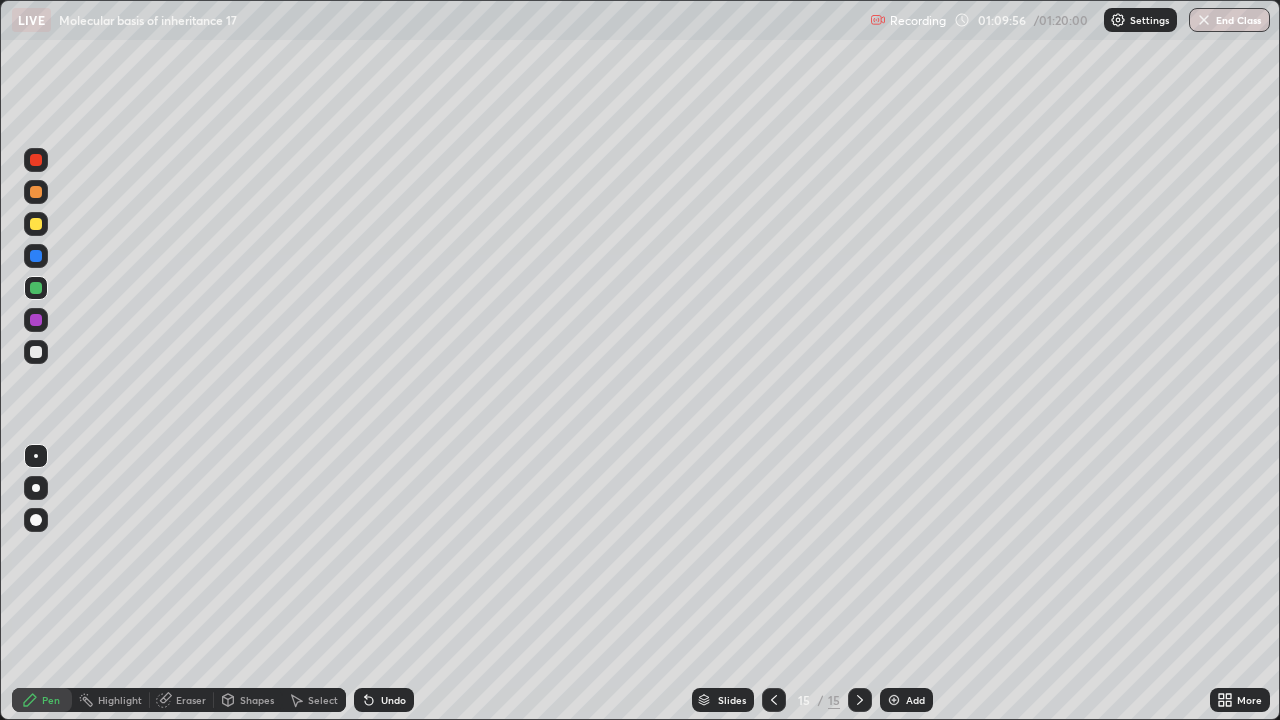 click 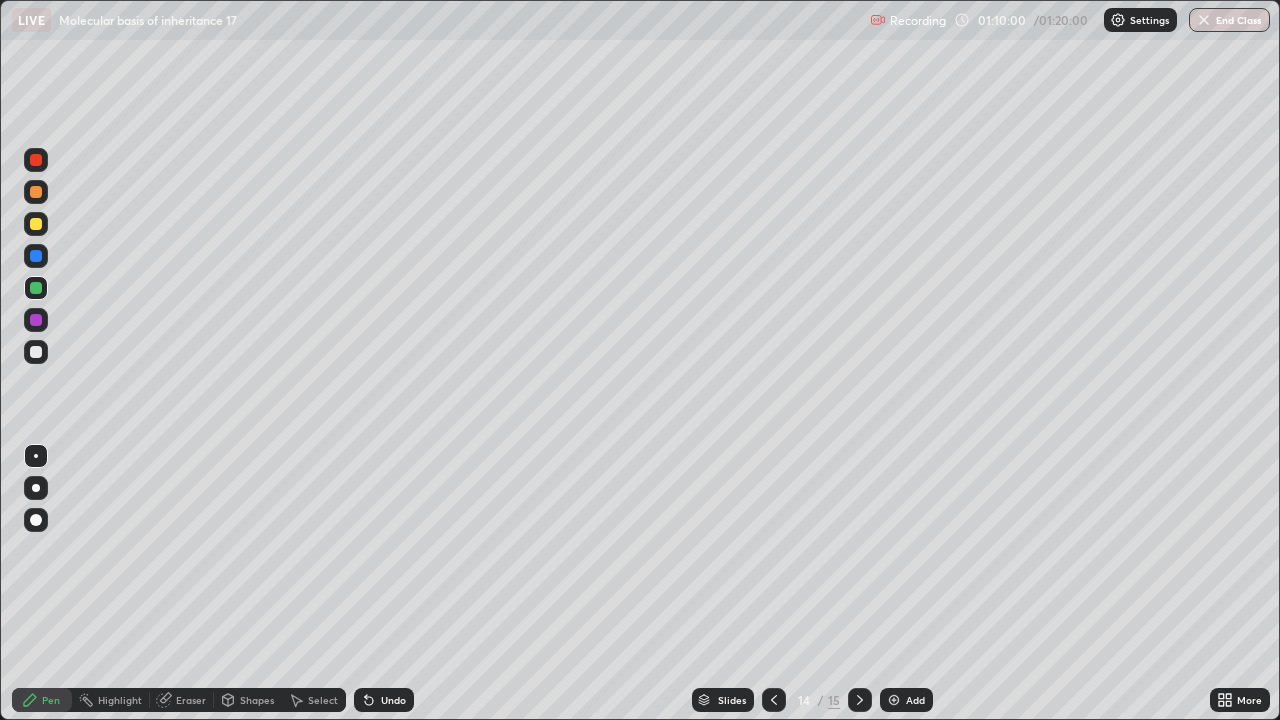 click at bounding box center [860, 700] 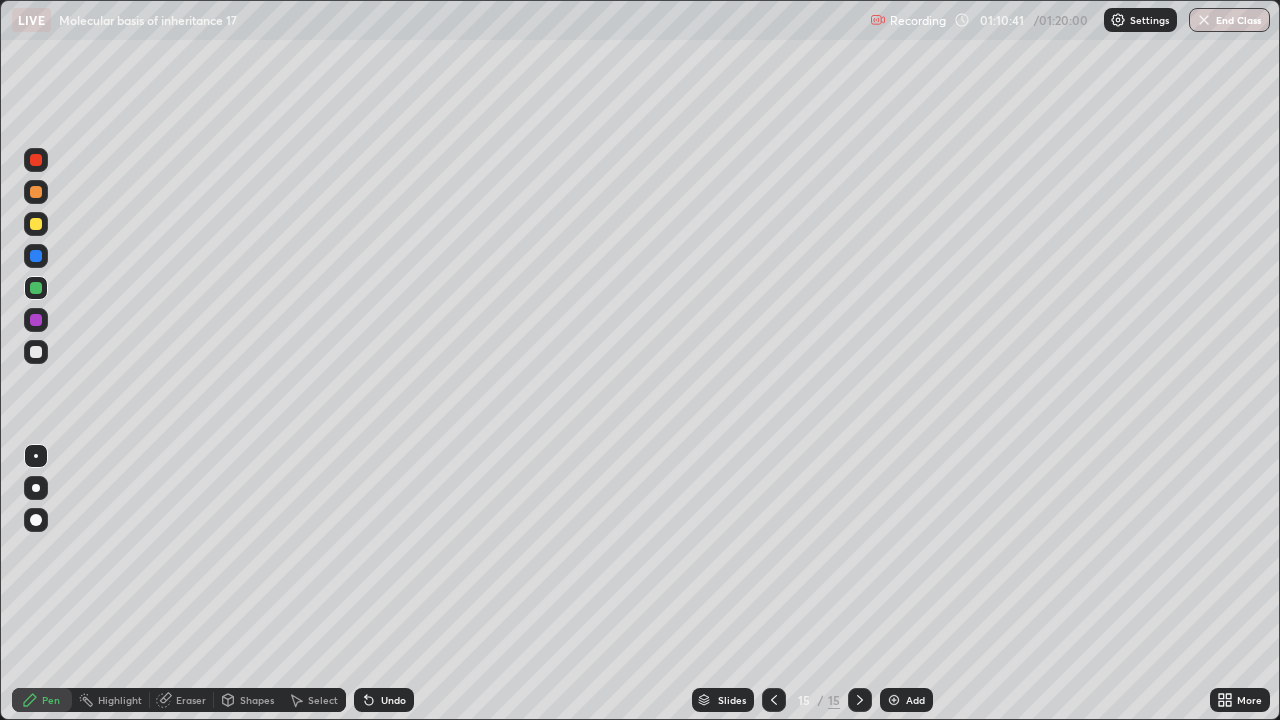 click on "Add" at bounding box center [915, 700] 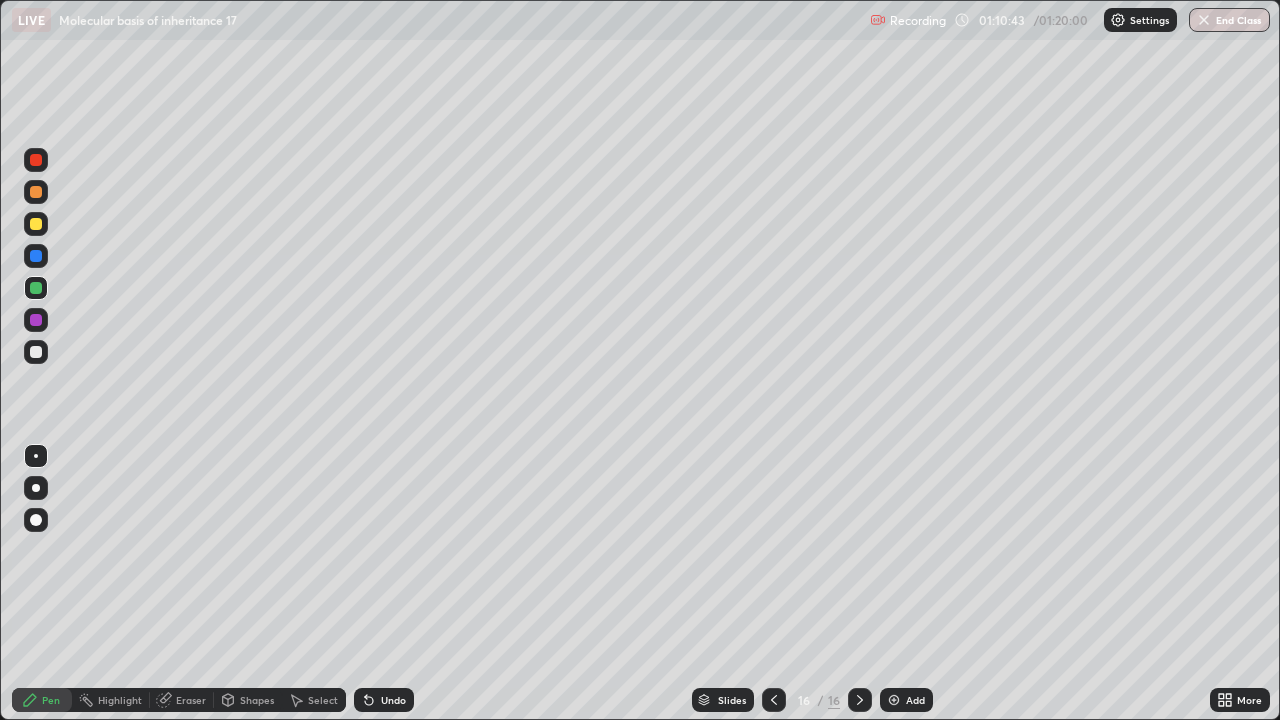 click at bounding box center (36, 224) 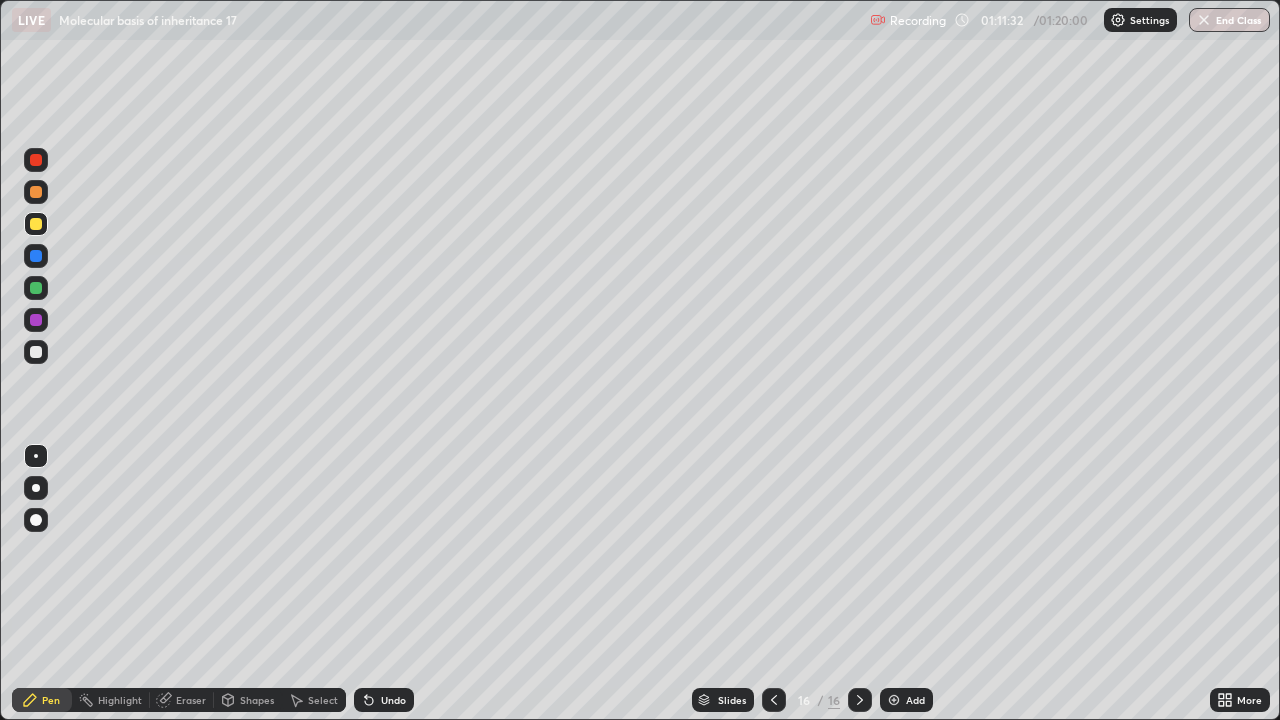 click at bounding box center (36, 288) 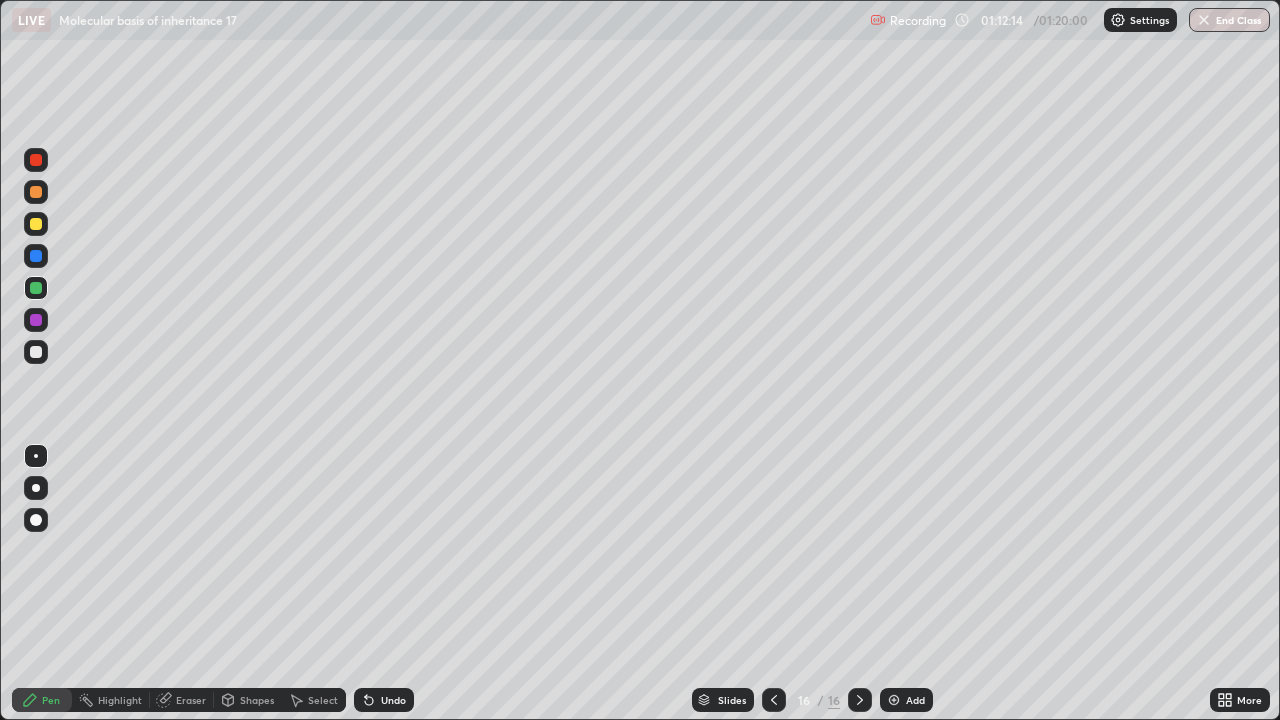 click at bounding box center [36, 256] 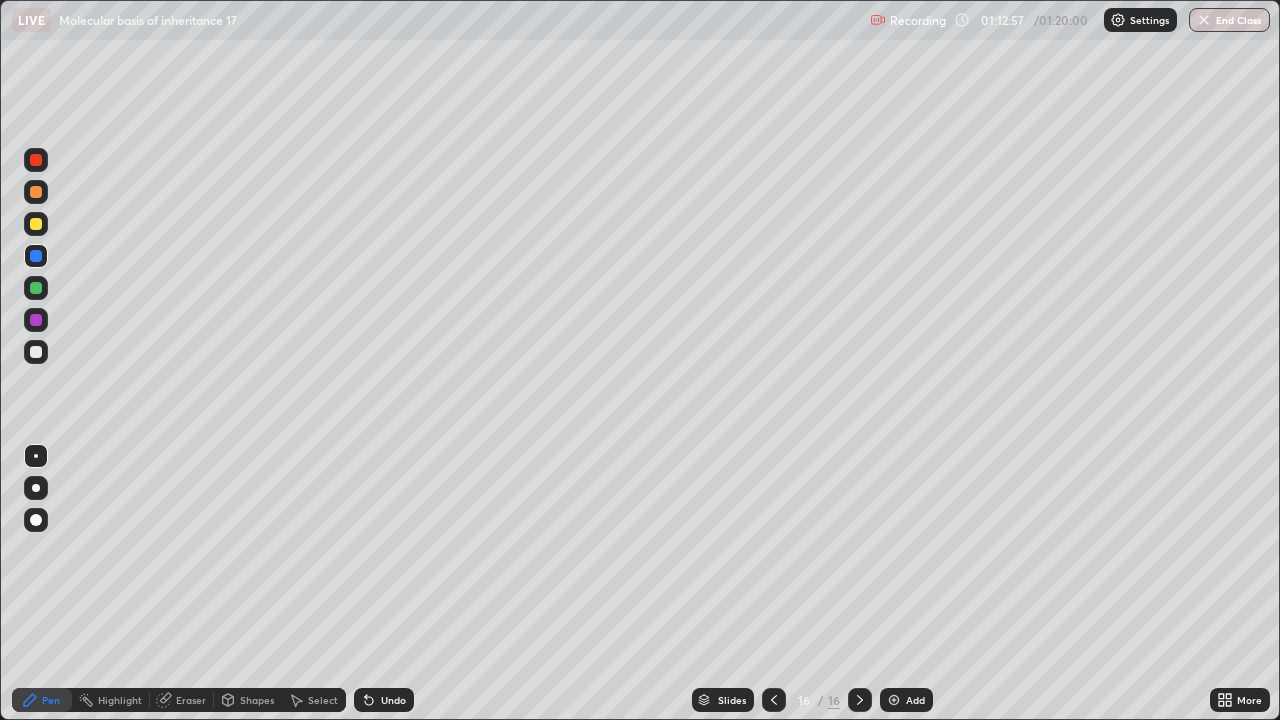 click at bounding box center [36, 224] 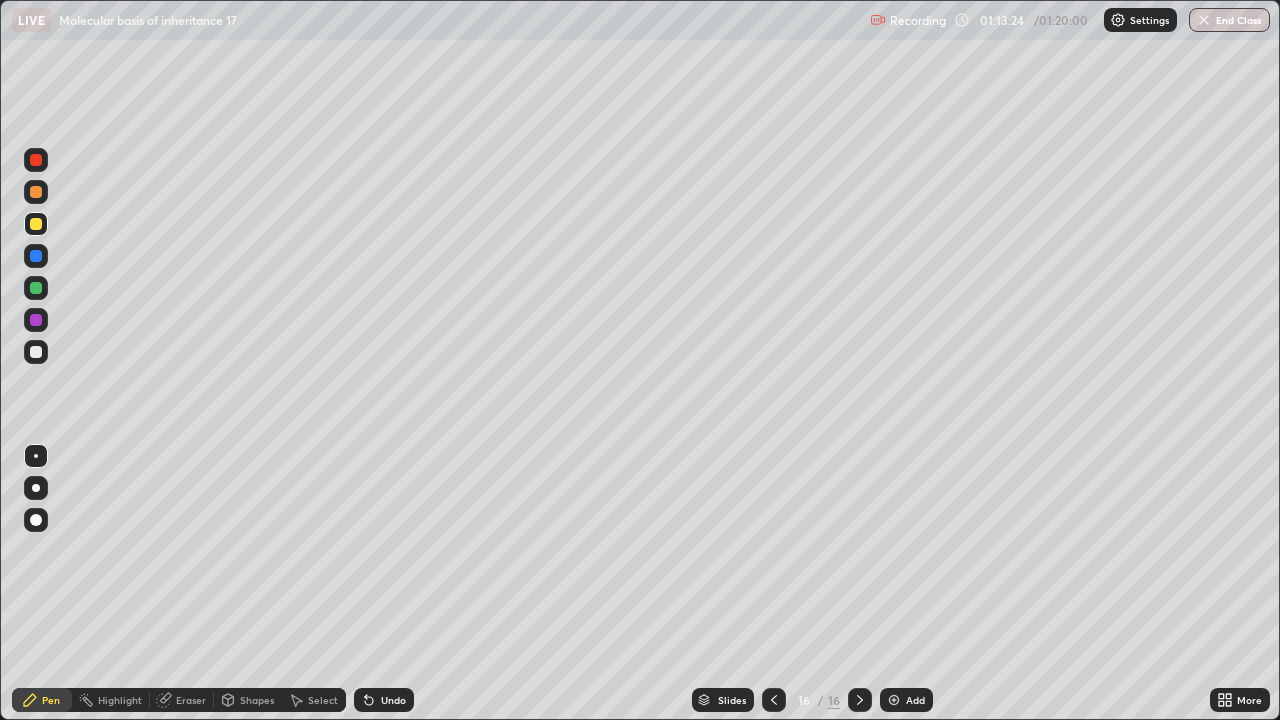 click on "Undo" at bounding box center (393, 700) 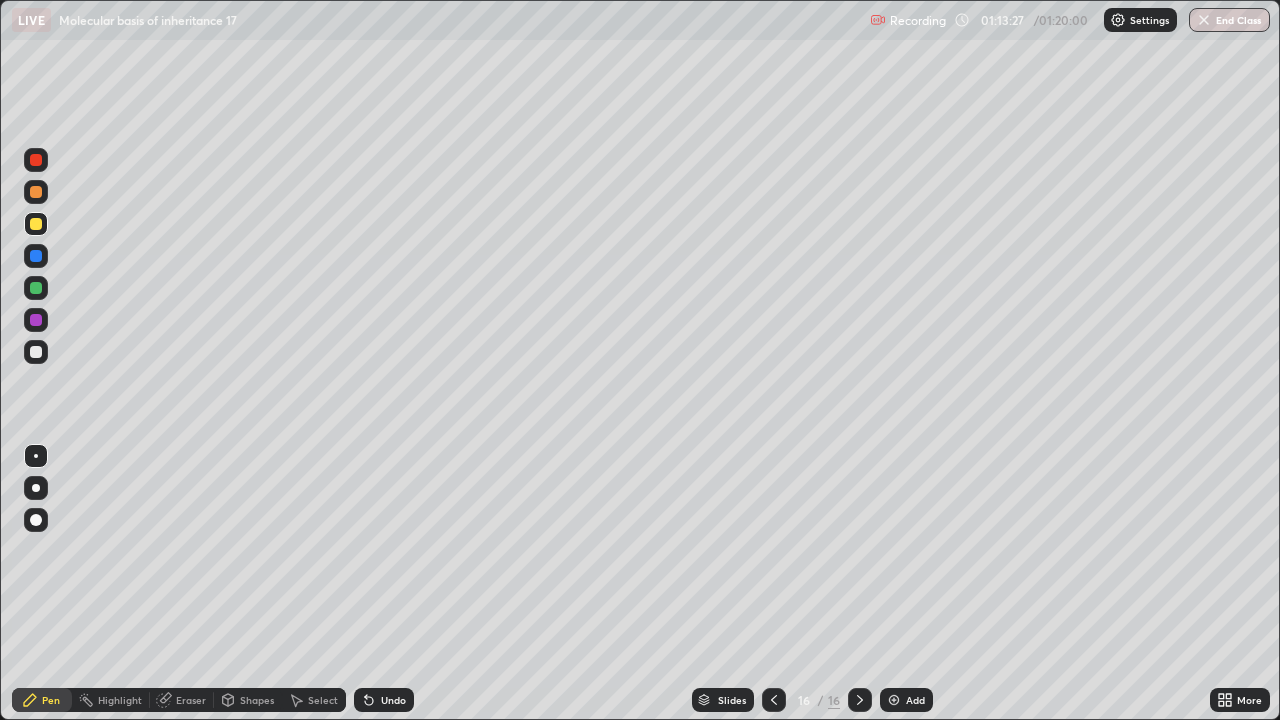 click on "Undo" at bounding box center [393, 700] 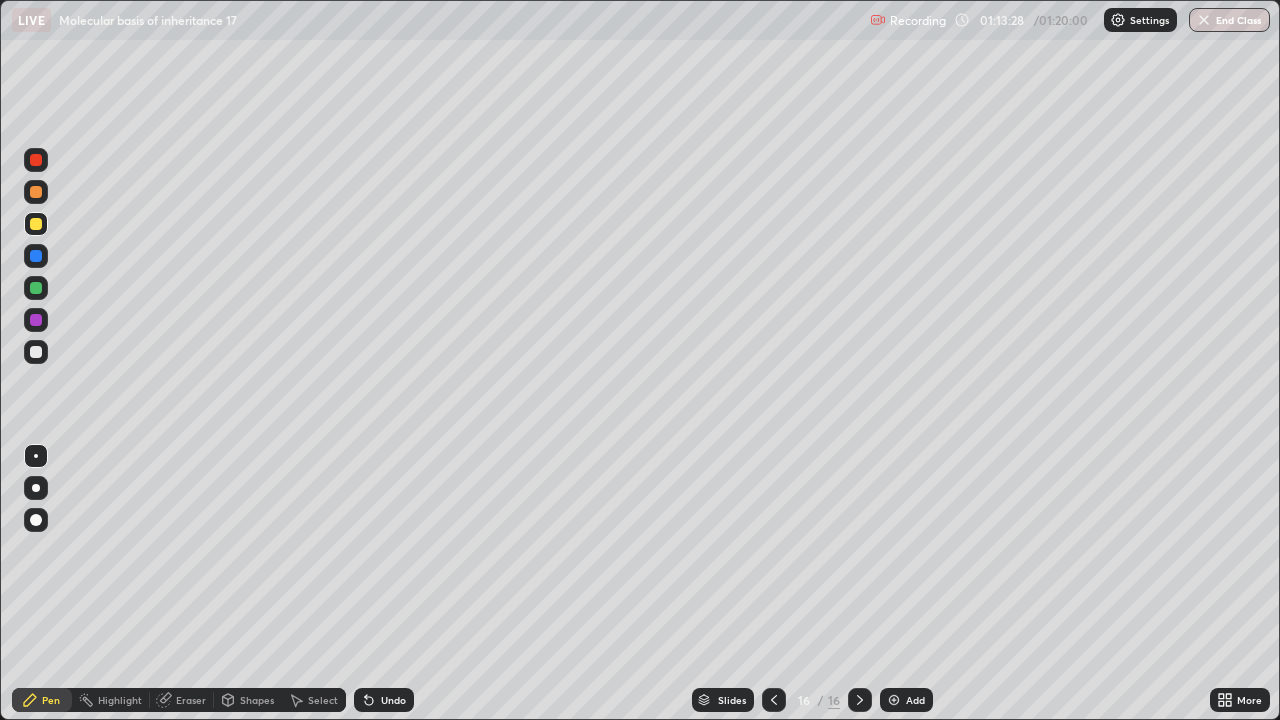 click on "Undo" at bounding box center (393, 700) 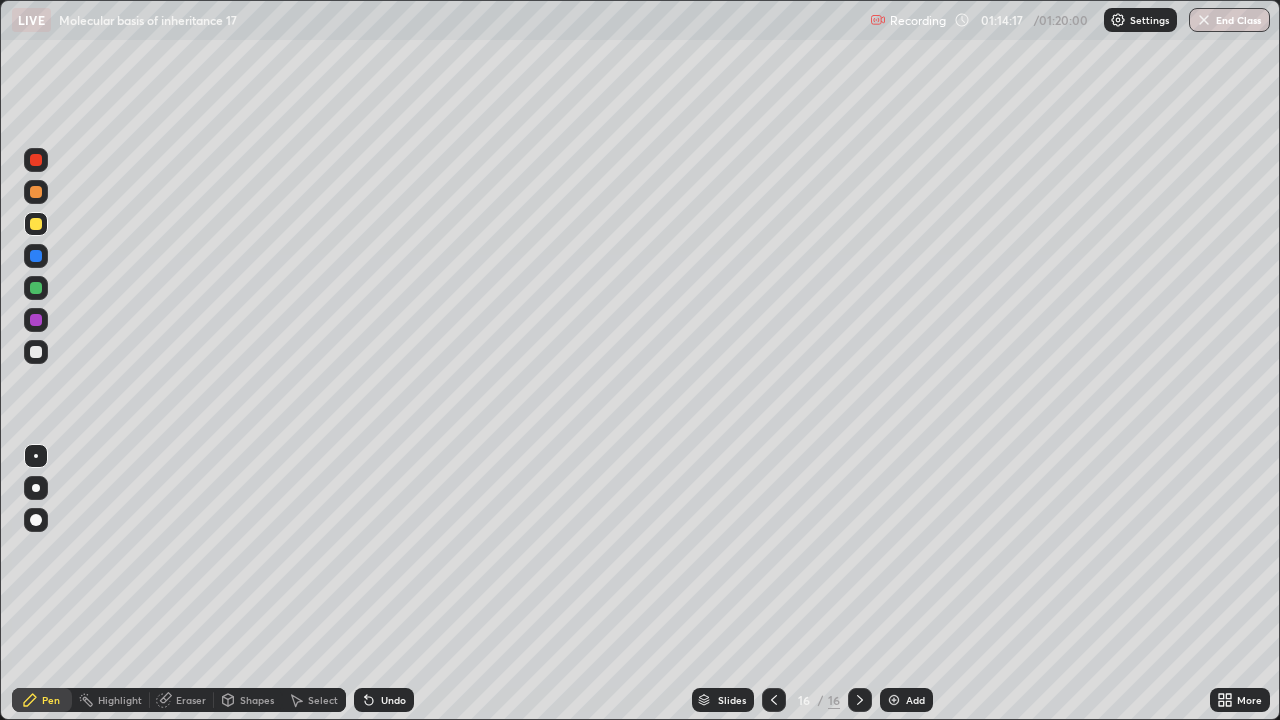 click on "Undo" at bounding box center (393, 700) 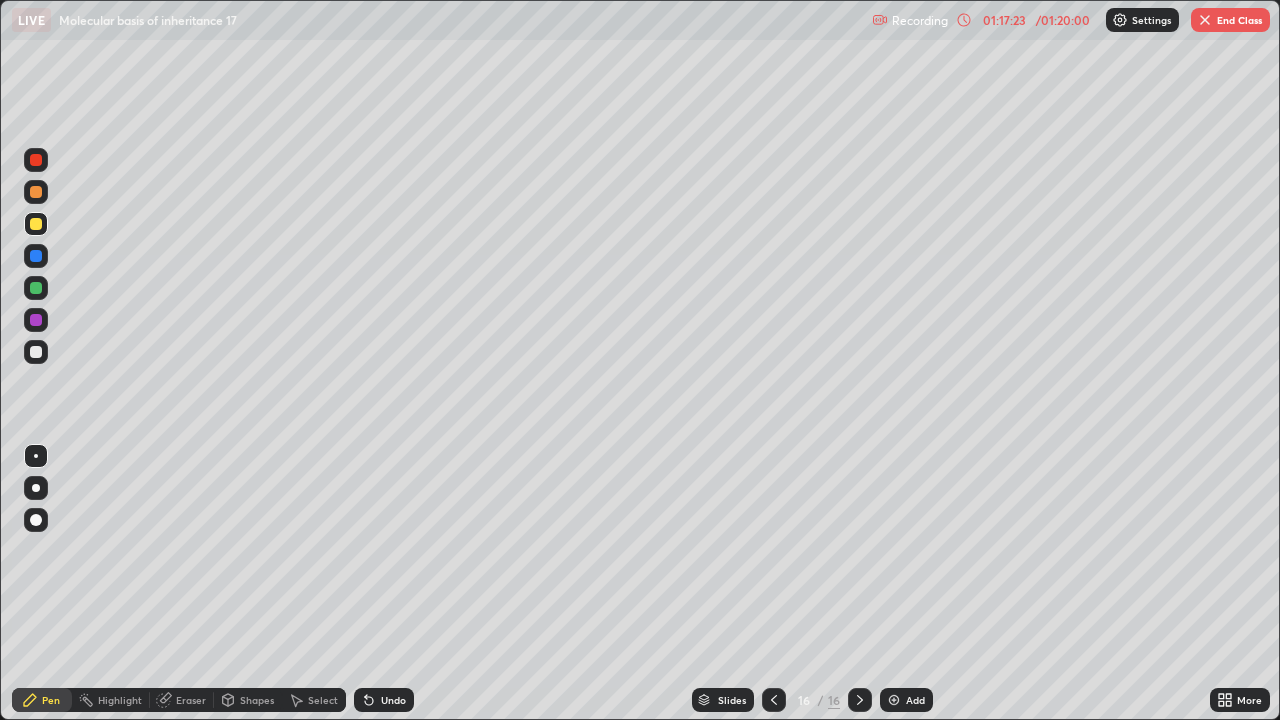 click on "End Class" at bounding box center (1230, 20) 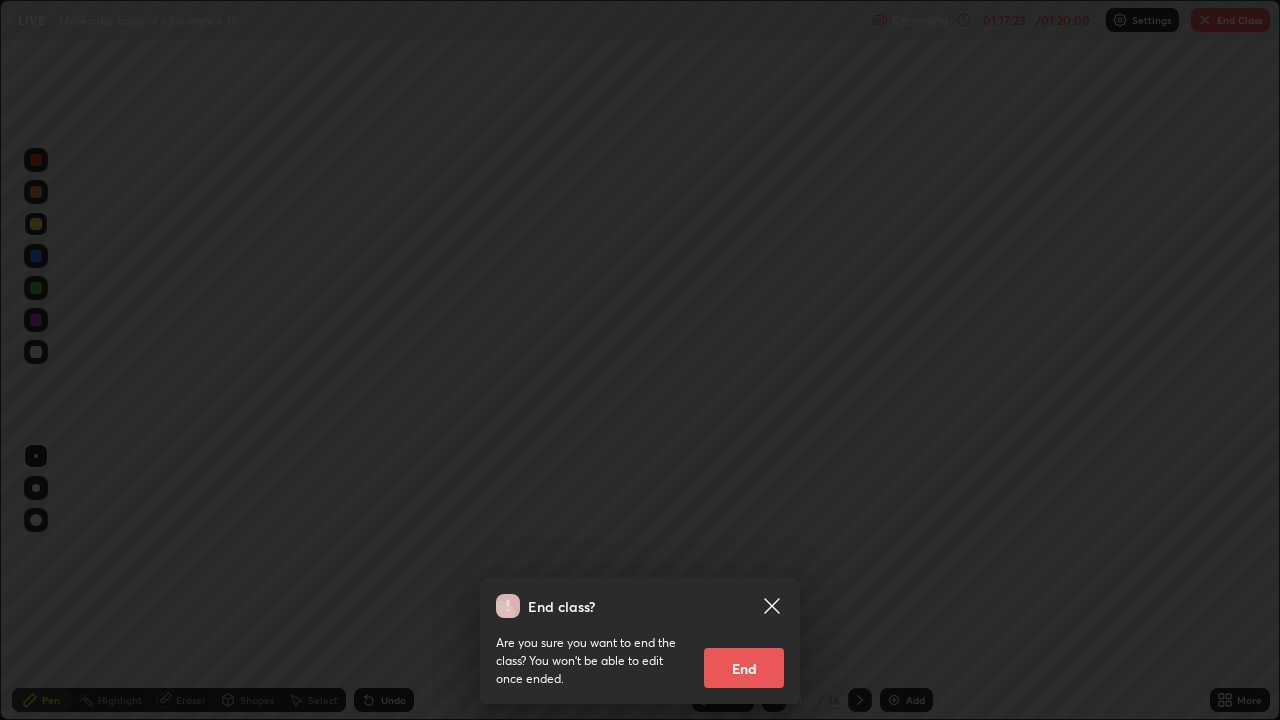 click on "End class? Are you sure you want to end the class? You won’t be able to edit once ended. End" at bounding box center [640, 360] 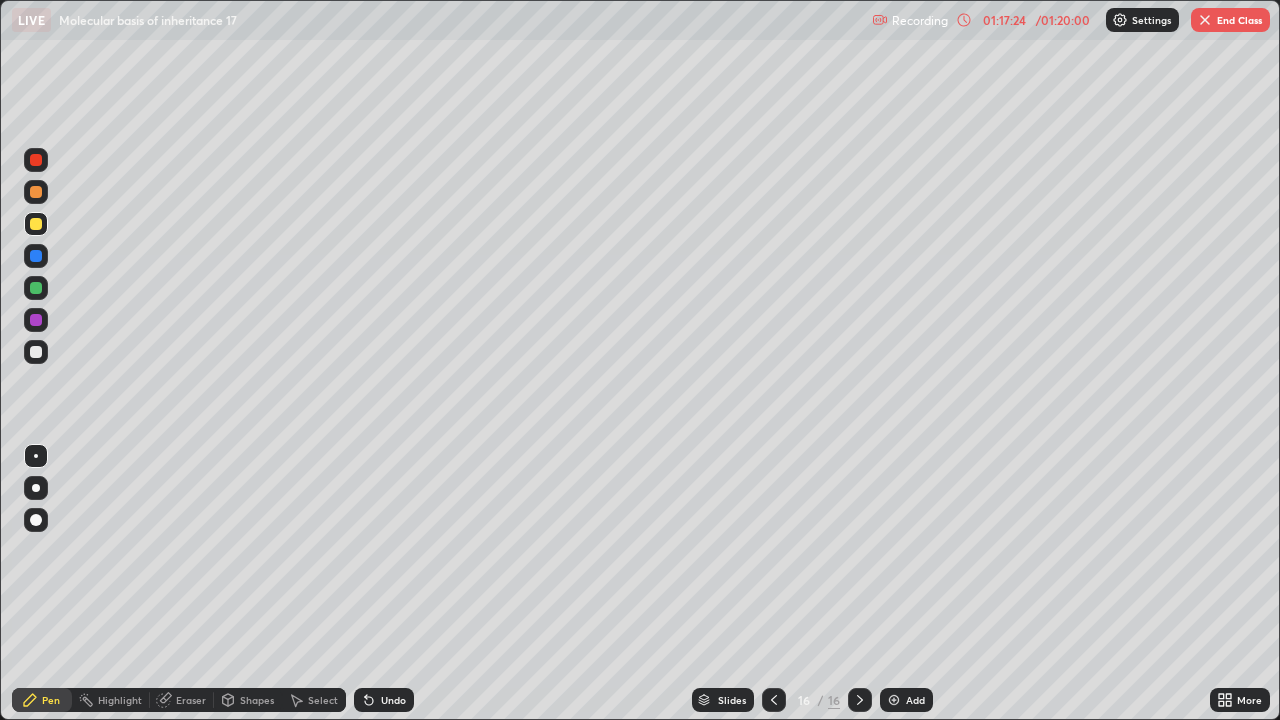 click on "End Class" at bounding box center [1230, 20] 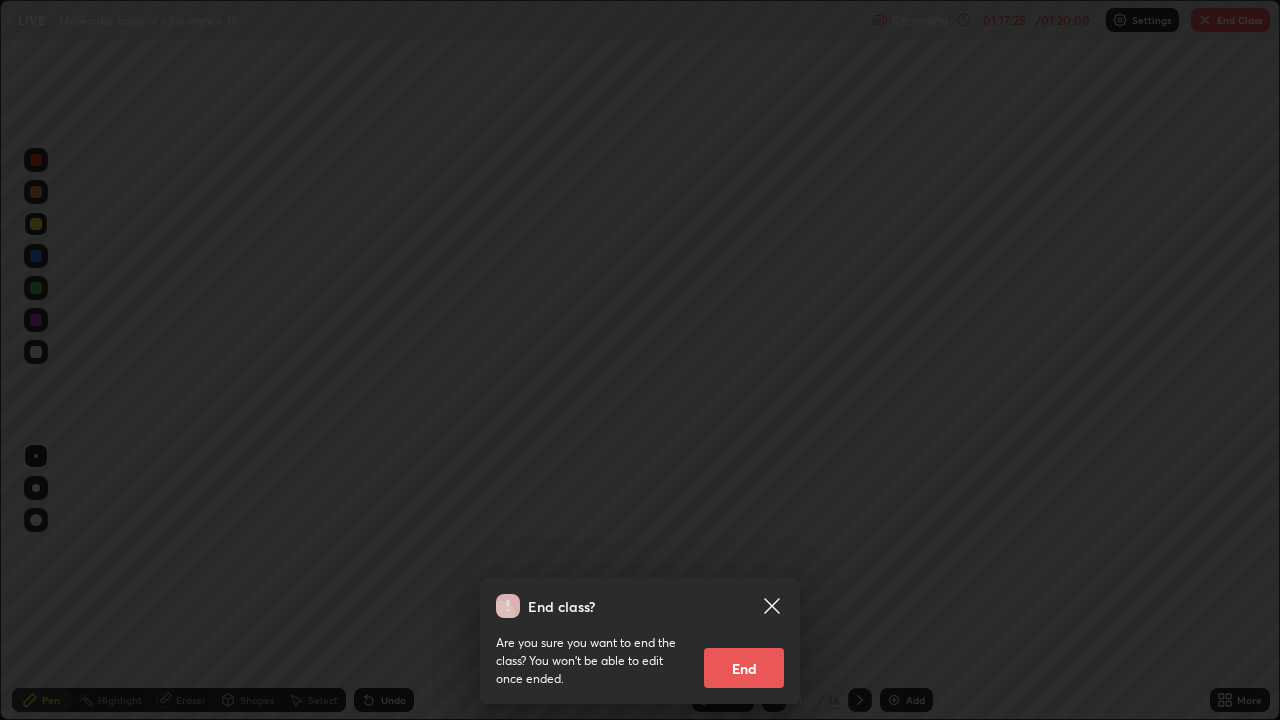 click on "End" at bounding box center [744, 668] 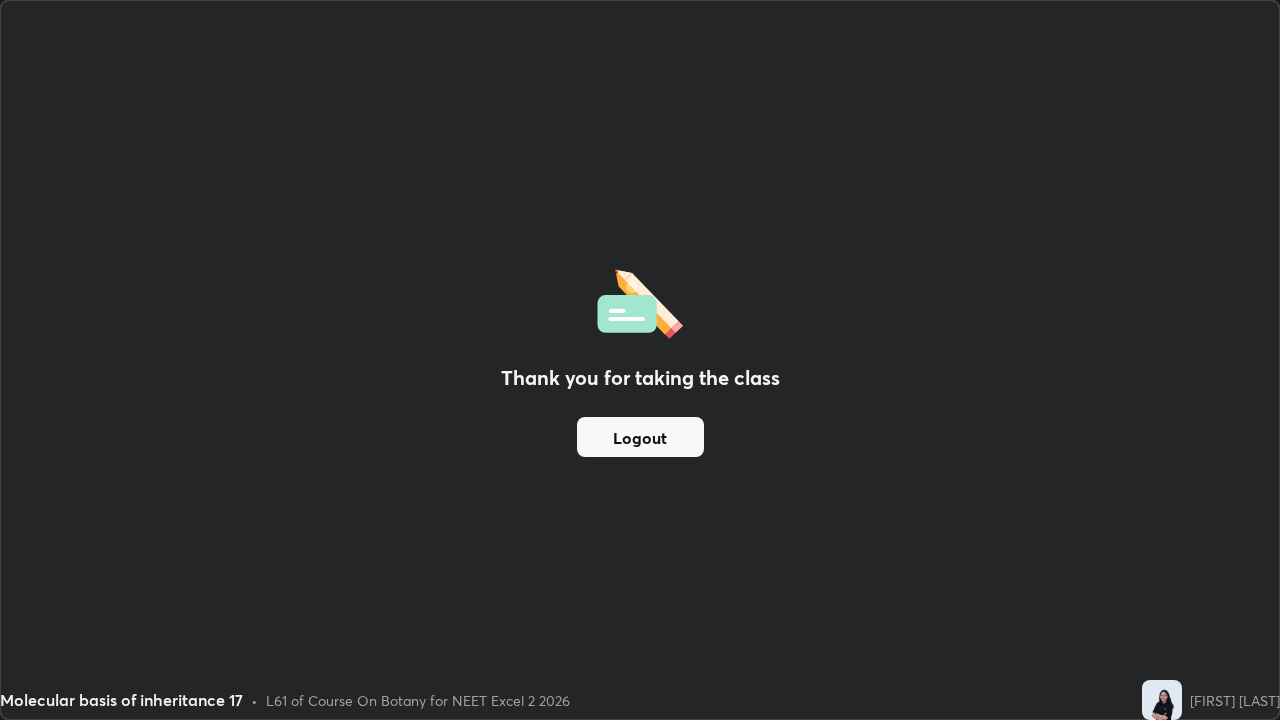 click on "Thank you for taking the class Logout" at bounding box center (640, 360) 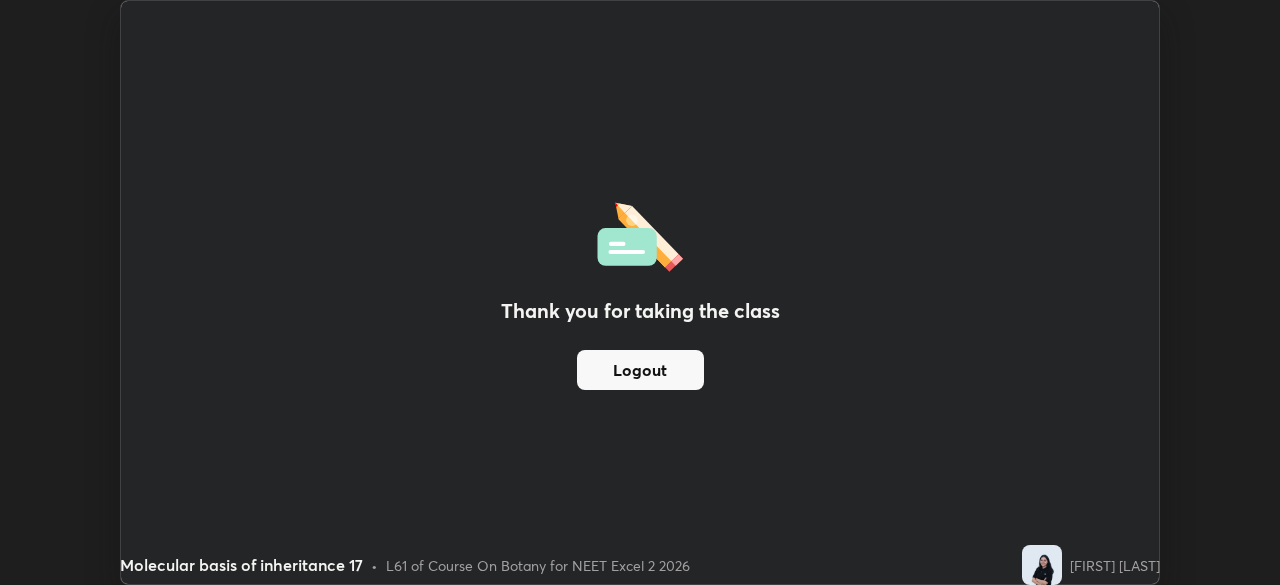 scroll, scrollTop: 585, scrollLeft: 1280, axis: both 